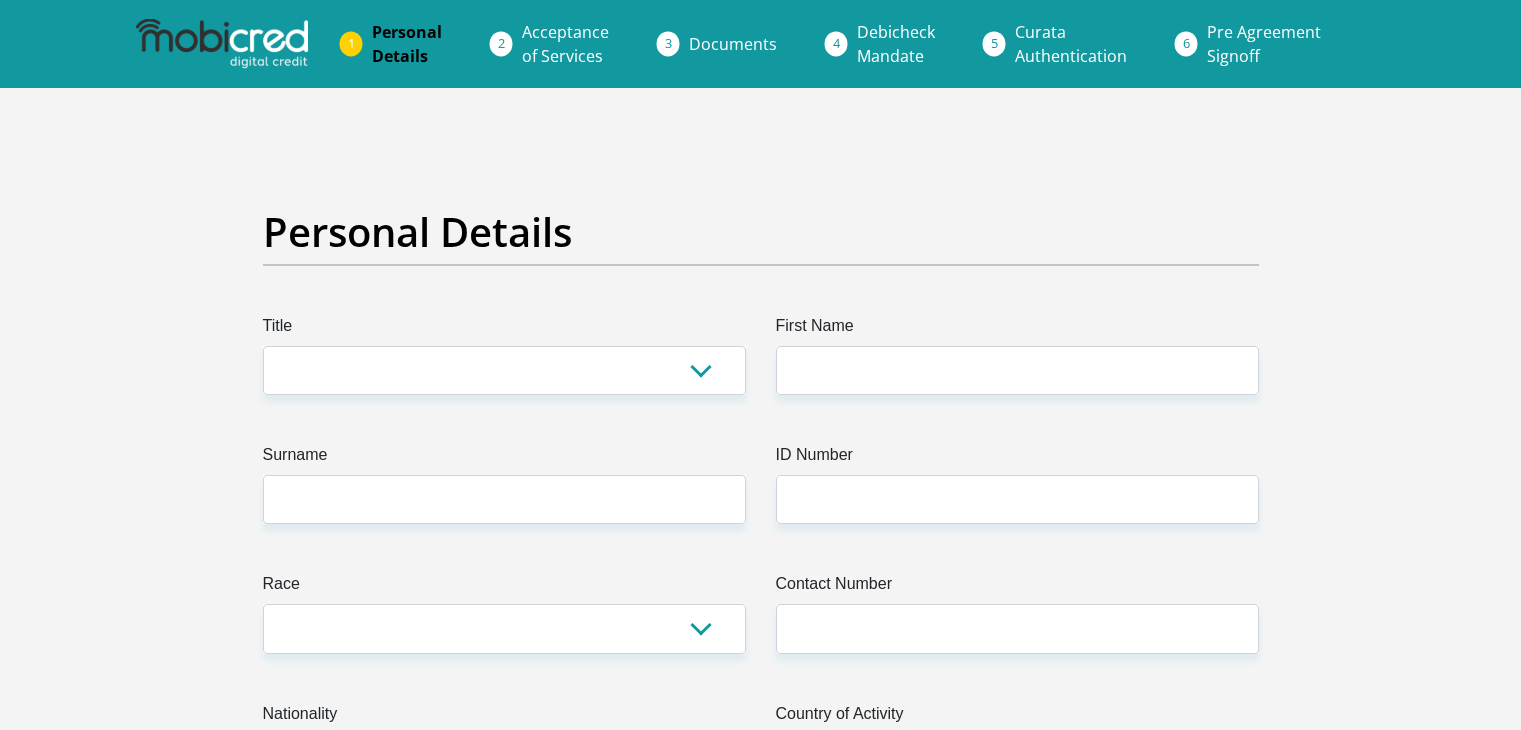 scroll, scrollTop: 0, scrollLeft: 0, axis: both 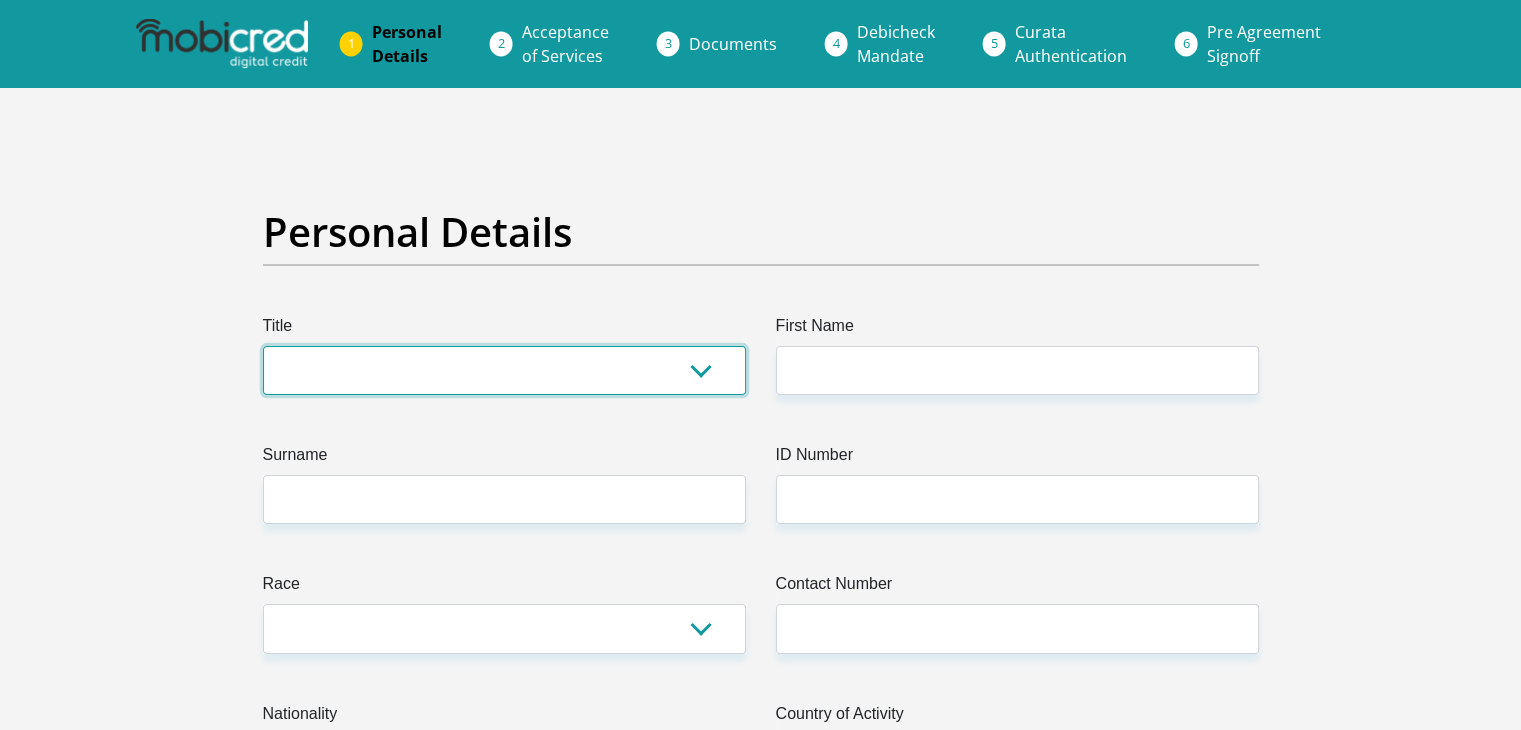 click on "Mr
Ms
Mrs
Dr
Other" at bounding box center [504, 370] 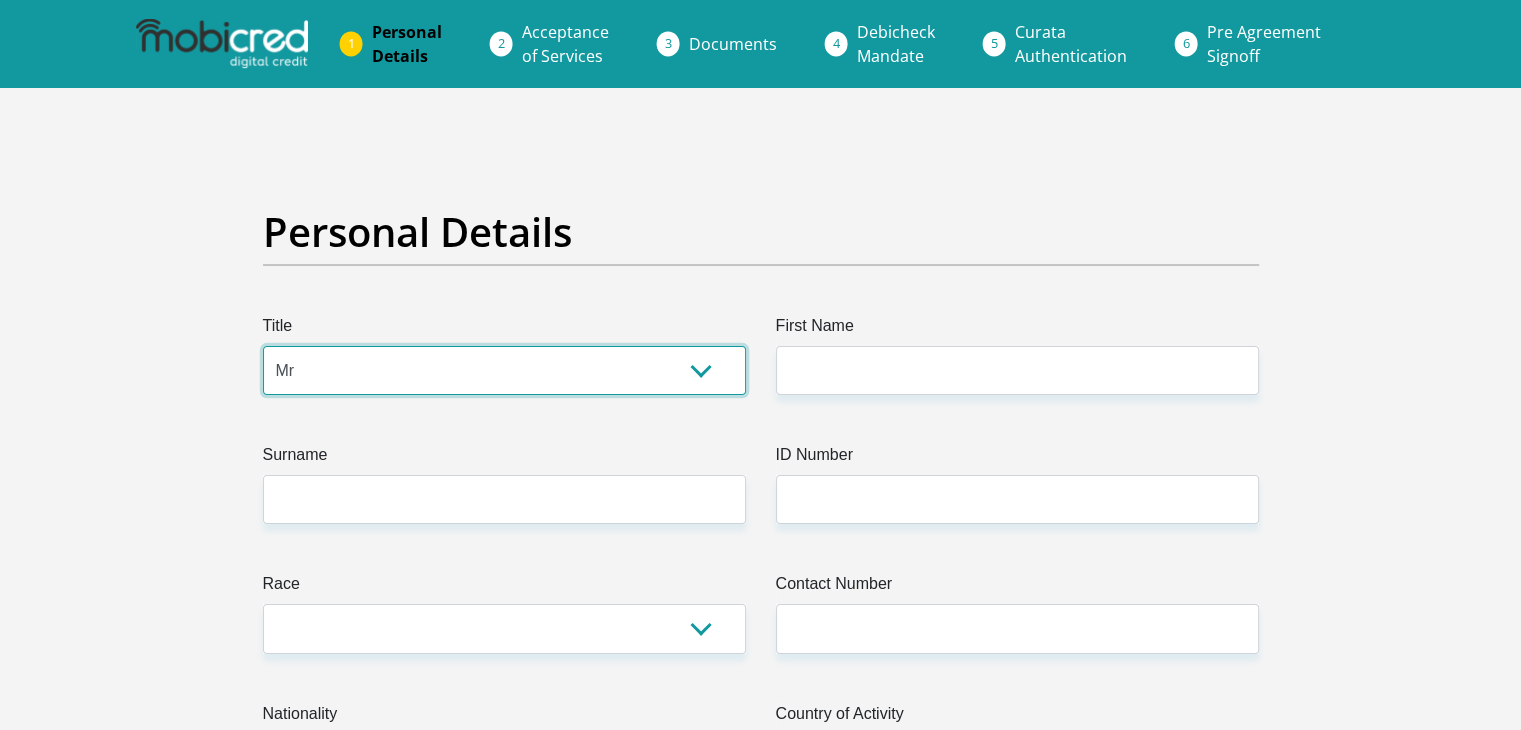 click on "Mr
Ms
Mrs
Dr
Other" at bounding box center (504, 370) 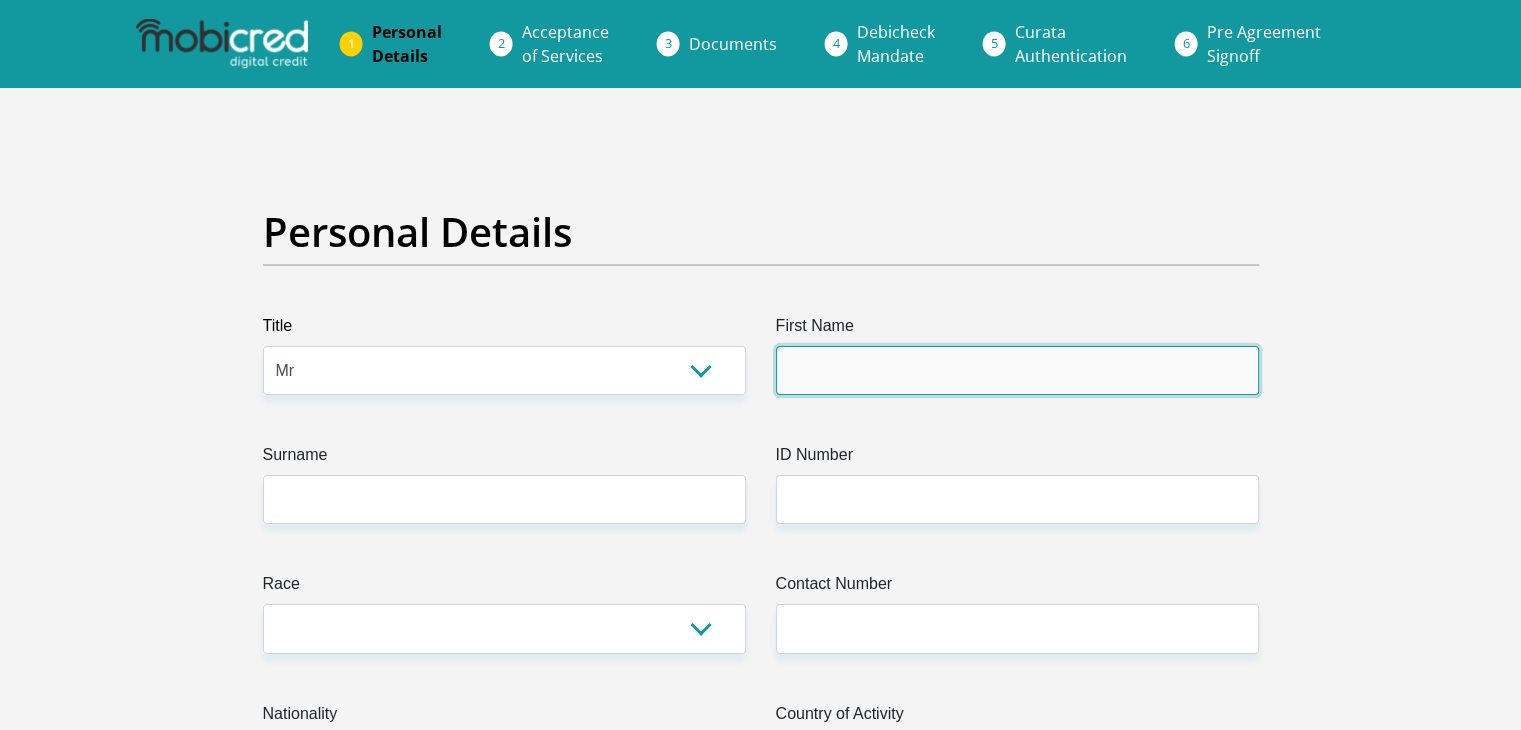 click on "First Name" at bounding box center (1017, 370) 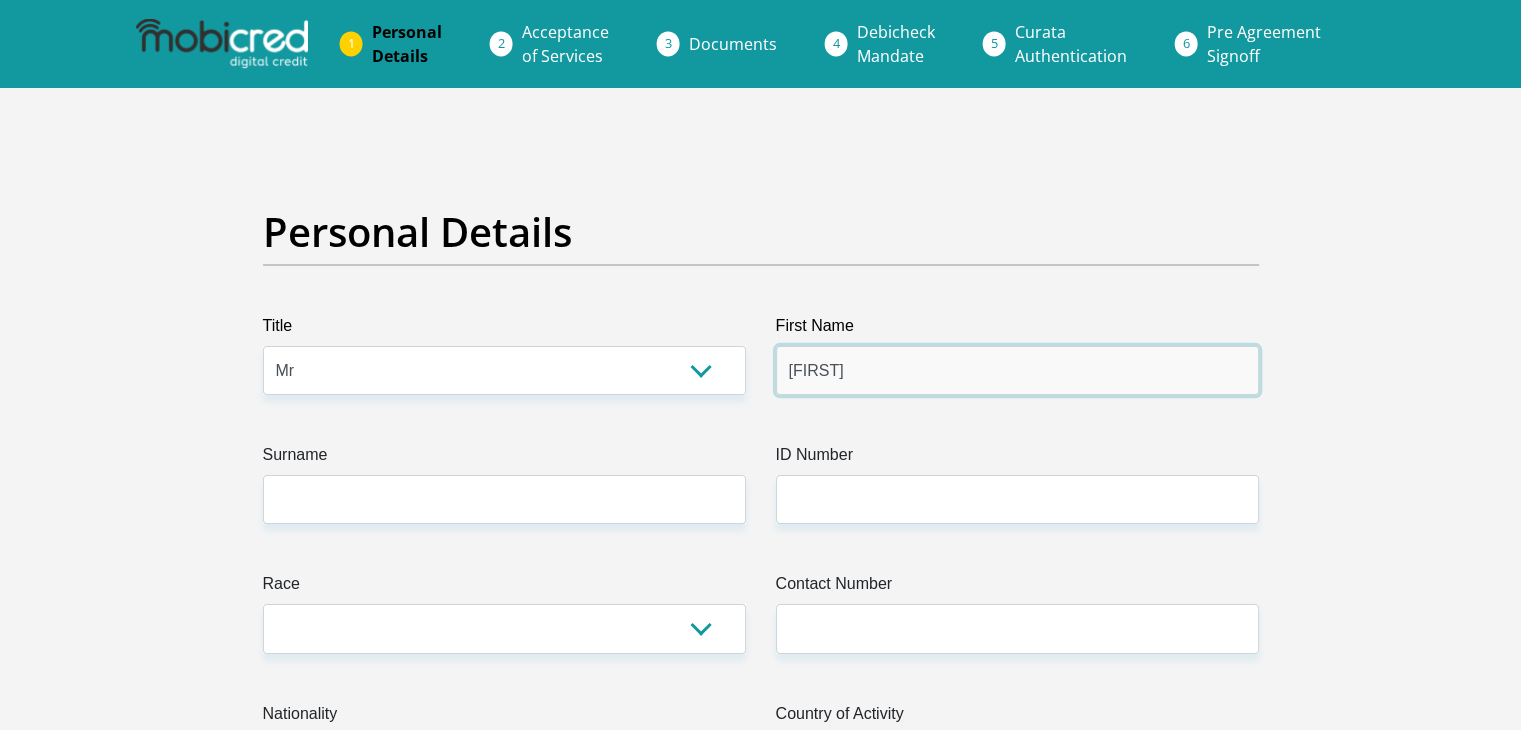 type on "[FIRST]" 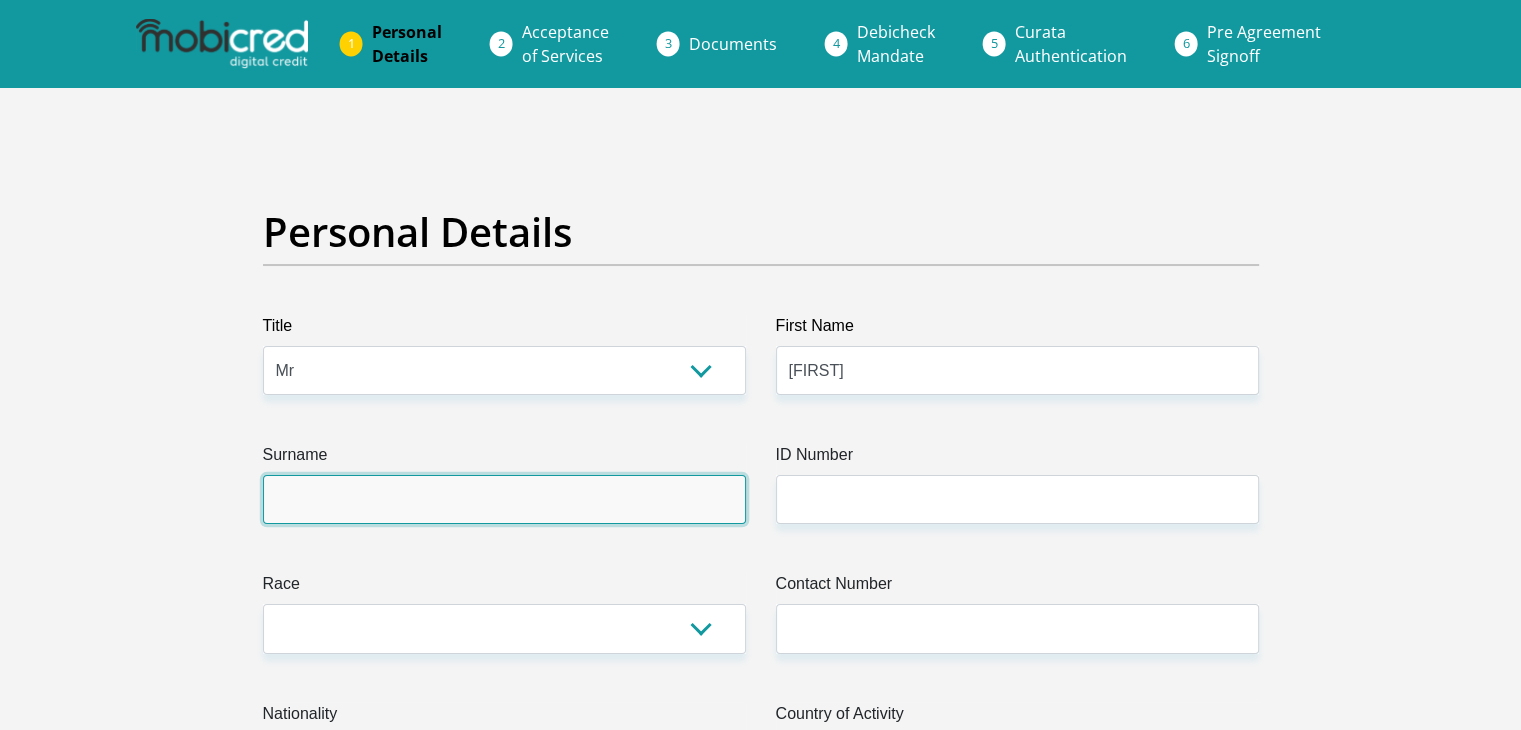click on "Surname" at bounding box center (504, 499) 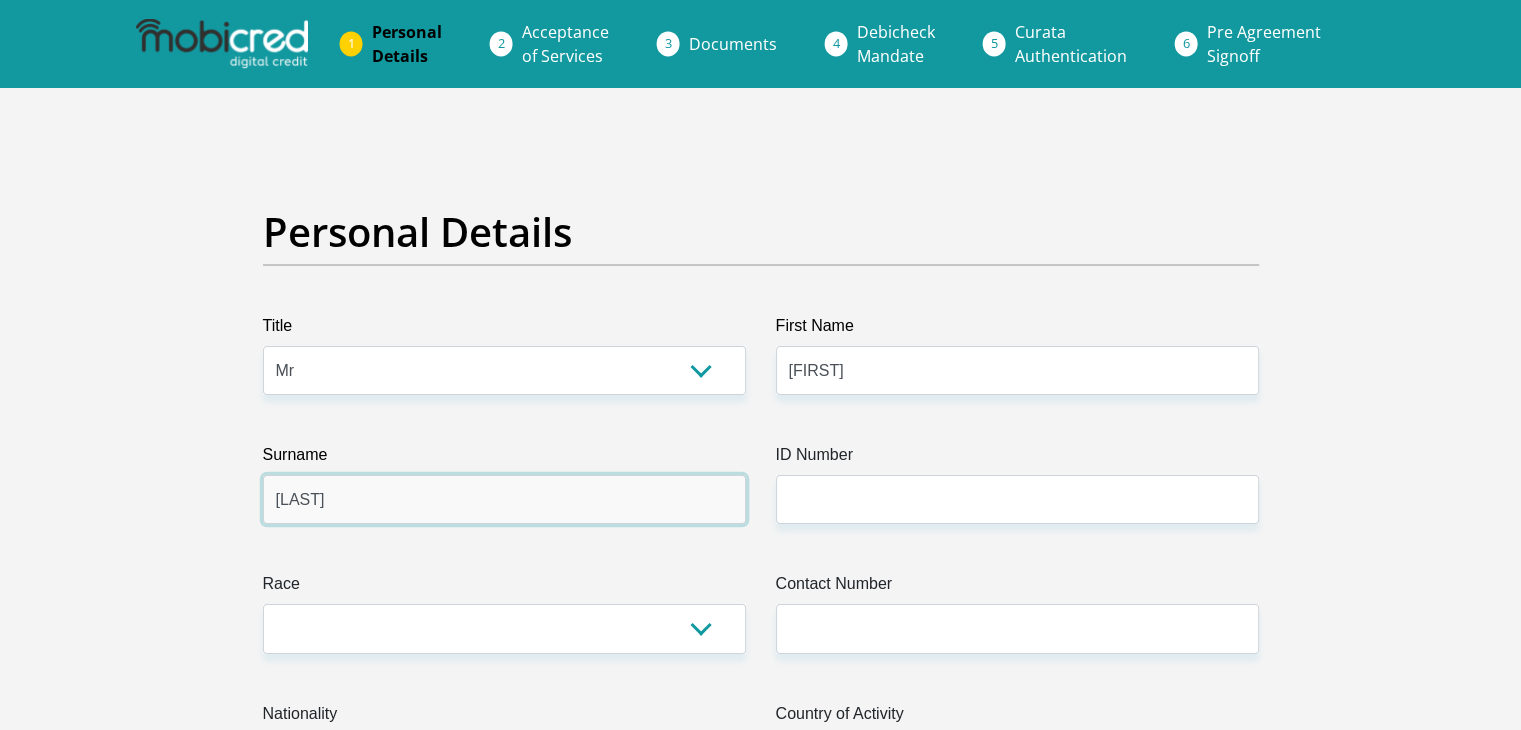 type on "[LAST]" 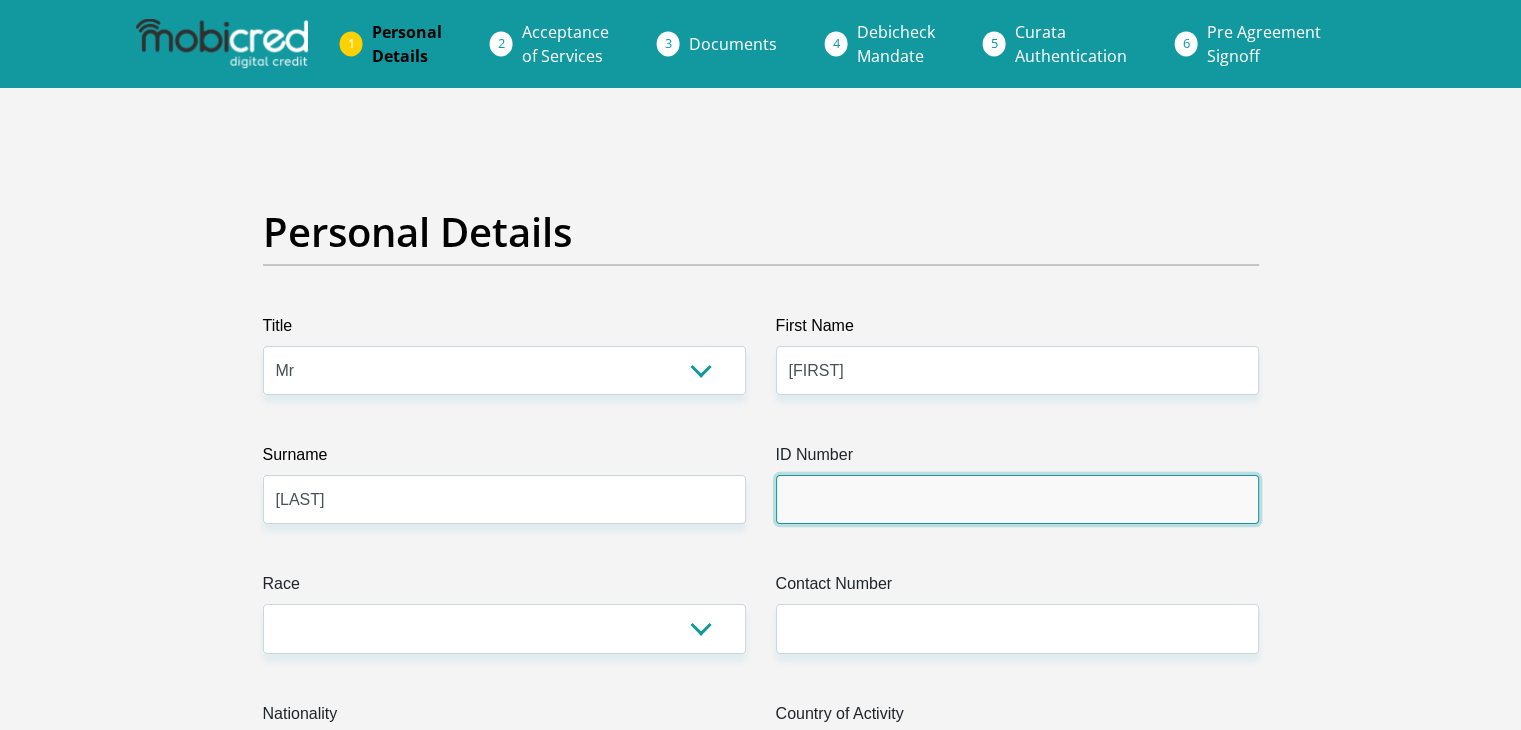 click on "ID Number" at bounding box center (1017, 499) 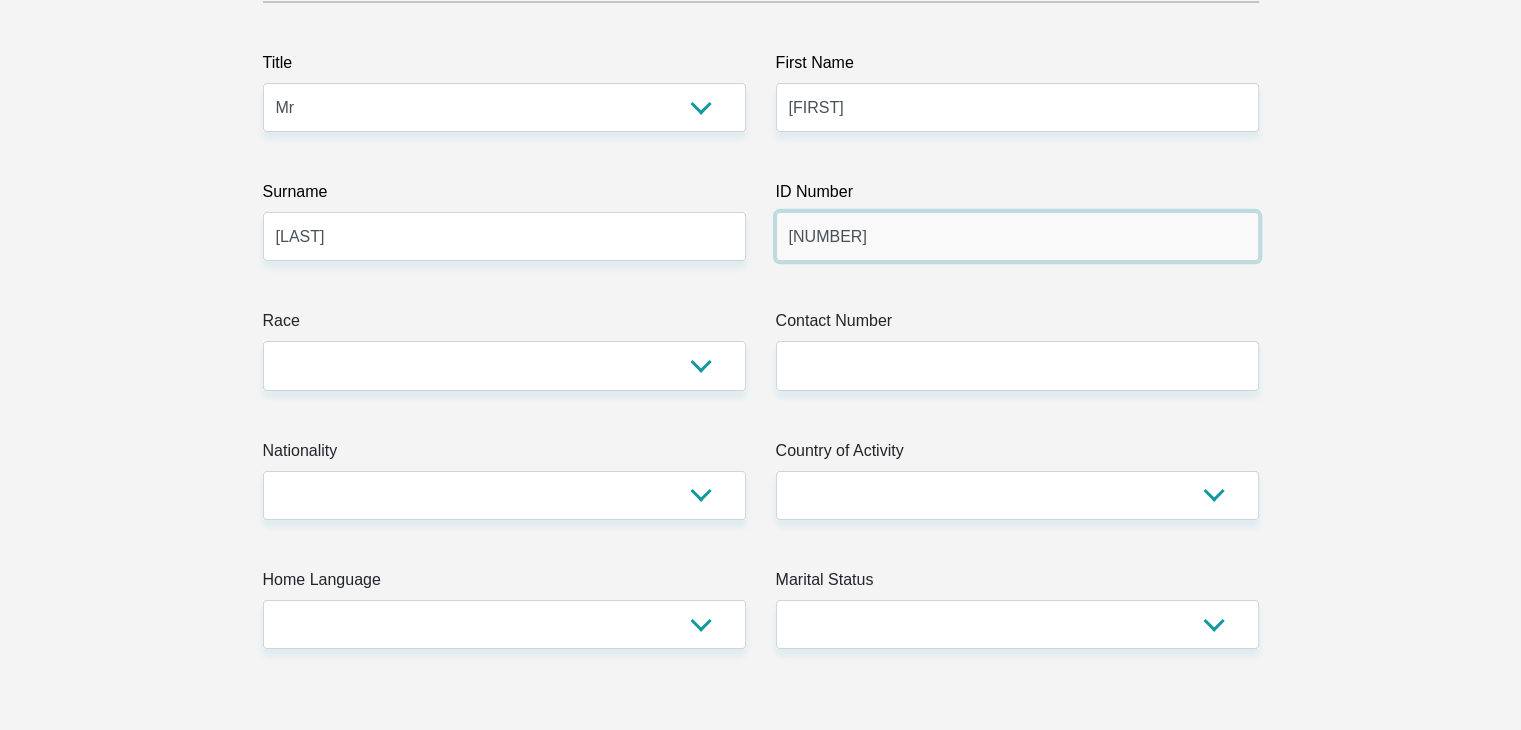 scroll, scrollTop: 264, scrollLeft: 0, axis: vertical 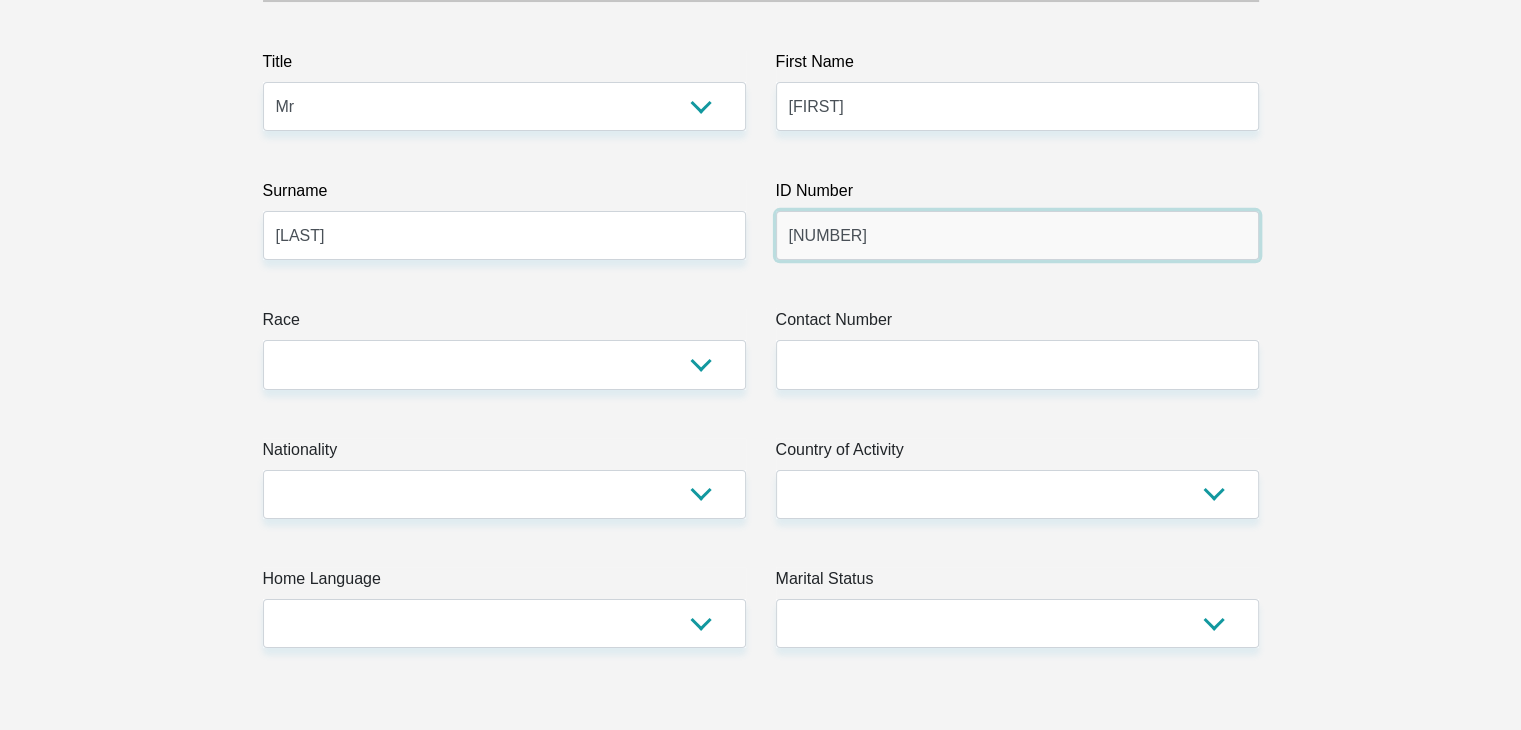 type on "[NUMBER]" 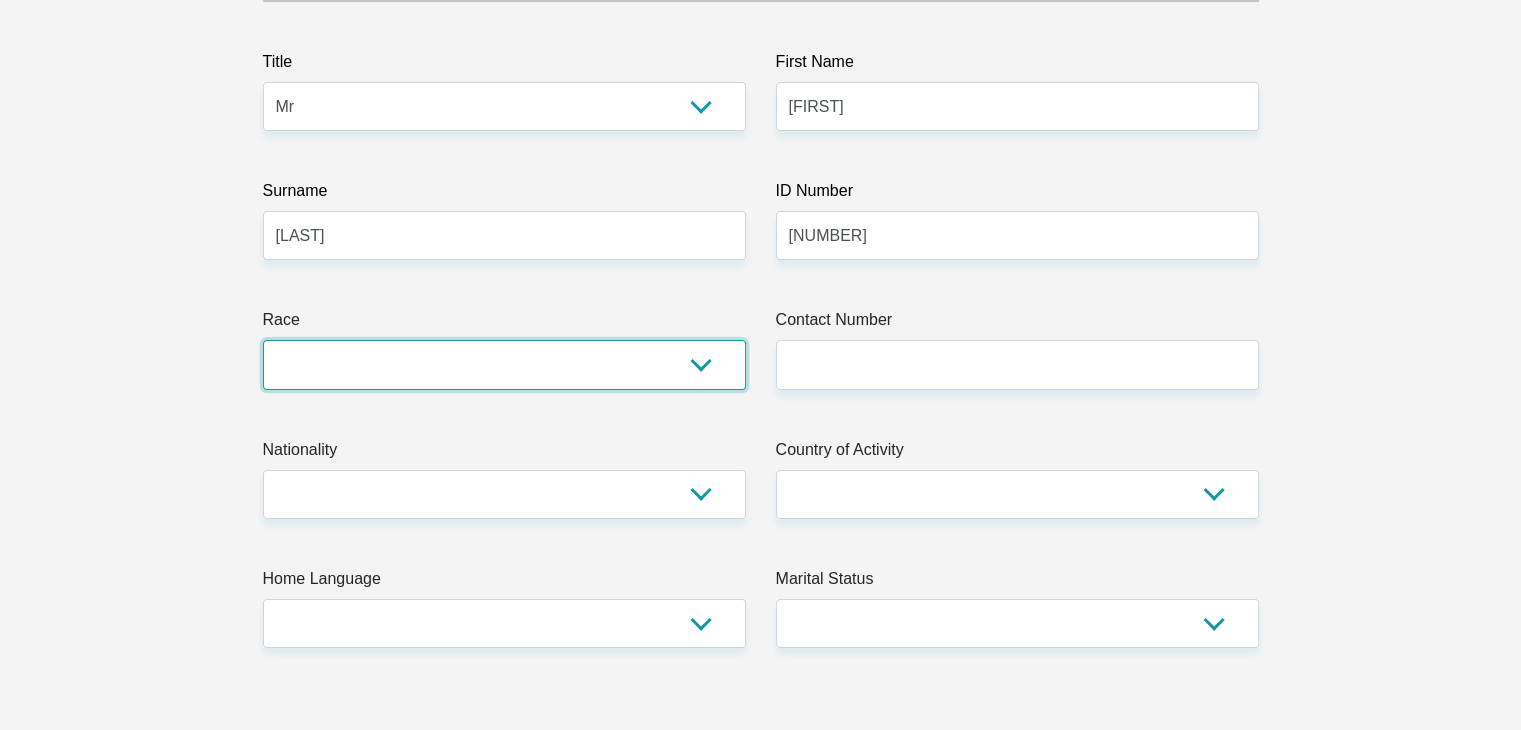click on "Black
Coloured
Indian
White
Other" at bounding box center (504, 364) 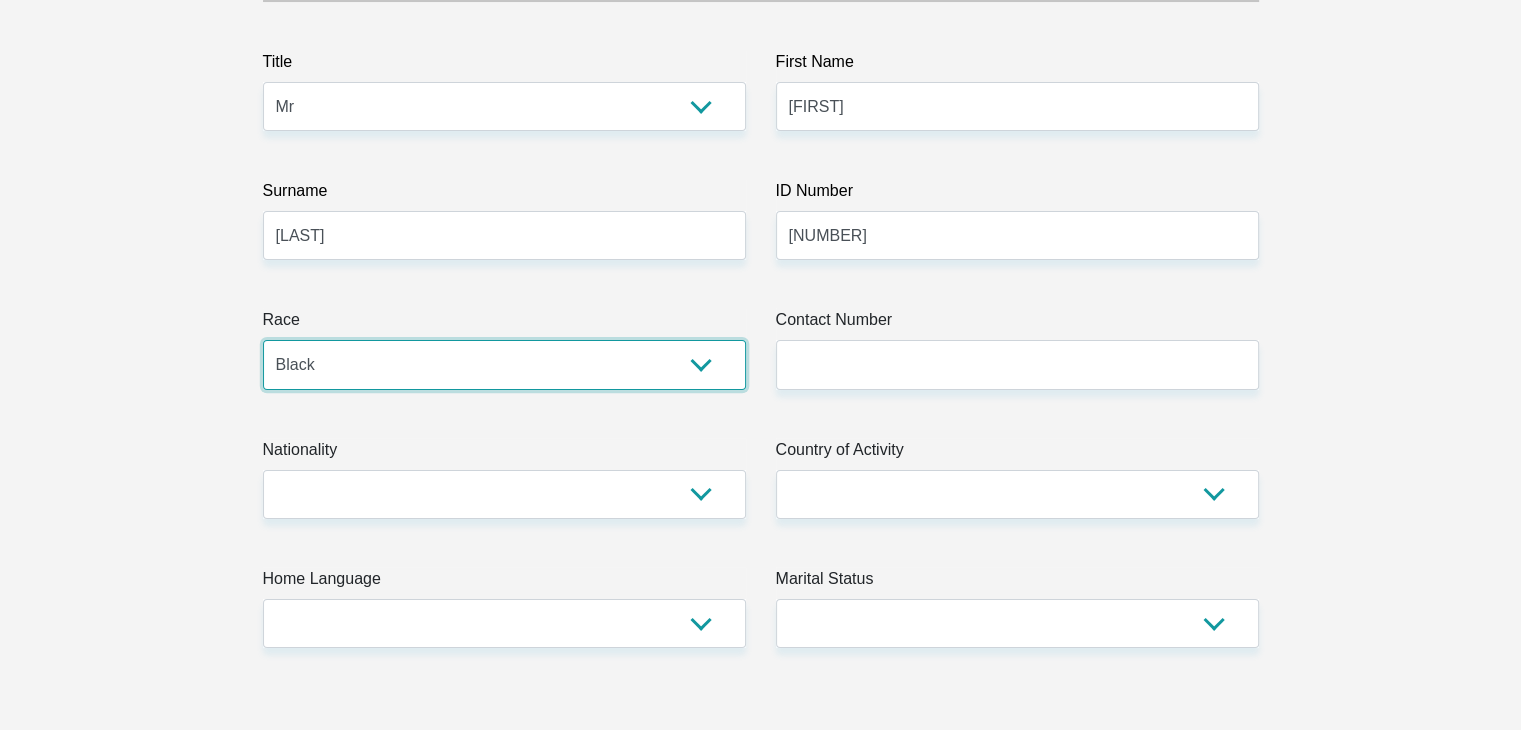 click on "Black
Coloured
Indian
White
Other" at bounding box center [504, 364] 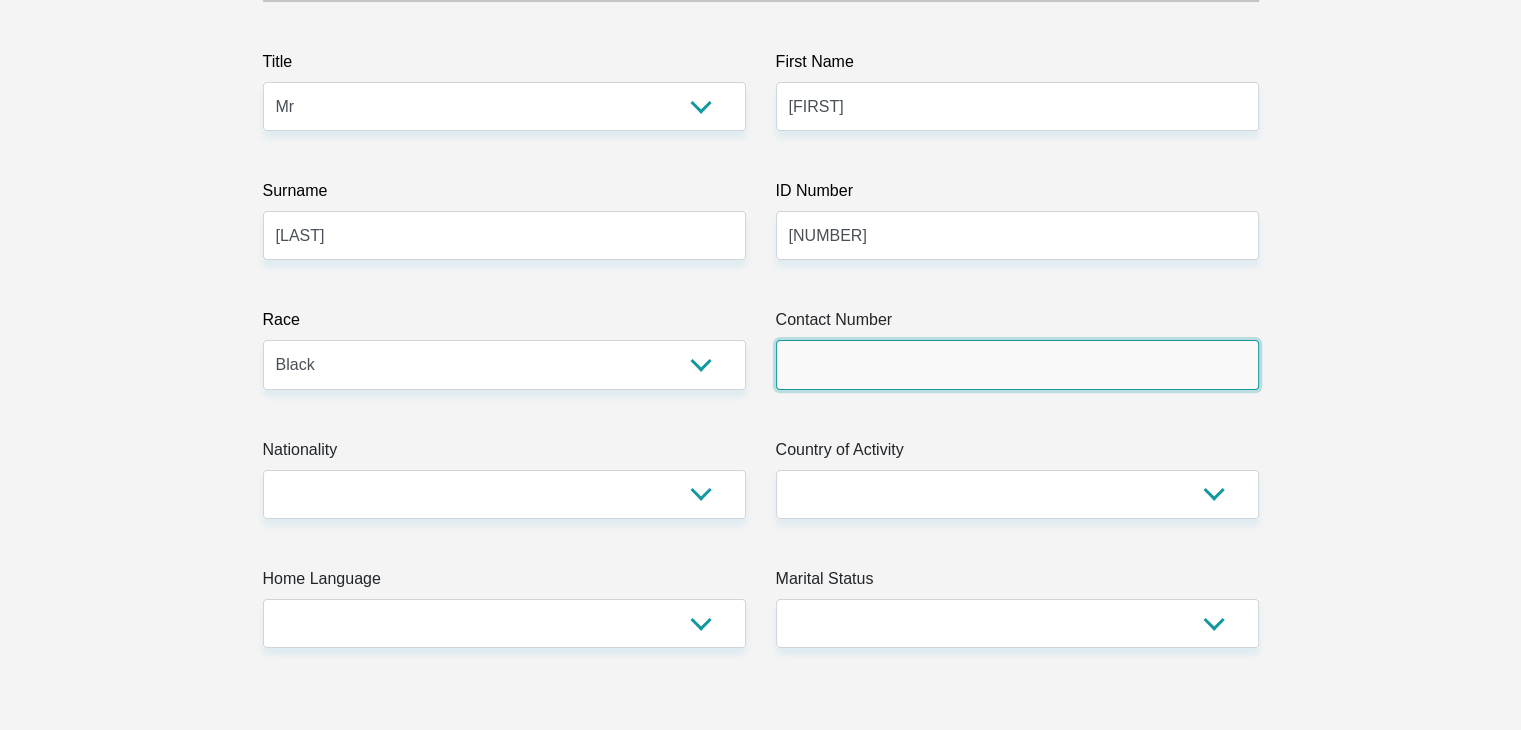 click on "Contact Number" at bounding box center [1017, 364] 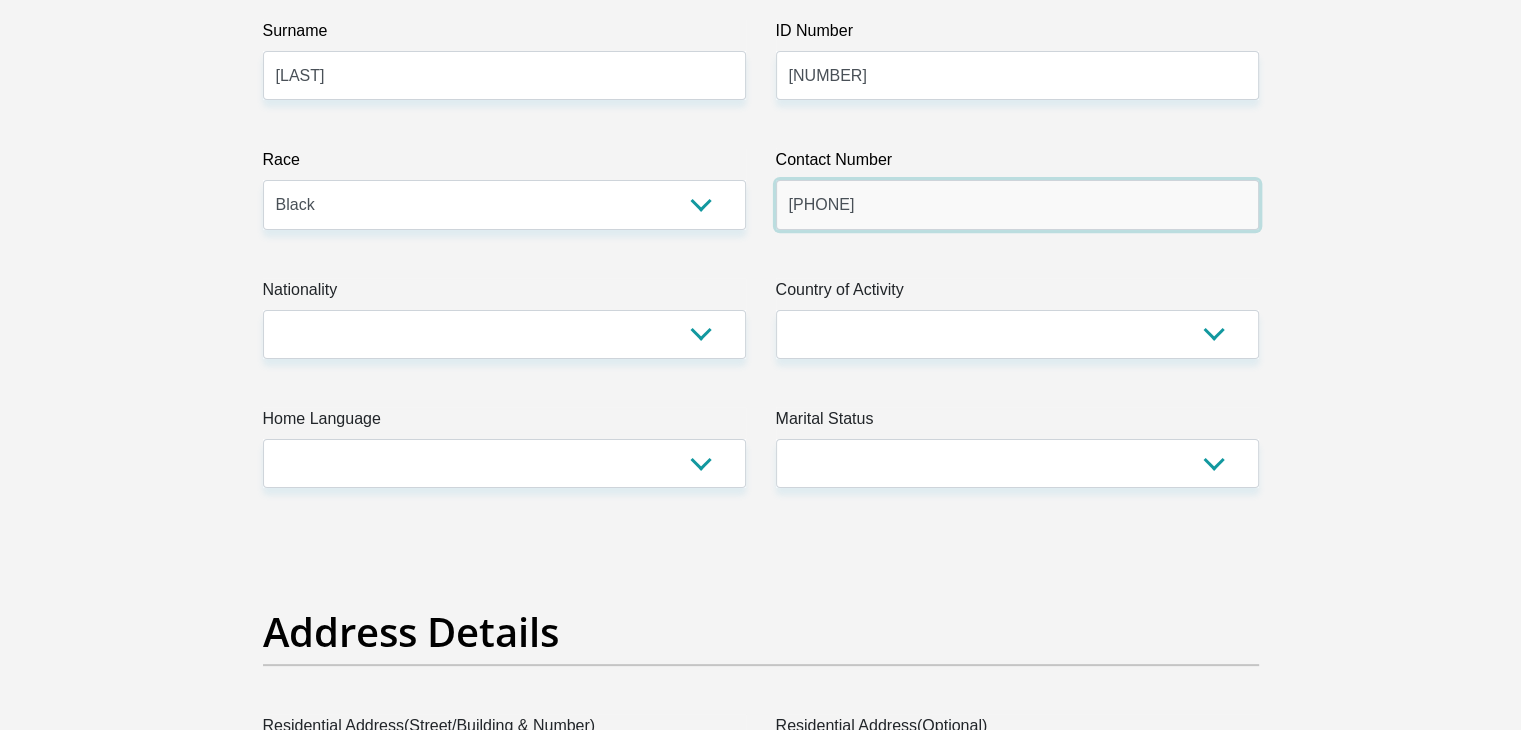 scroll, scrollTop: 428, scrollLeft: 0, axis: vertical 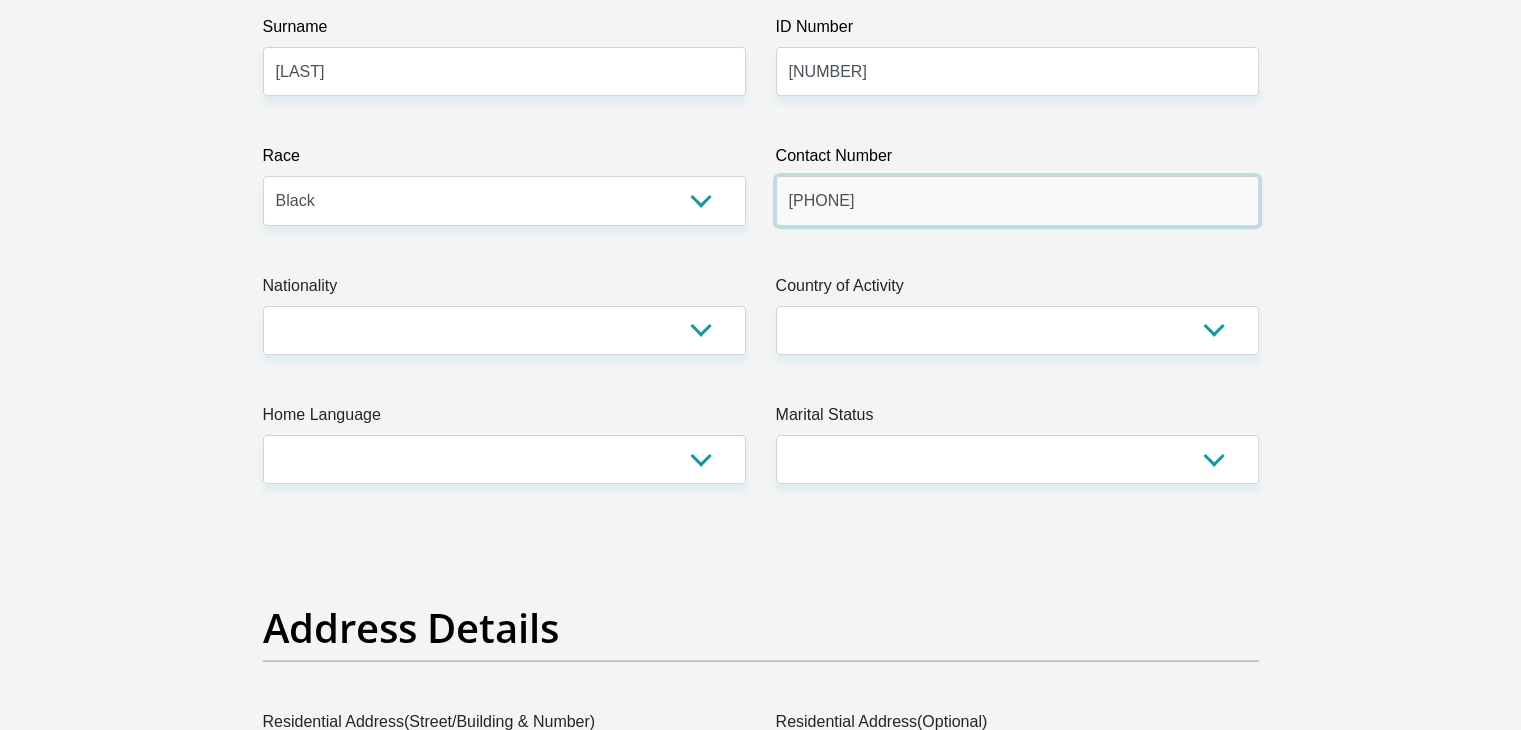 type on "[PHONE]" 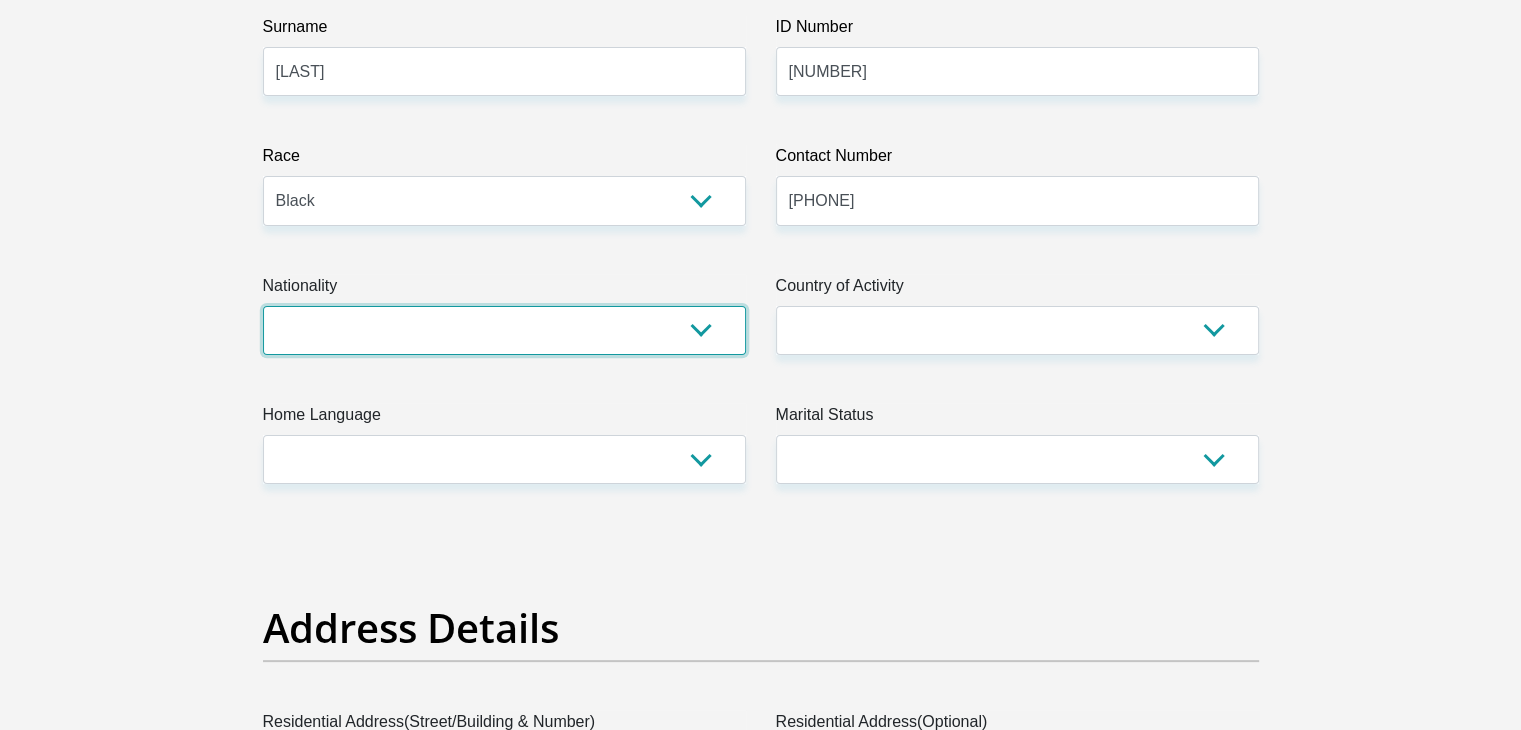 click on "South Africa
Afghanistan
Aland Islands
Albania
Algeria
America Samoa
American Virgin Islands
Andorra
Angola
Anguilla
Antarctica
Antigua and Barbuda
Argentina
Armenia
Aruba
Ascension Island
Australia
Austria
Azerbaijan
Bahamas
Bahrain
Bangladesh
Barbados
Chad" at bounding box center [504, 330] 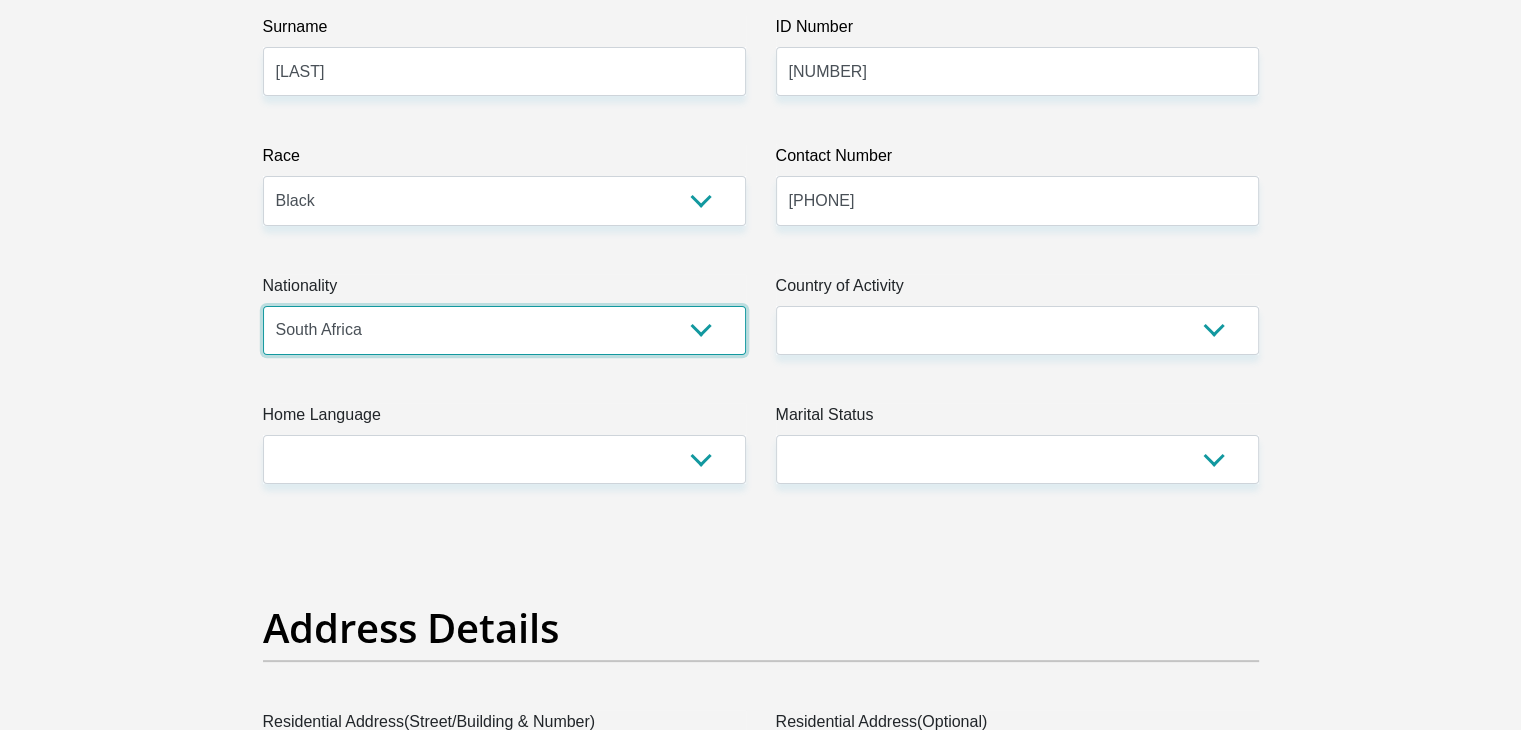 click on "South Africa
Afghanistan
Aland Islands
Albania
Algeria
America Samoa
American Virgin Islands
Andorra
Angola
Anguilla
Antarctica
Antigua and Barbuda
Argentina
Armenia
Aruba
Ascension Island
Australia
Austria
Azerbaijan
Bahamas
Bahrain
Bangladesh
Barbados
Chad" at bounding box center (504, 330) 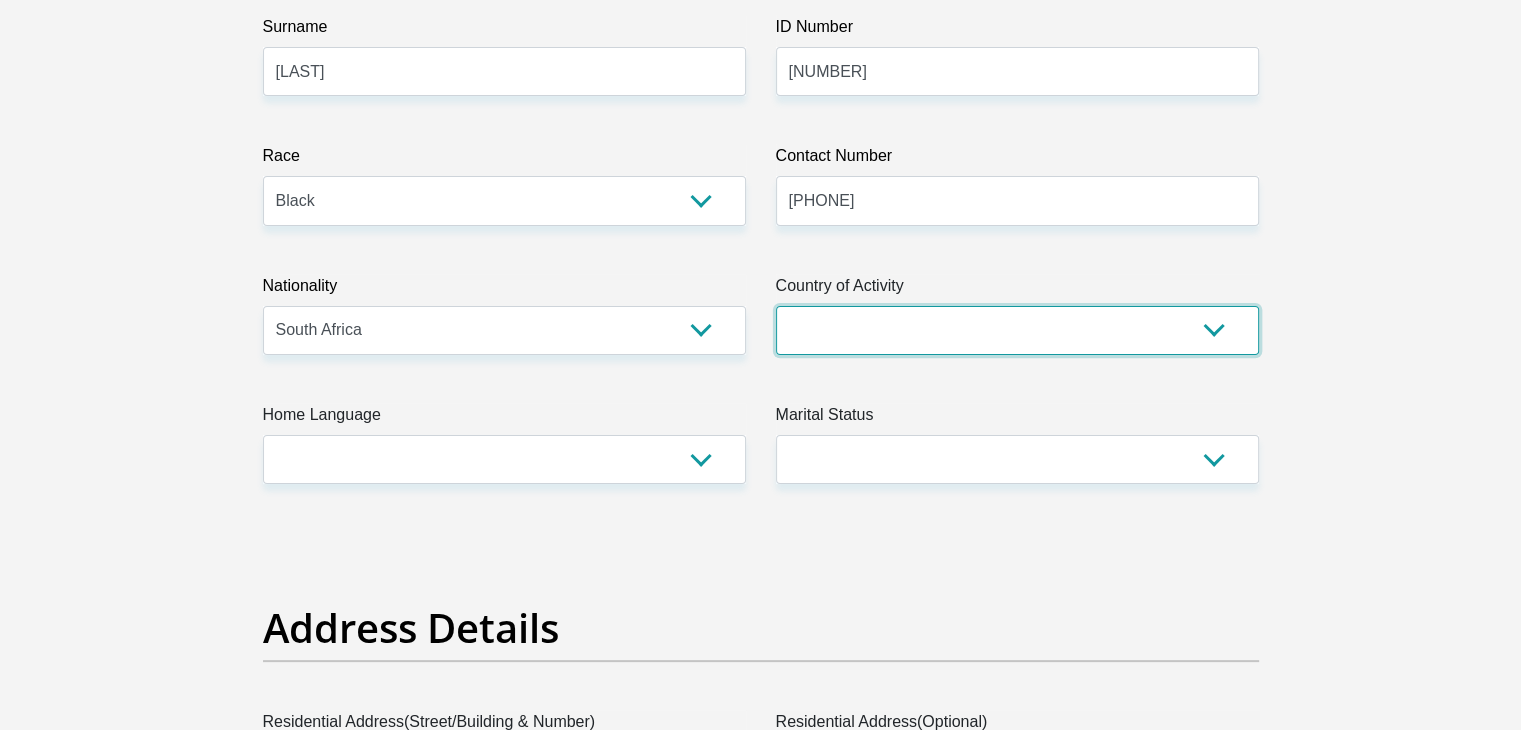 click on "South Africa
Afghanistan
Aland Islands
Albania
Algeria
America Samoa
American Virgin Islands
Andorra
Angola
Anguilla
Antarctica
Antigua and Barbuda
Argentina
Armenia
Aruba
Ascension Island
Australia
Austria
Azerbaijan
Chad" at bounding box center (1017, 330) 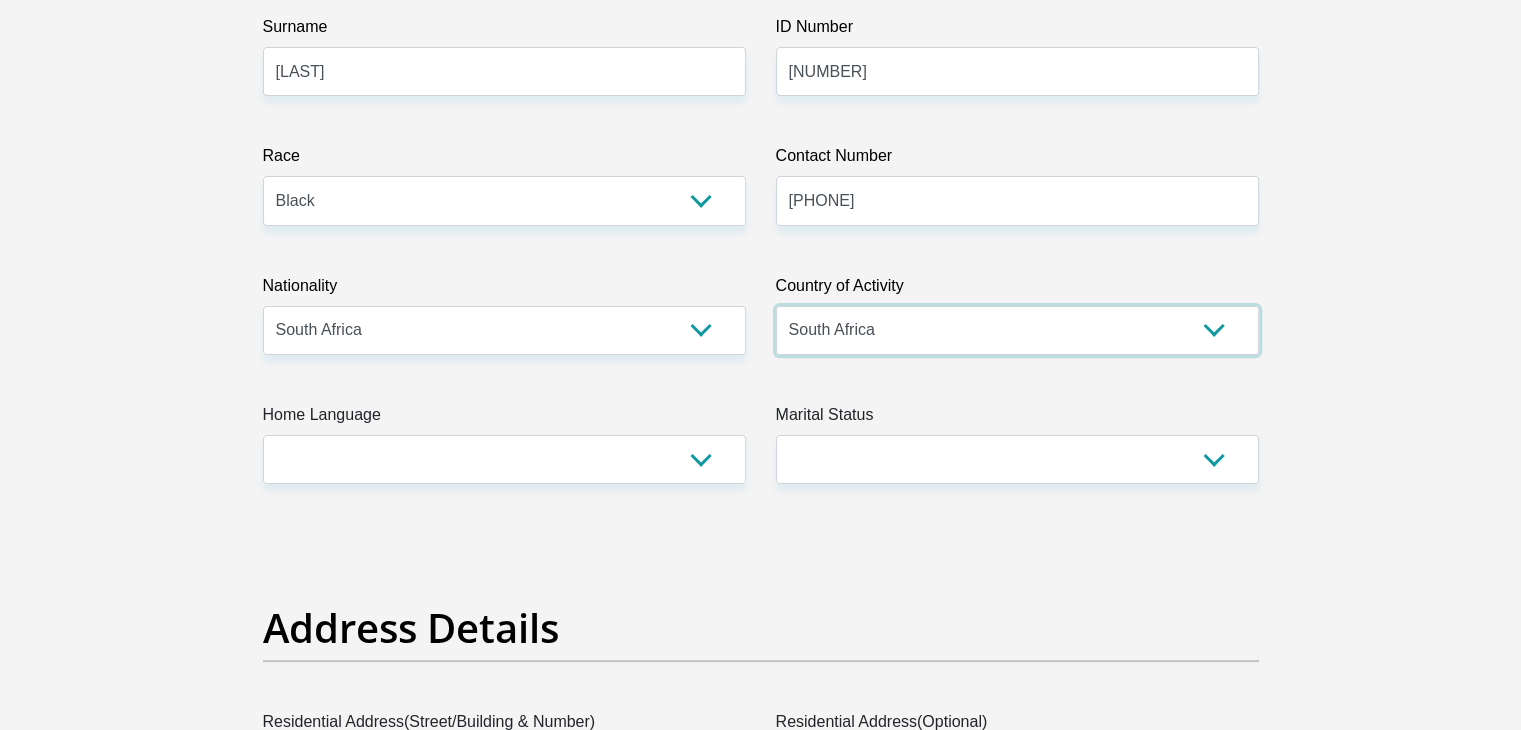 click on "South Africa
Afghanistan
Aland Islands
Albania
Algeria
America Samoa
American Virgin Islands
Andorra
Angola
Anguilla
Antarctica
Antigua and Barbuda
Argentina
Armenia
Aruba
Ascension Island
Australia
Austria
Azerbaijan
Chad" at bounding box center [1017, 330] 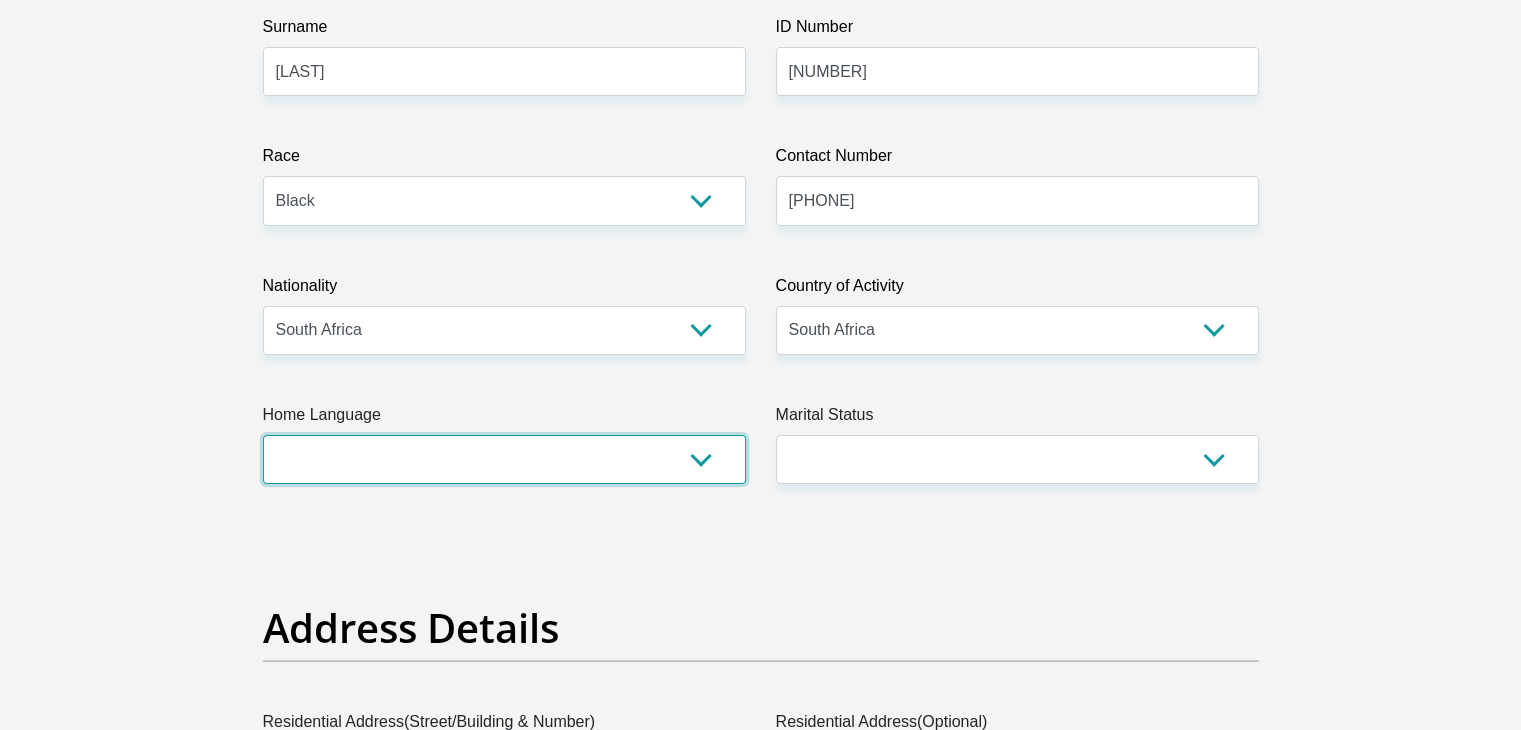 click on "Afrikaans
English
Sepedi
South Ndebele
Southern Sotho
Swati
Tsonga
Tswana
Venda
Xhosa
Zulu
Other" at bounding box center (504, 459) 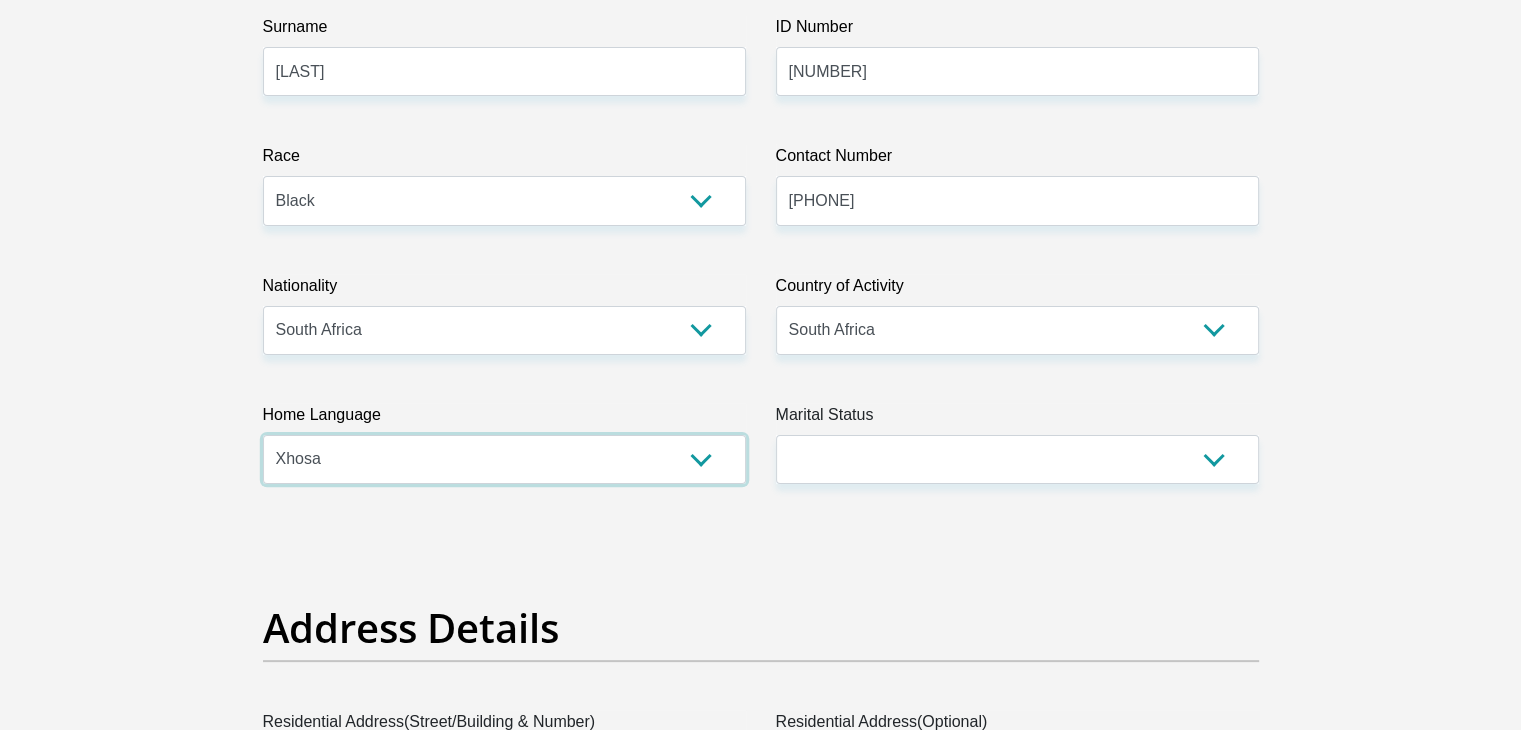 click on "Afrikaans
English
Sepedi
South Ndebele
Southern Sotho
Swati
Tsonga
Tswana
Venda
Xhosa
Zulu
Other" at bounding box center [504, 459] 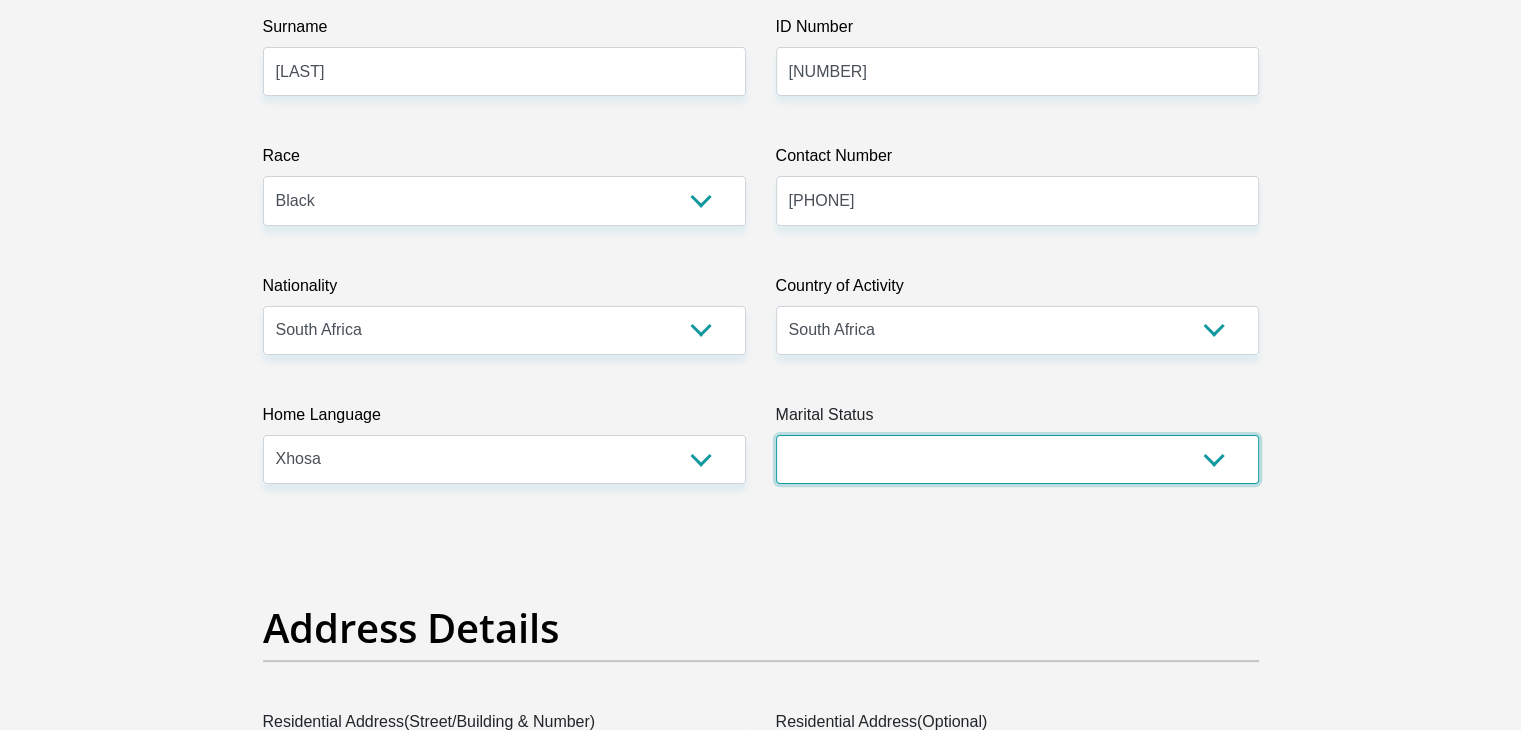click on "Married ANC
Single
Divorced
Widowed
Married COP or Customary Law" at bounding box center (1017, 459) 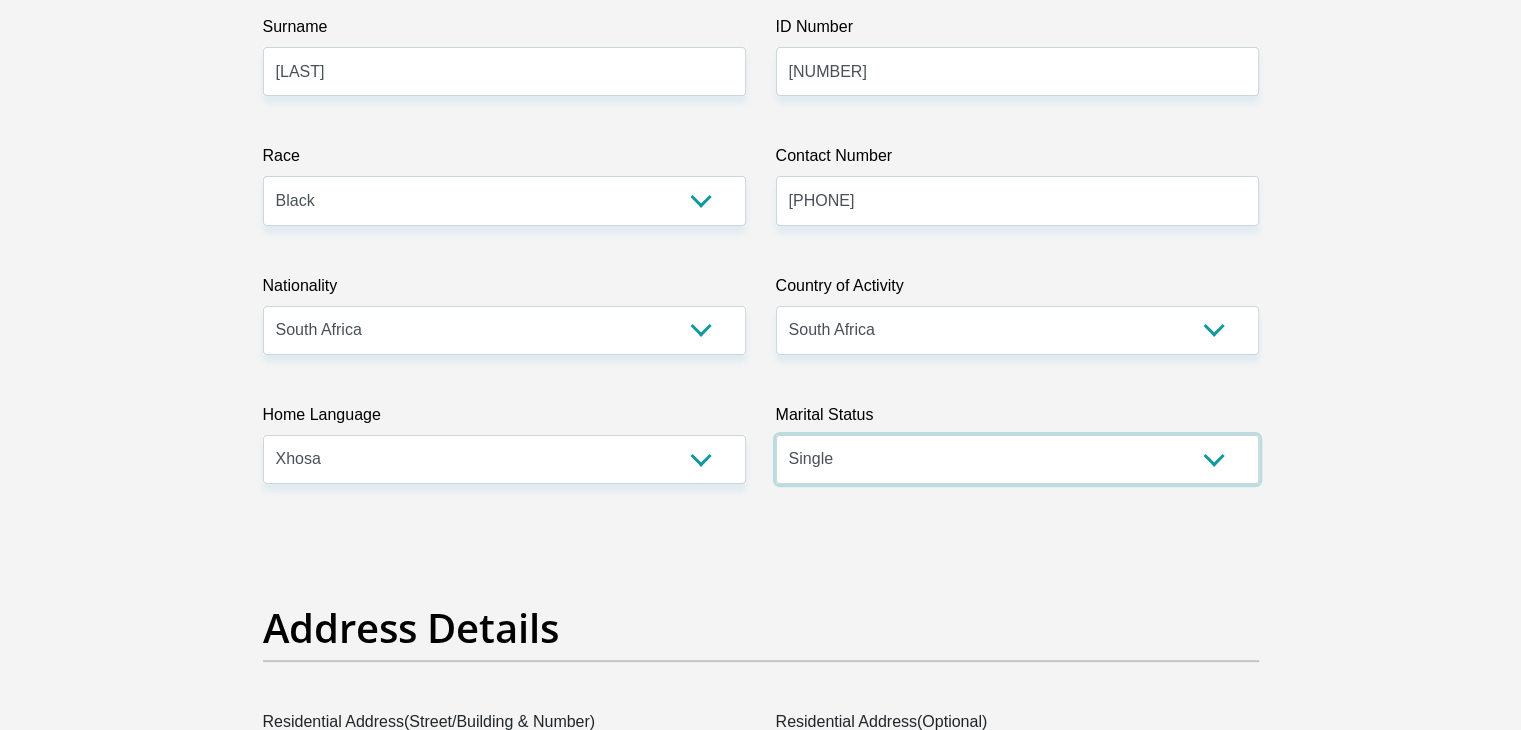 click on "Married ANC
Single
Divorced
Widowed
Married COP or Customary Law" at bounding box center [1017, 459] 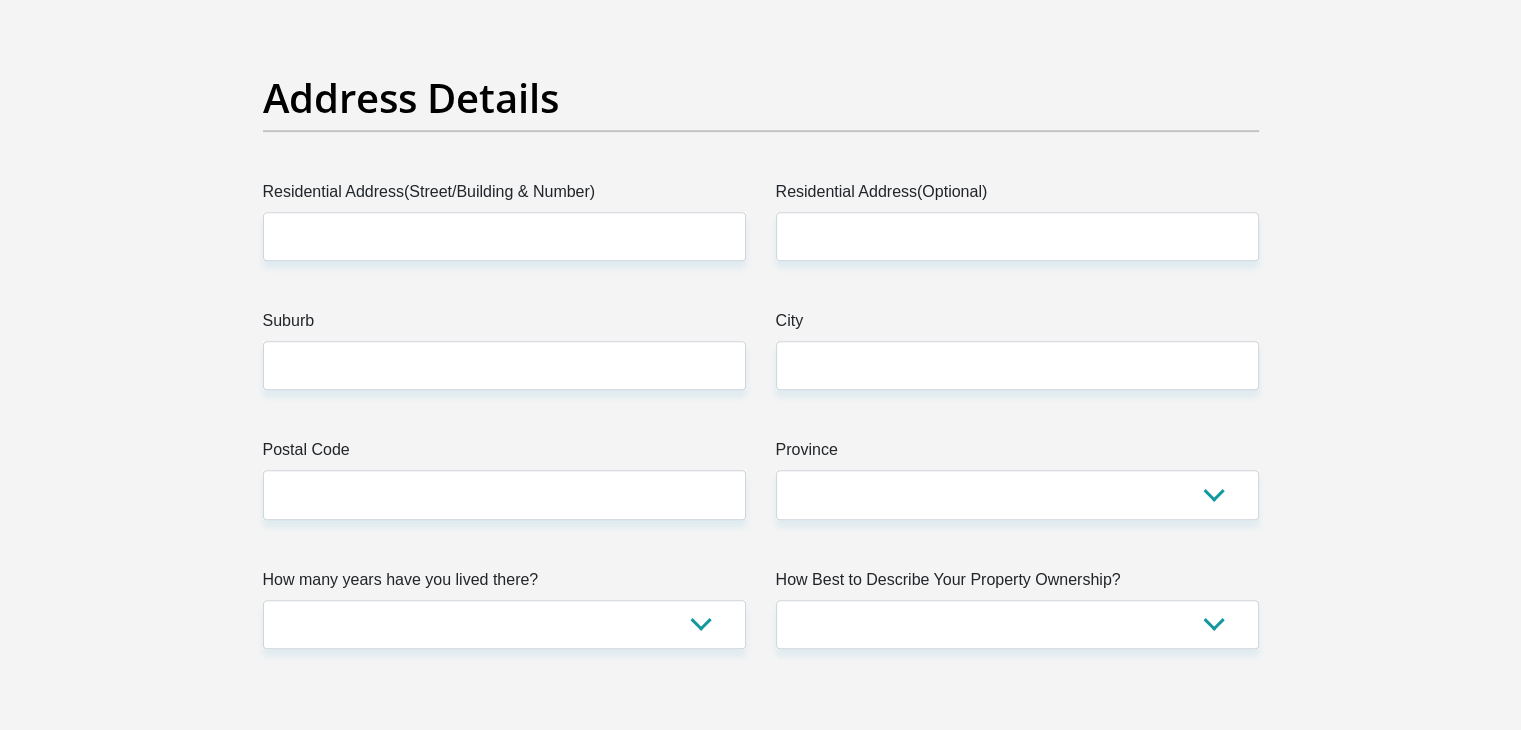 scroll, scrollTop: 998, scrollLeft: 0, axis: vertical 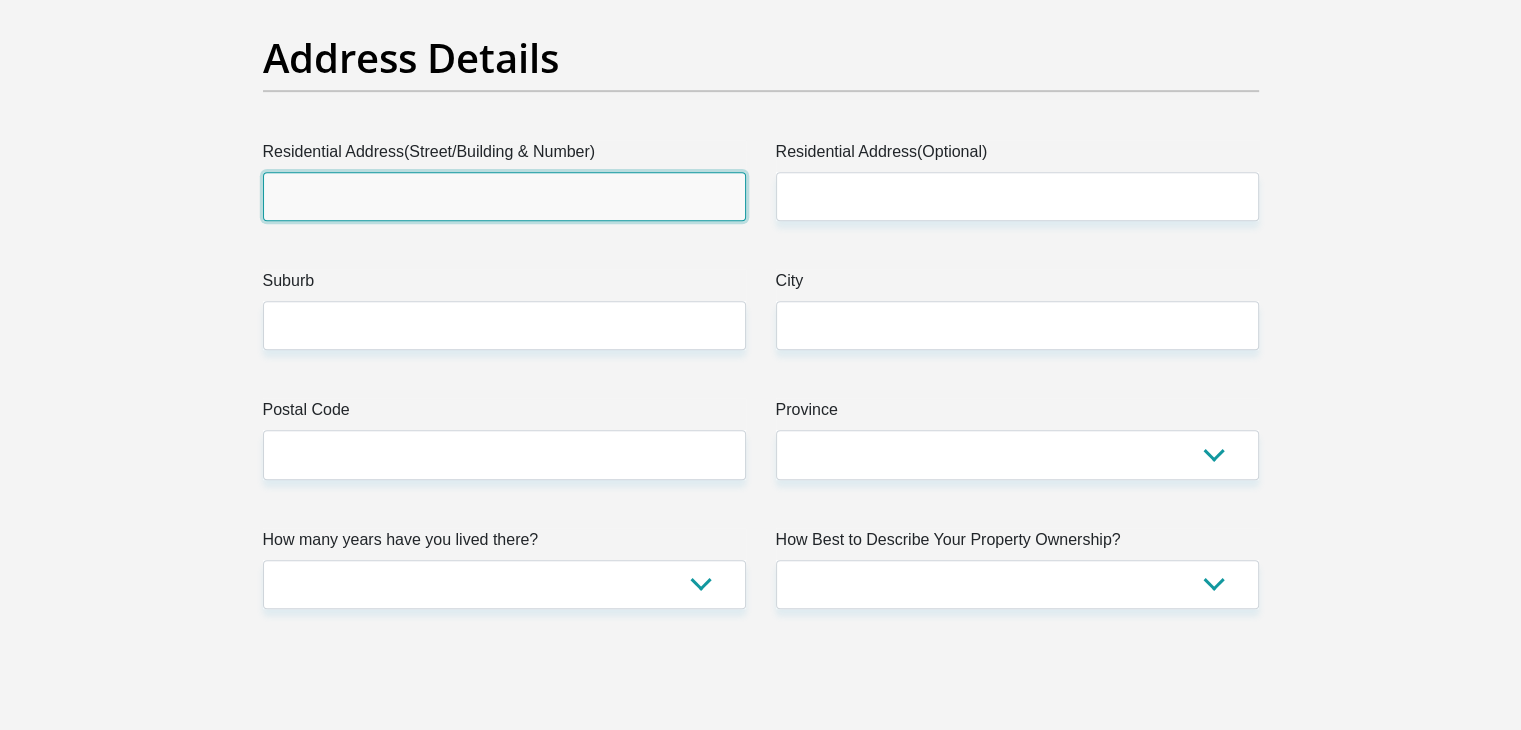 click on "Residential Address(Street/Building & Number)" at bounding box center [504, 196] 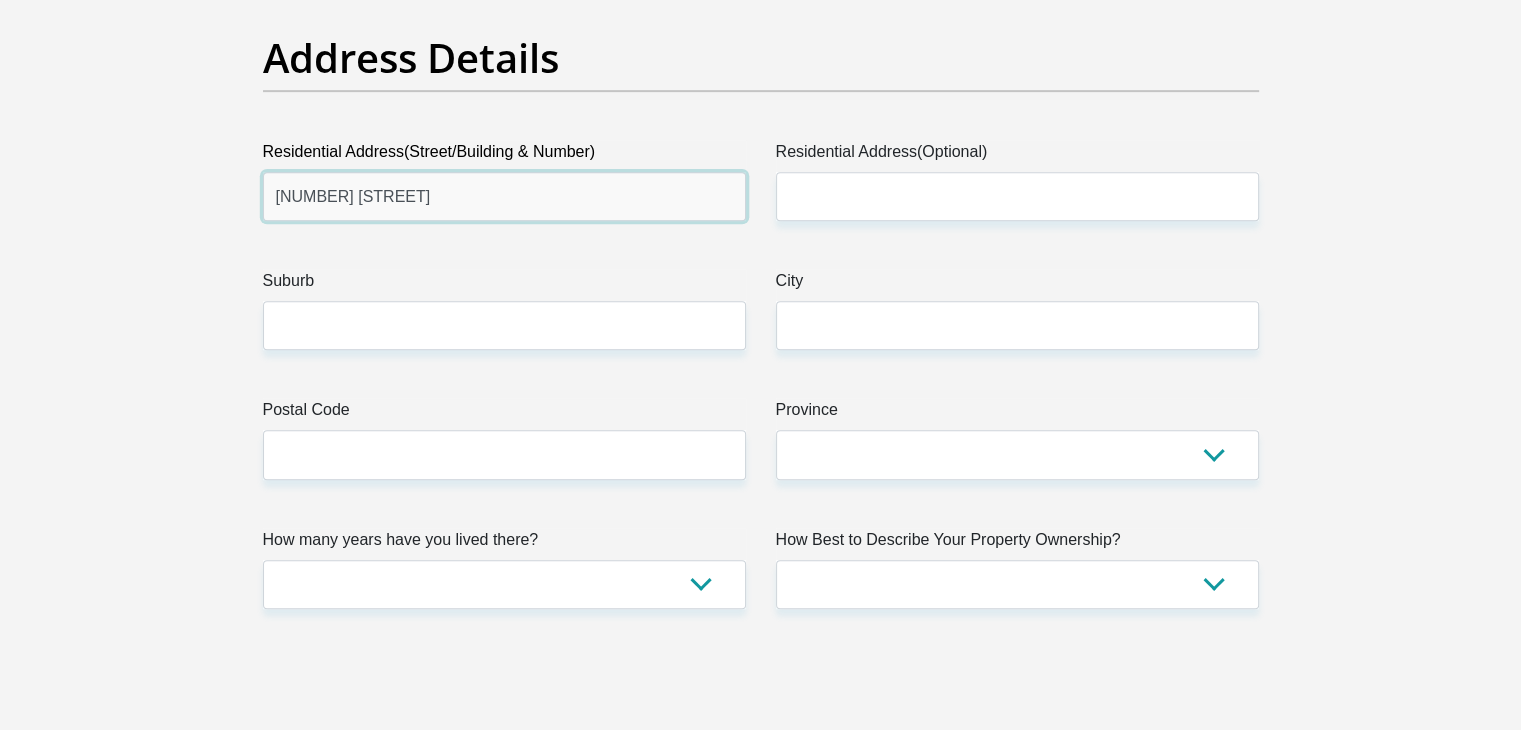type on "[NUMBER] [STREET]" 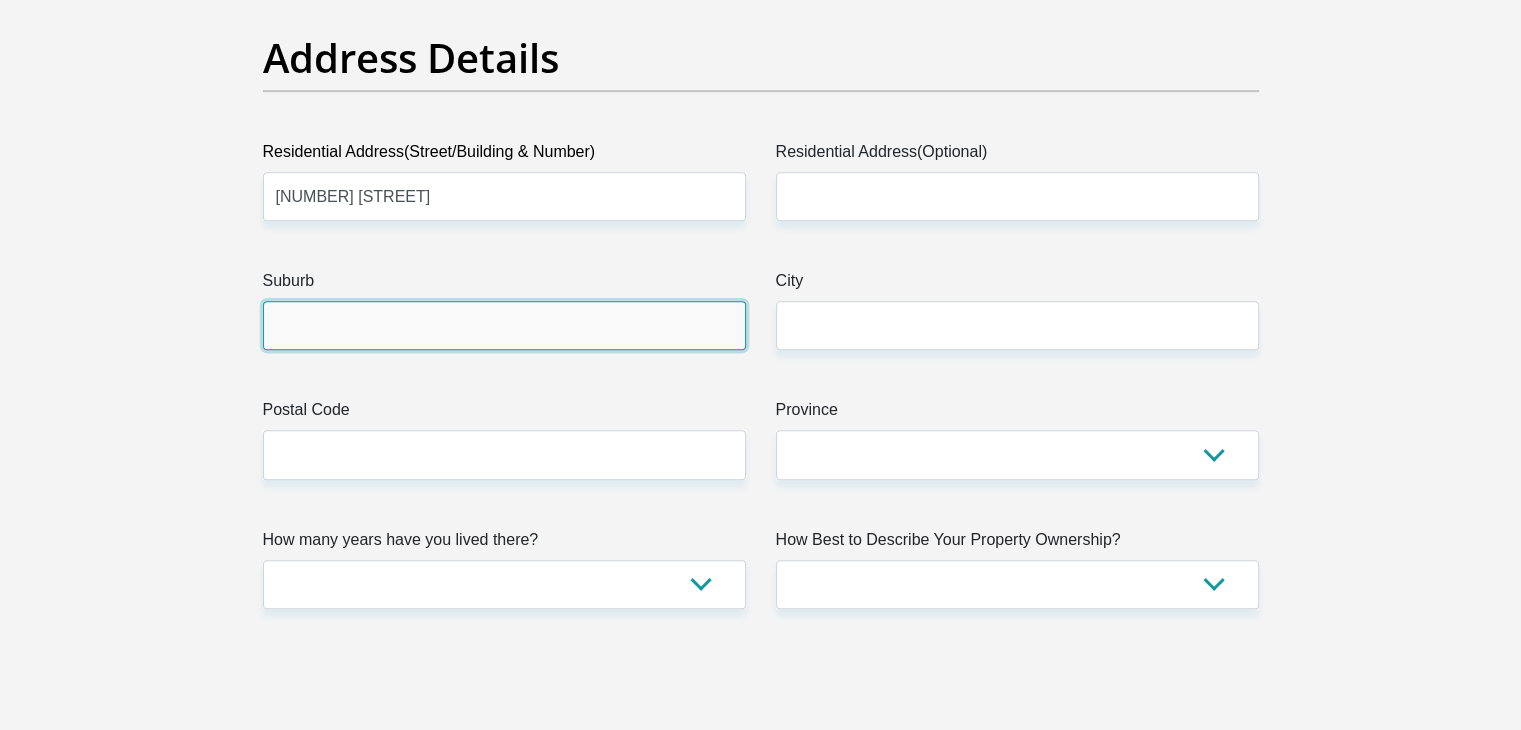 click on "Suburb" at bounding box center (504, 325) 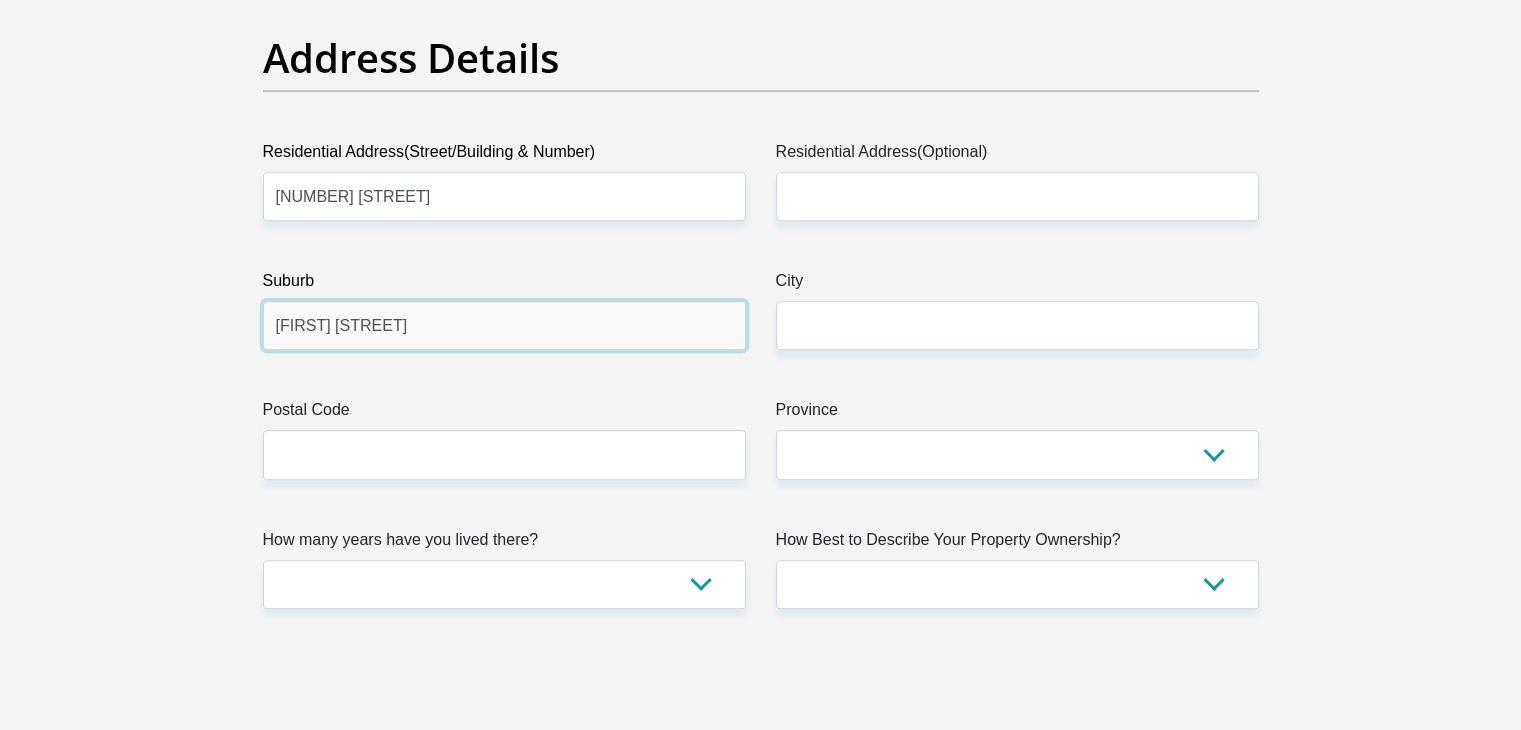 type on "[FIRST] [STREET]" 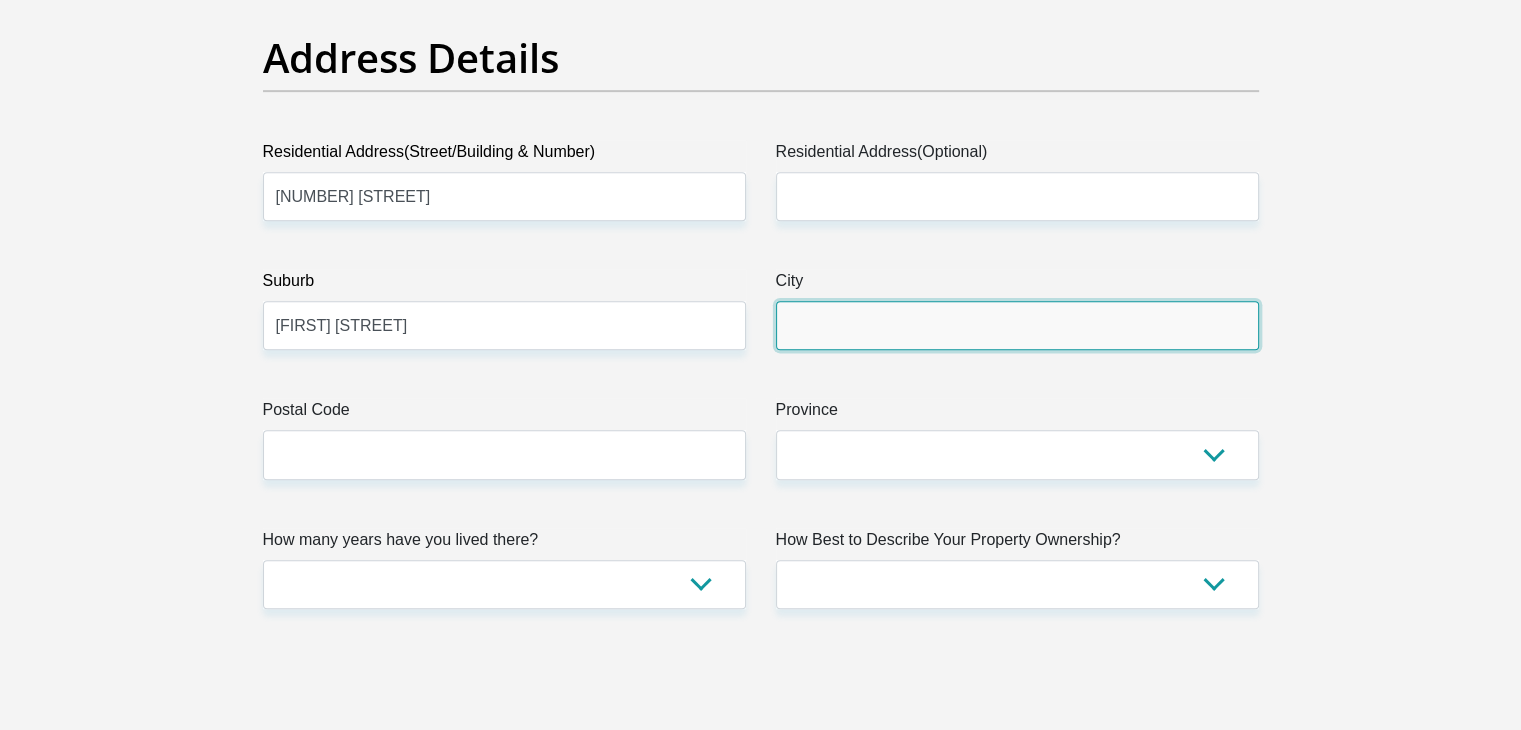 click on "City" at bounding box center (1017, 325) 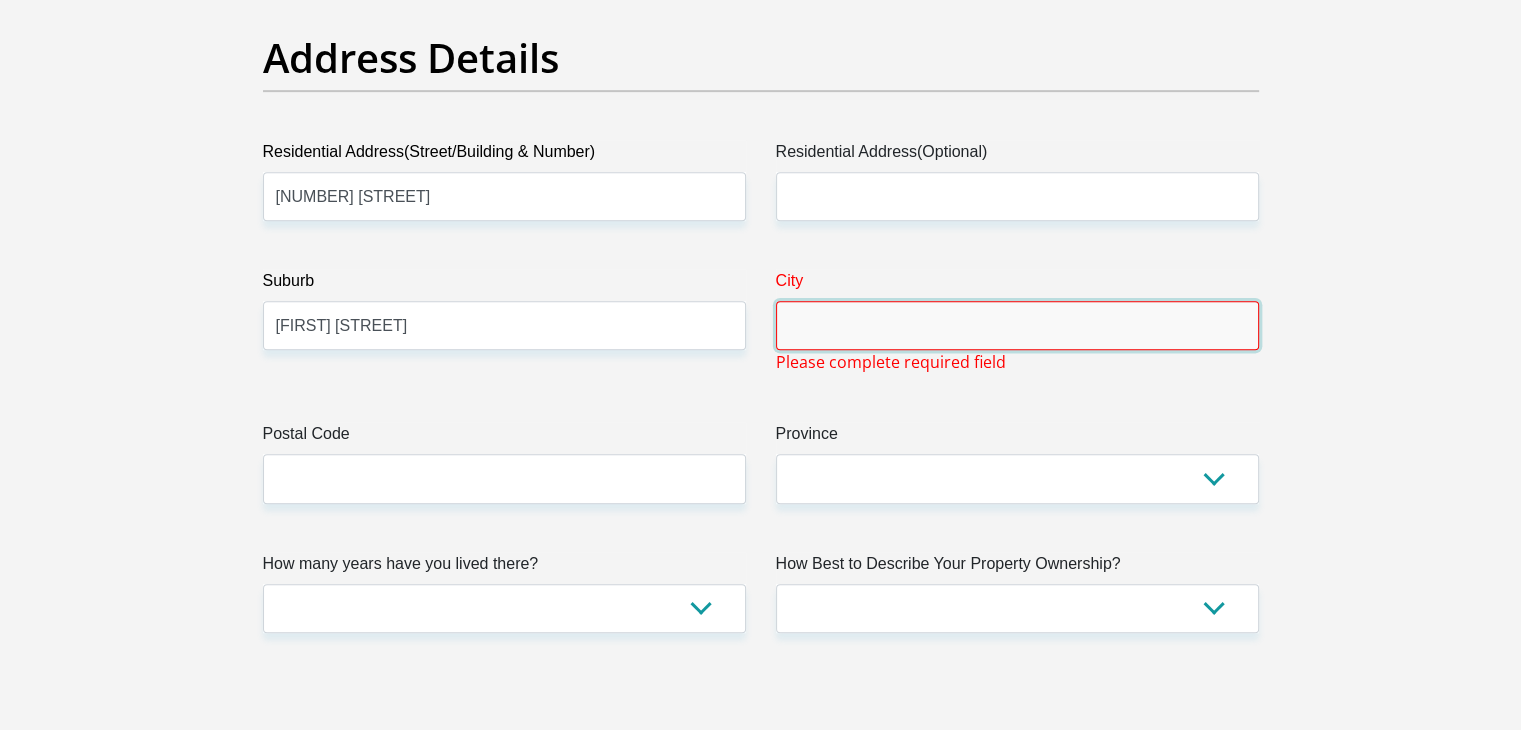 type on "K" 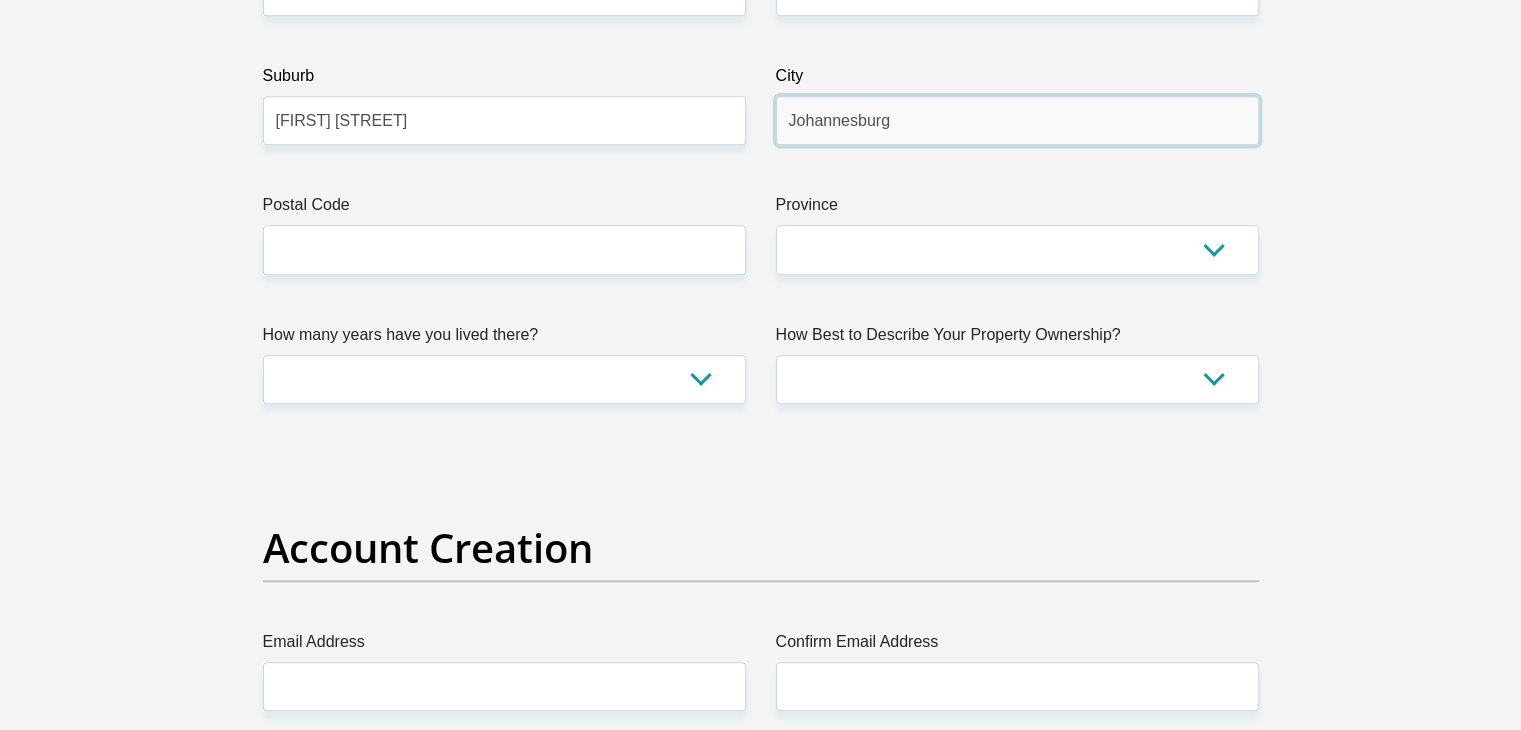 scroll, scrollTop: 1212, scrollLeft: 0, axis: vertical 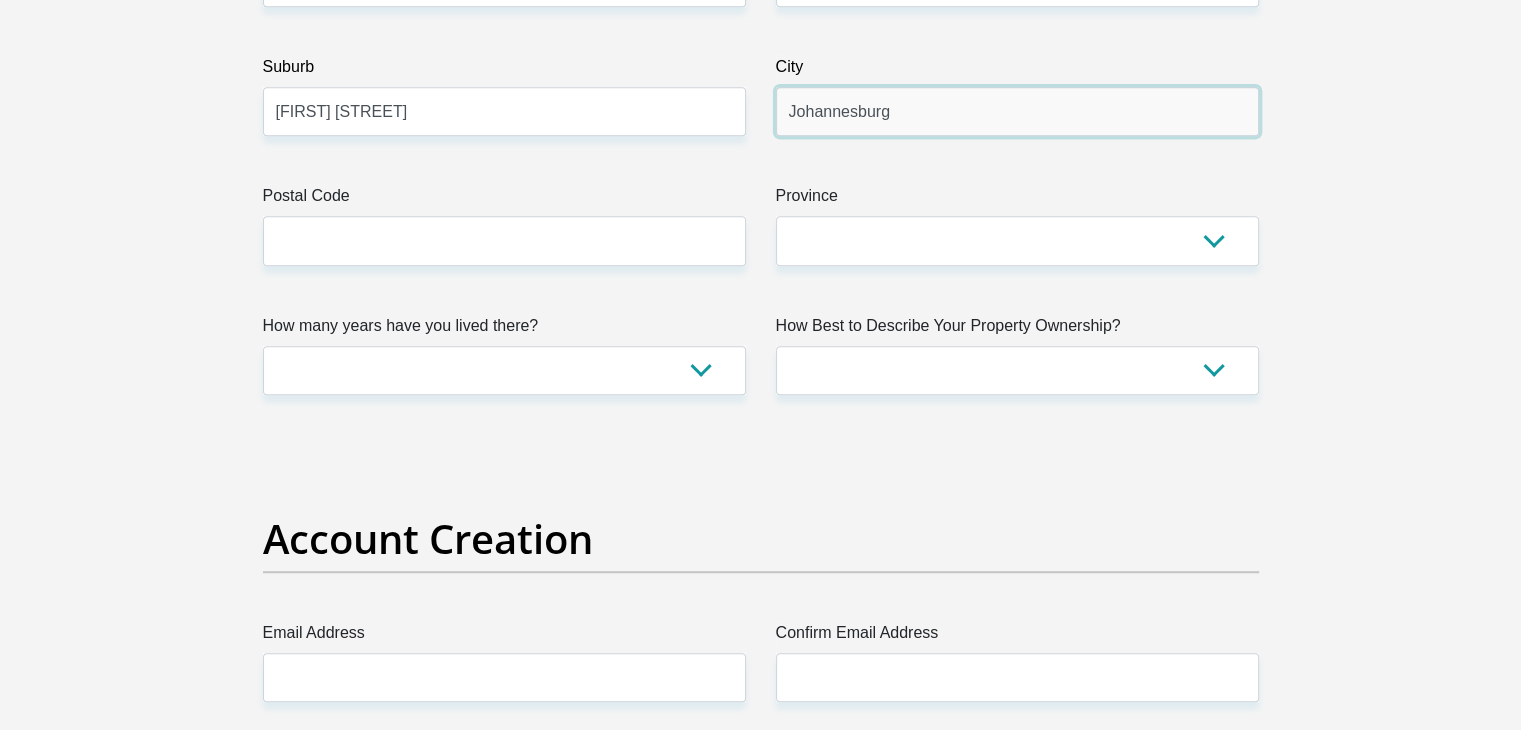 type on "Johannesburg" 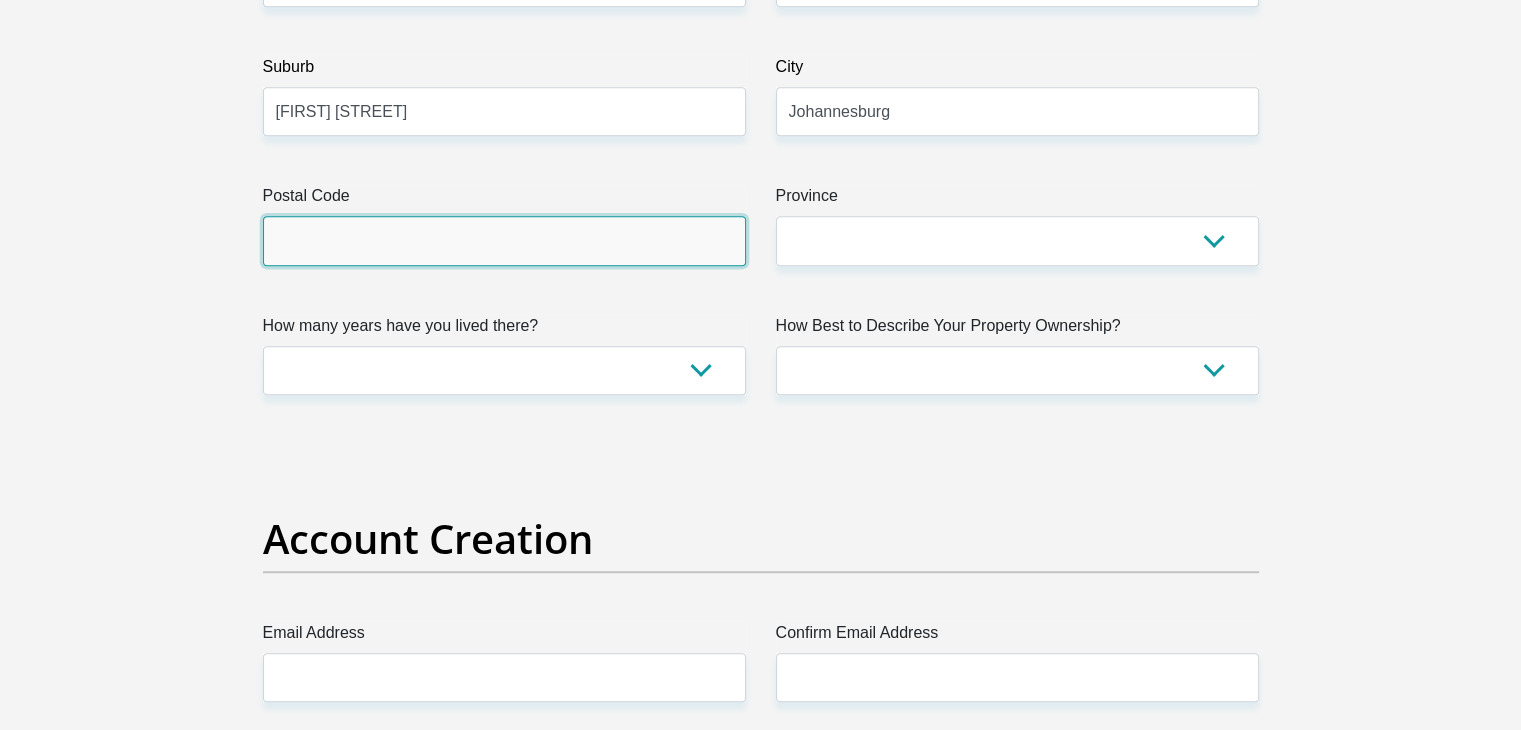 click on "Postal Code" at bounding box center (504, 240) 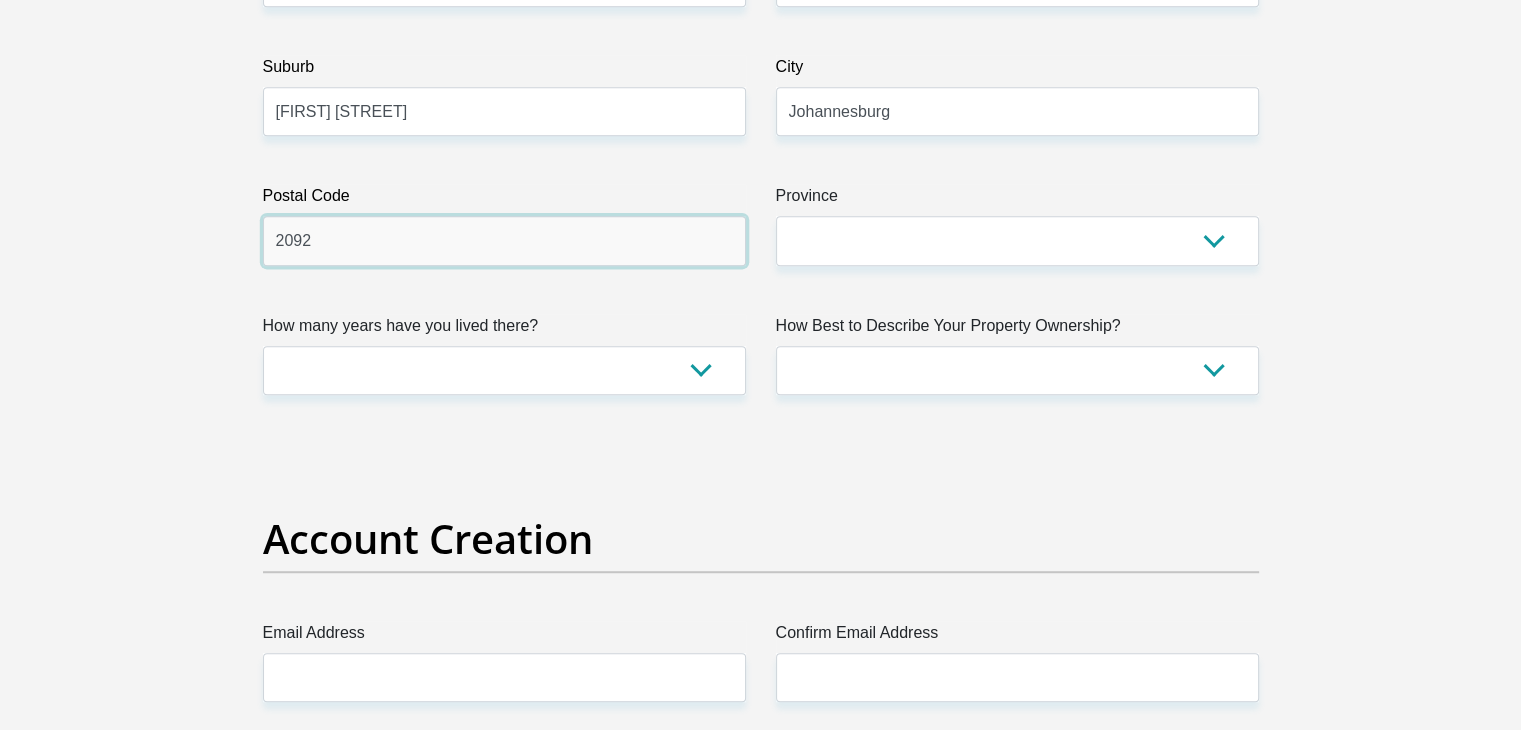 type on "2092" 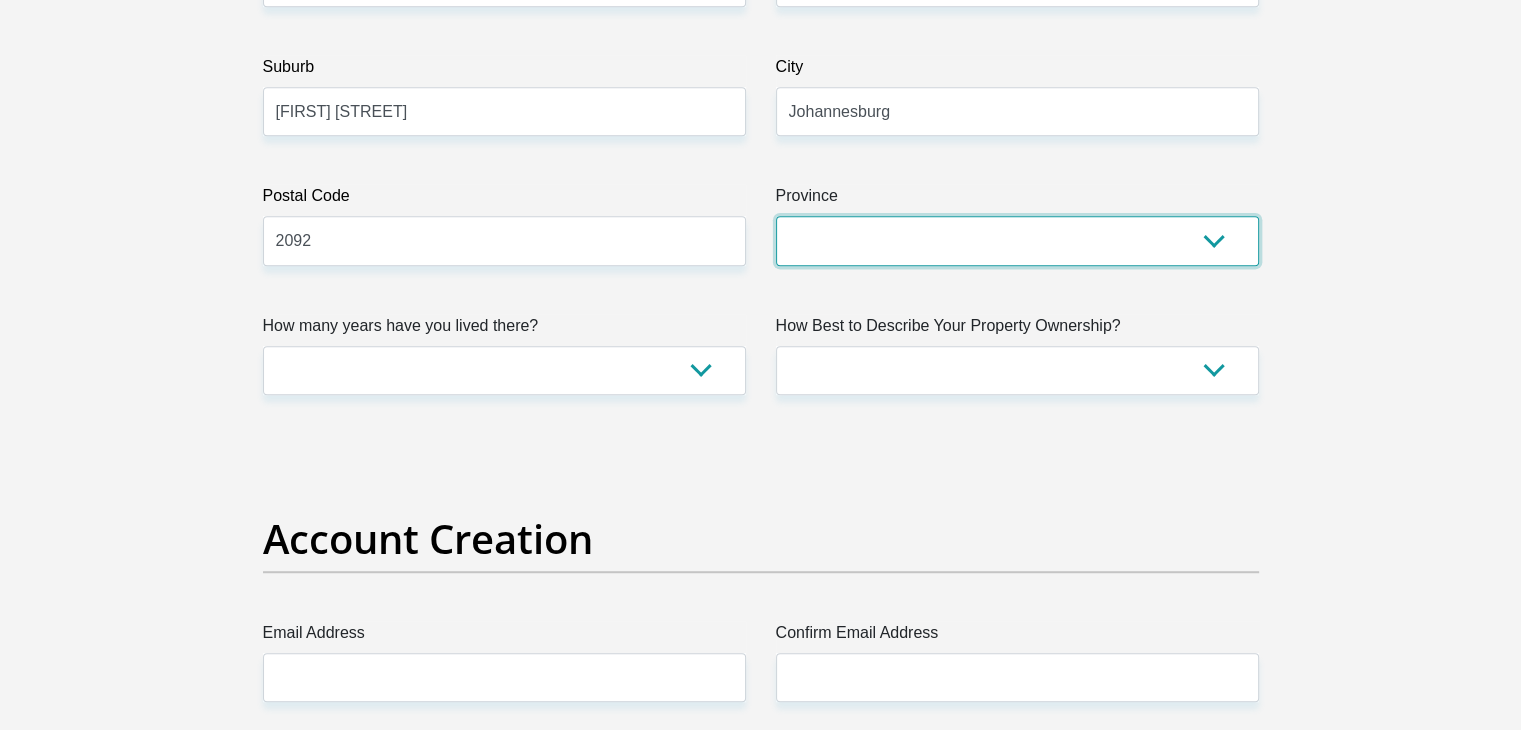 click on "Eastern Cape
Free State
Gauteng
KwaZulu-Natal
Limpopo
Mpumalanga
Northern Cape
North West
Western Cape" at bounding box center [1017, 240] 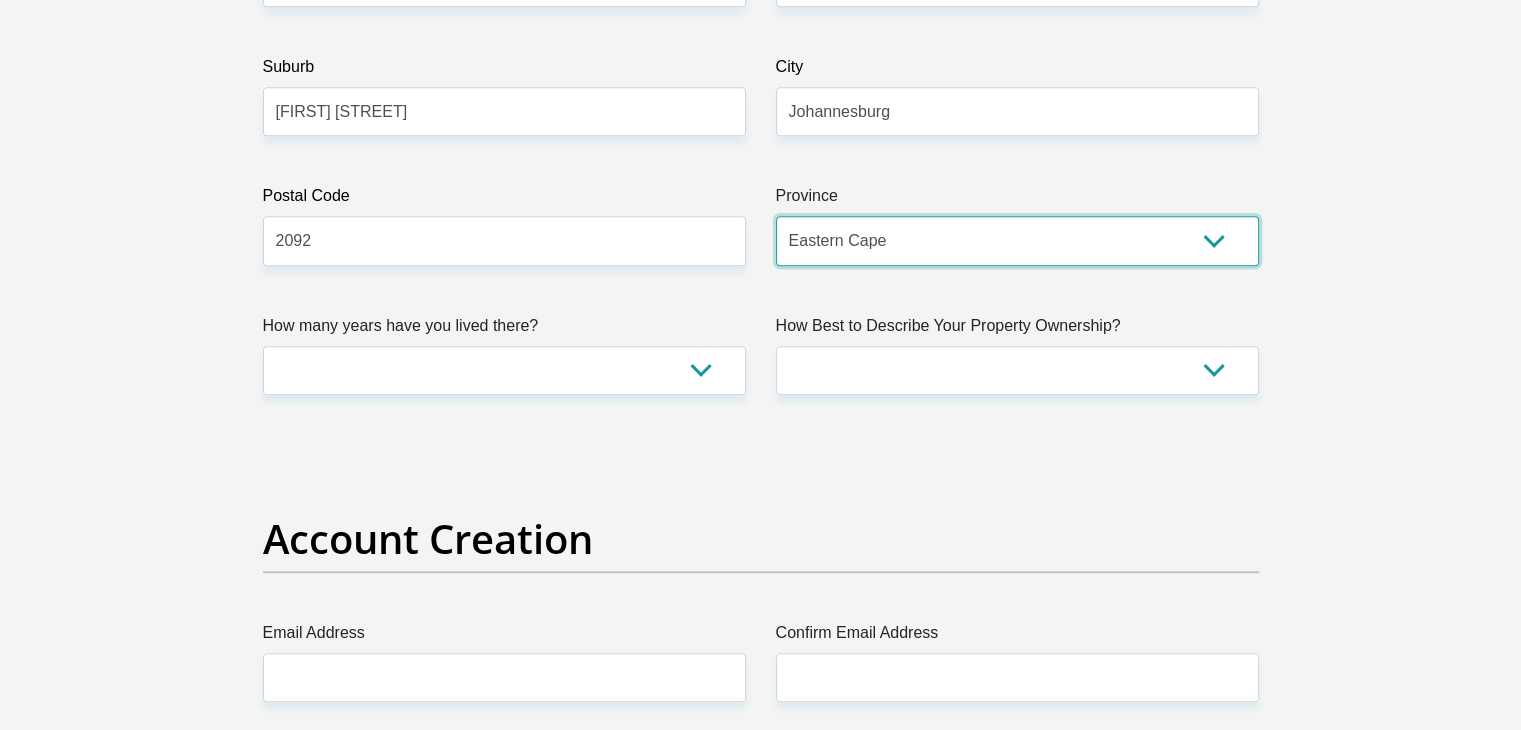 click on "Eastern Cape
Free State
Gauteng
KwaZulu-Natal
Limpopo
Mpumalanga
Northern Cape
North West
Western Cape" at bounding box center (1017, 240) 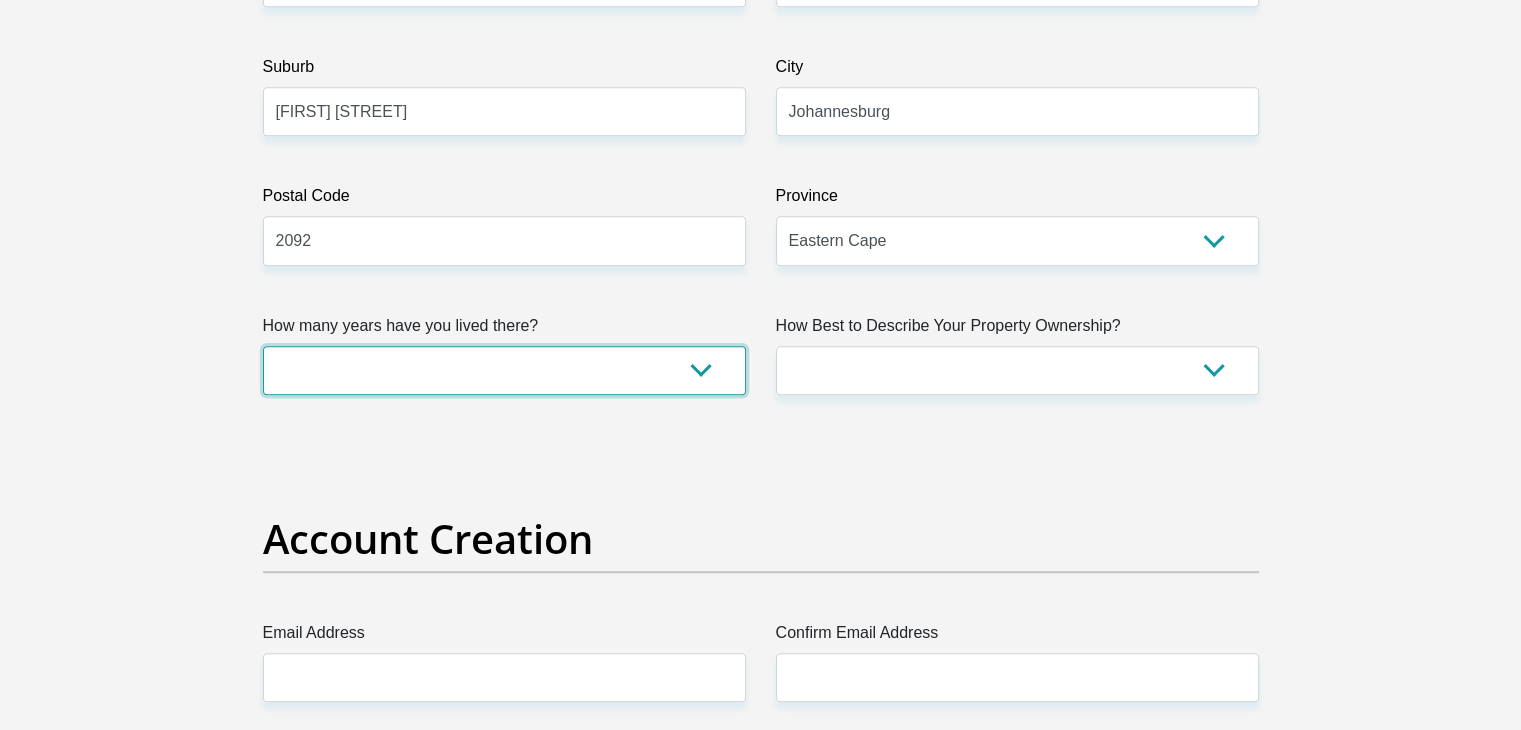 click on "less than 1 year
1-3 years
3-5 years
5+ years" at bounding box center [504, 370] 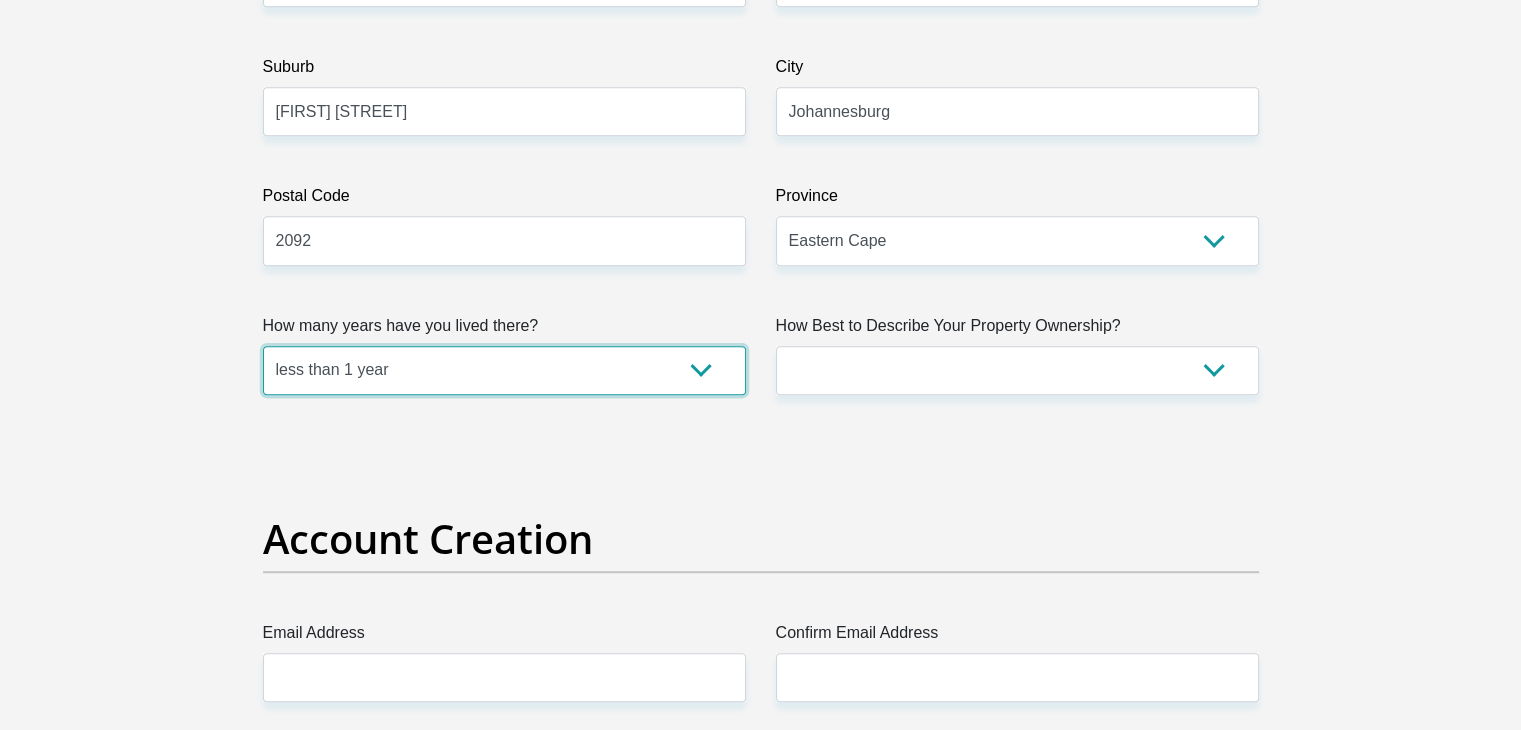 click on "less than 1 year
1-3 years
3-5 years
5+ years" at bounding box center [504, 370] 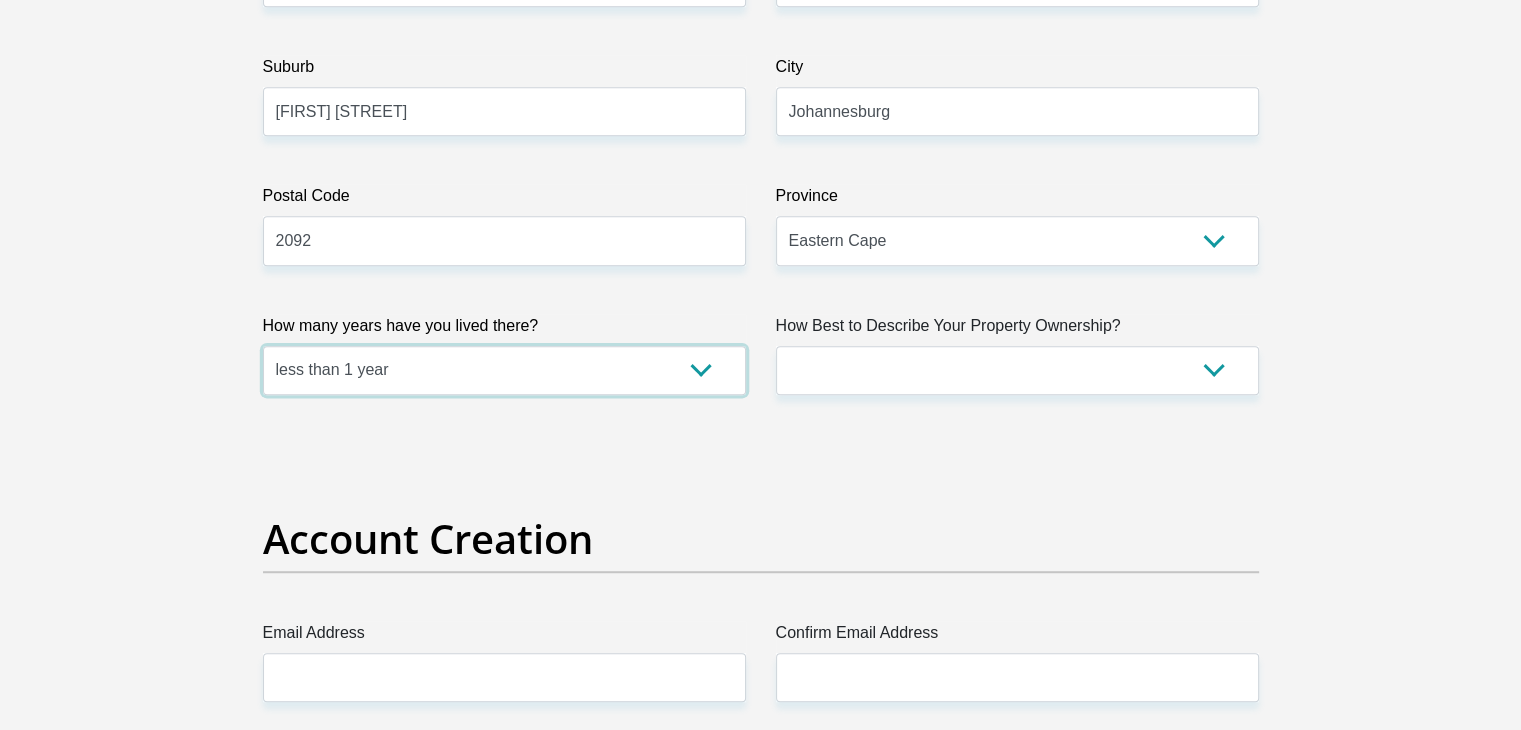 click on "less than 1 year
1-3 years
3-5 years
5+ years" at bounding box center (504, 370) 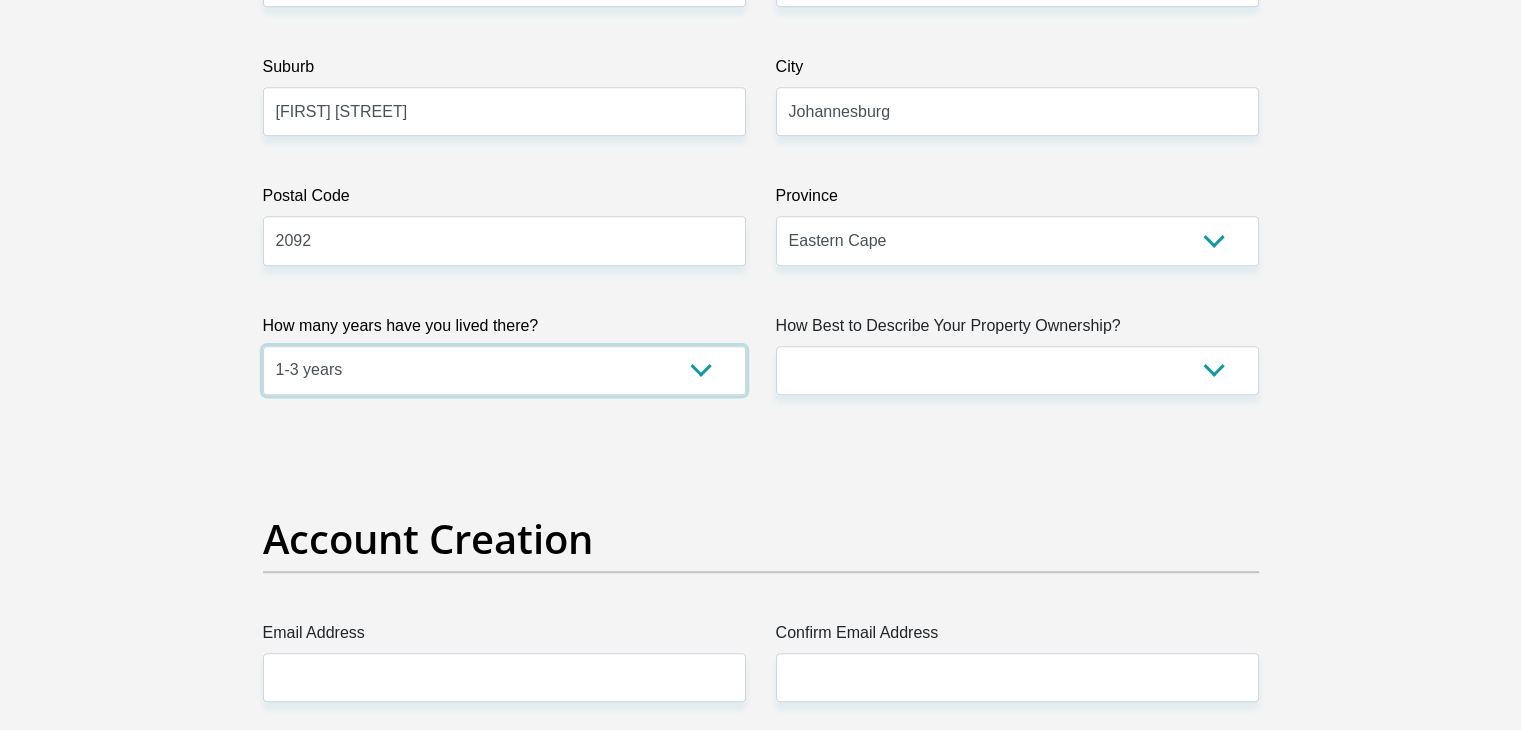 click on "less than 1 year
1-3 years
3-5 years
5+ years" at bounding box center [504, 370] 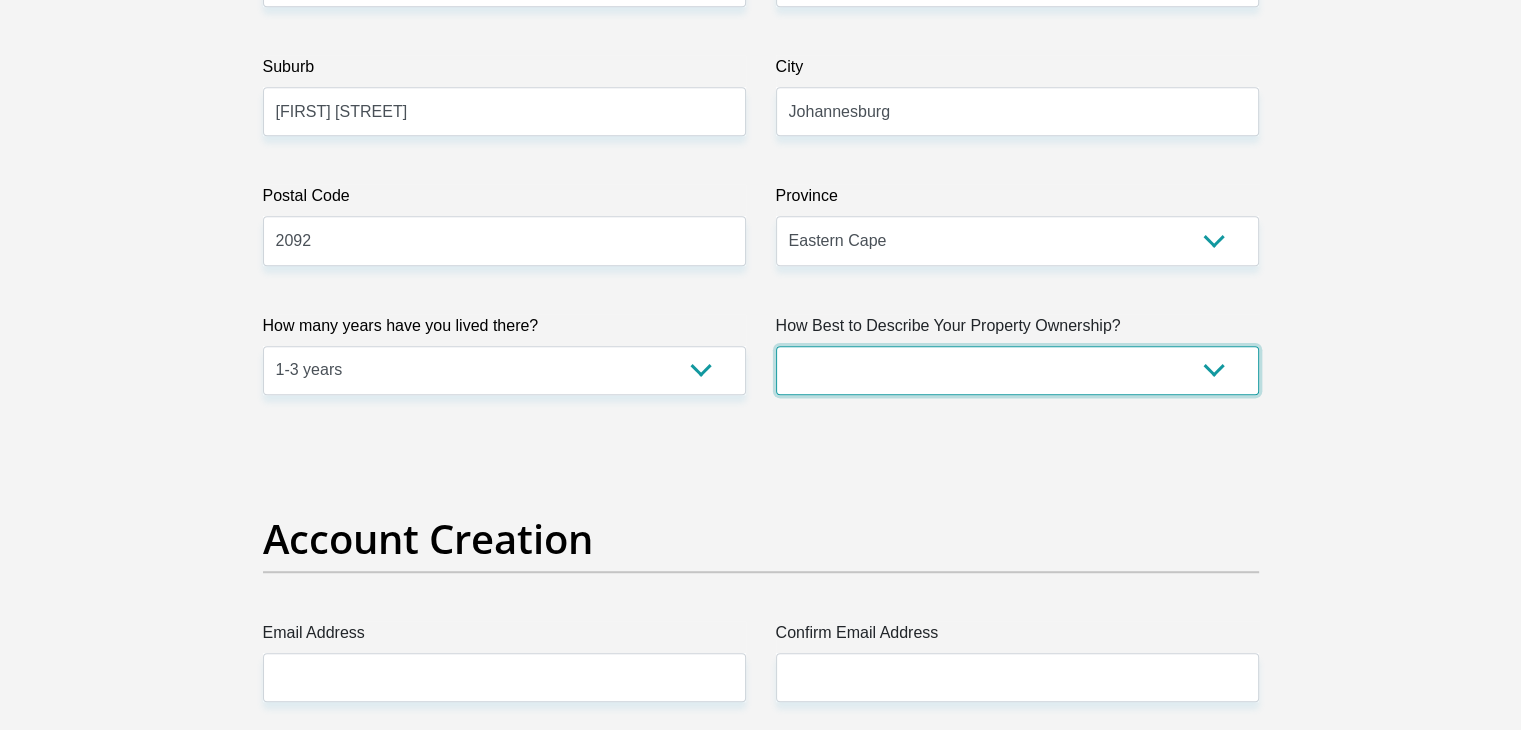 click on "Owned
Rented
Family Owned
Company Dwelling" at bounding box center [1017, 370] 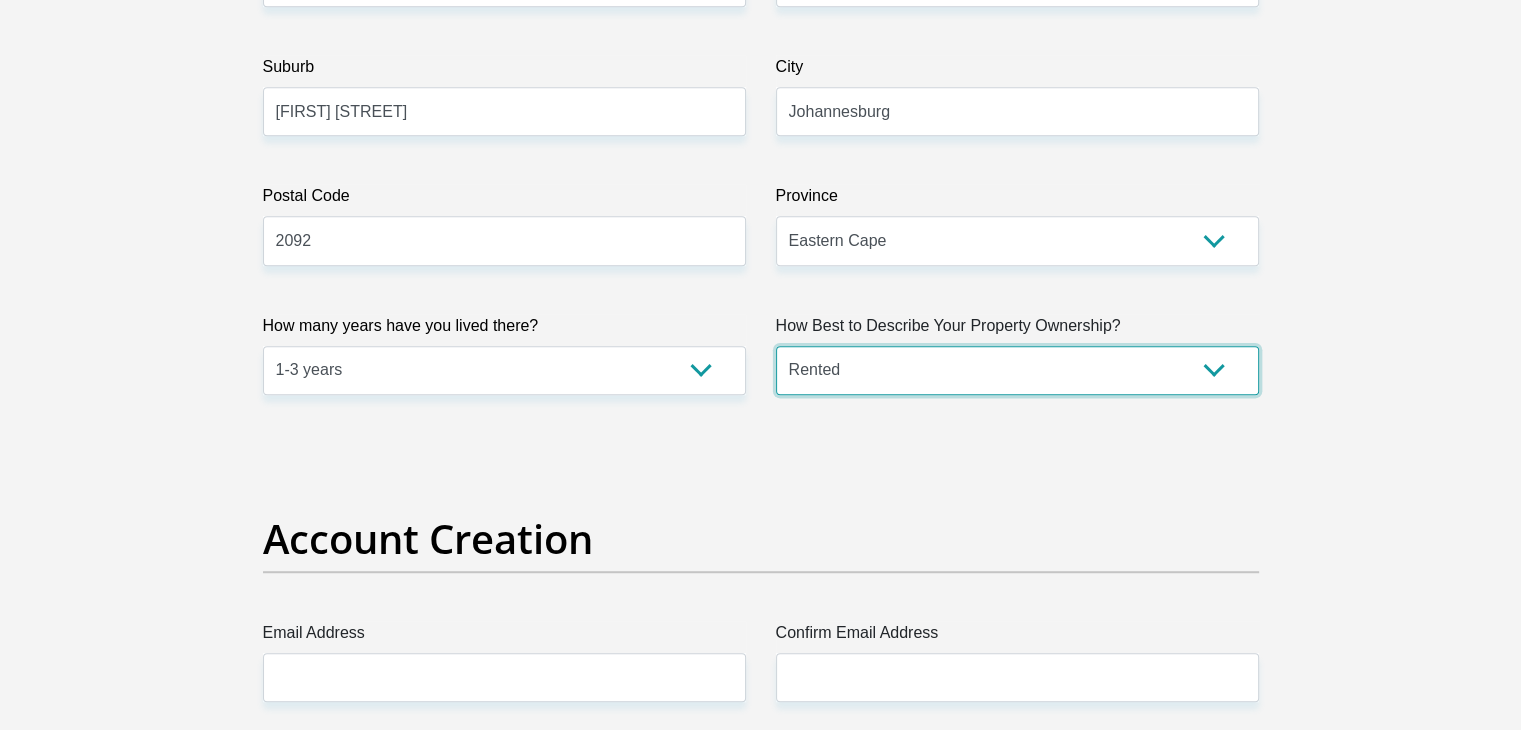 click on "Owned
Rented
Family Owned
Company Dwelling" at bounding box center (1017, 370) 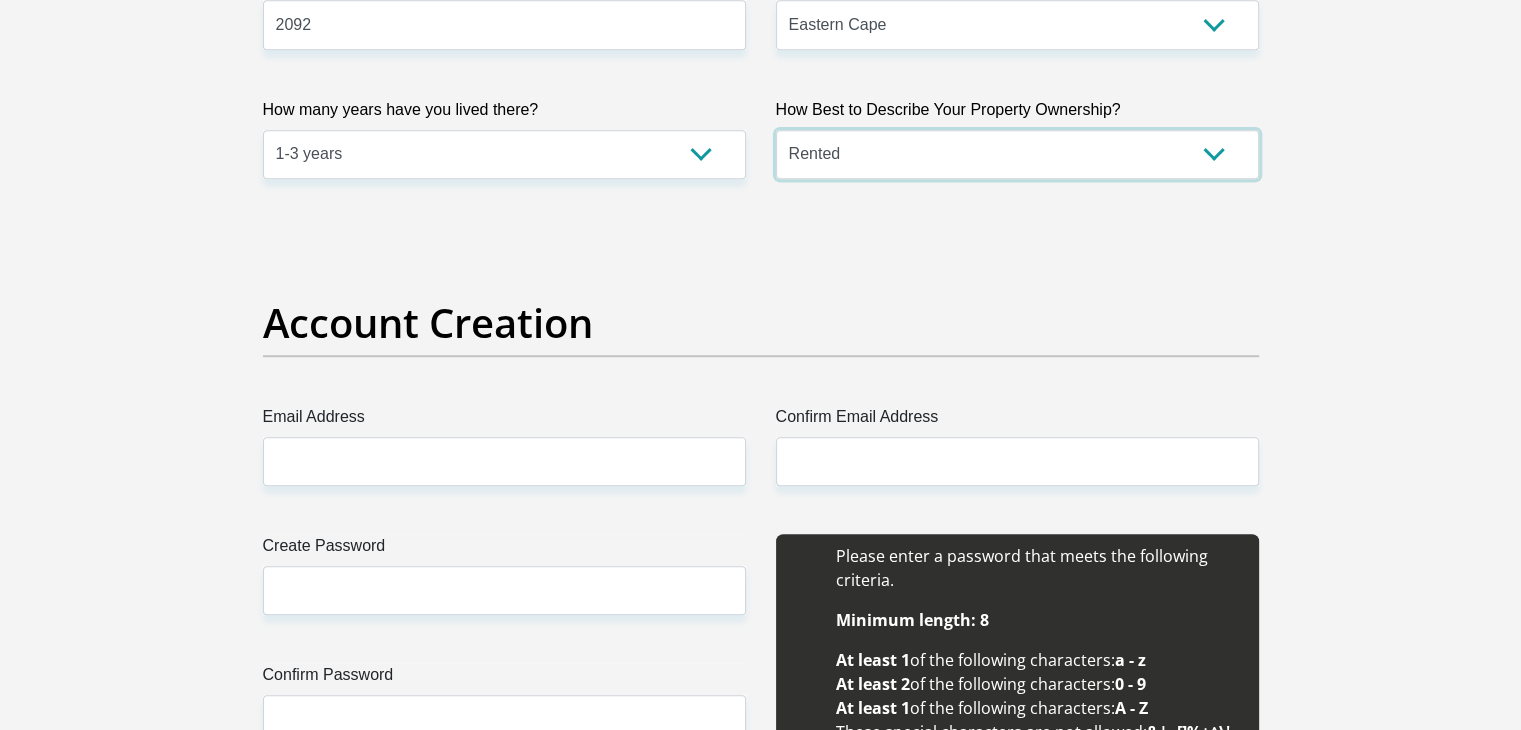scroll, scrollTop: 1428, scrollLeft: 0, axis: vertical 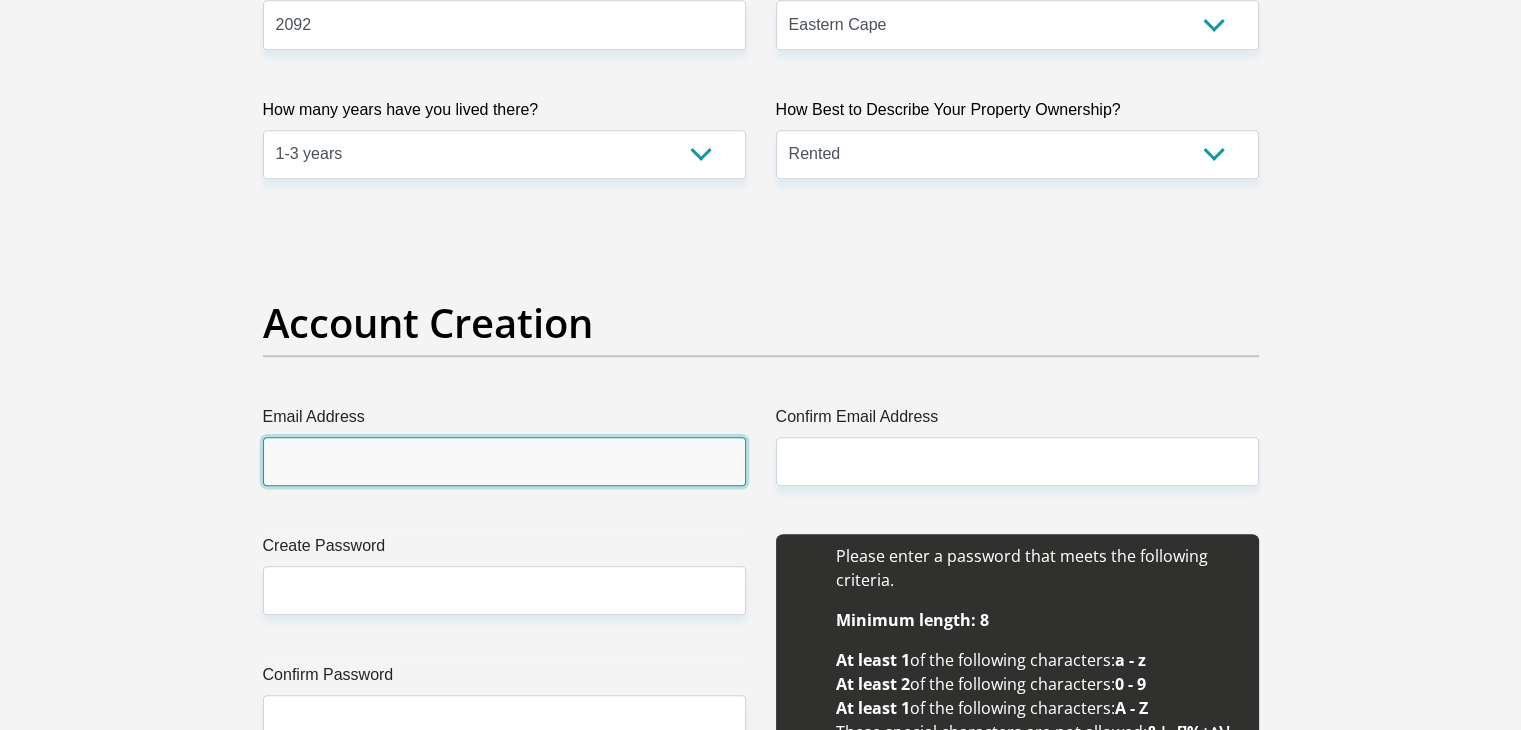 click on "Email Address" at bounding box center (504, 461) 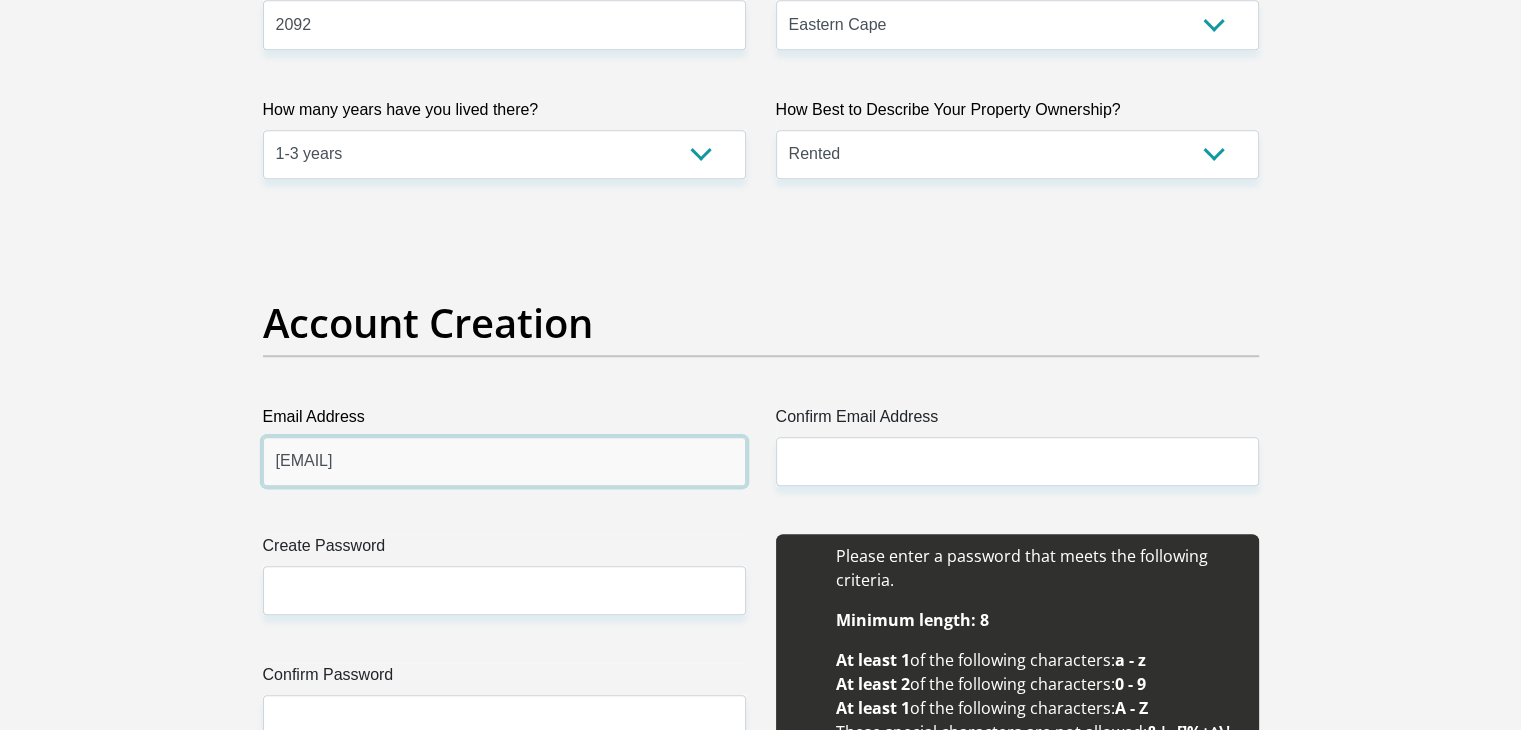 type on "[EMAIL]" 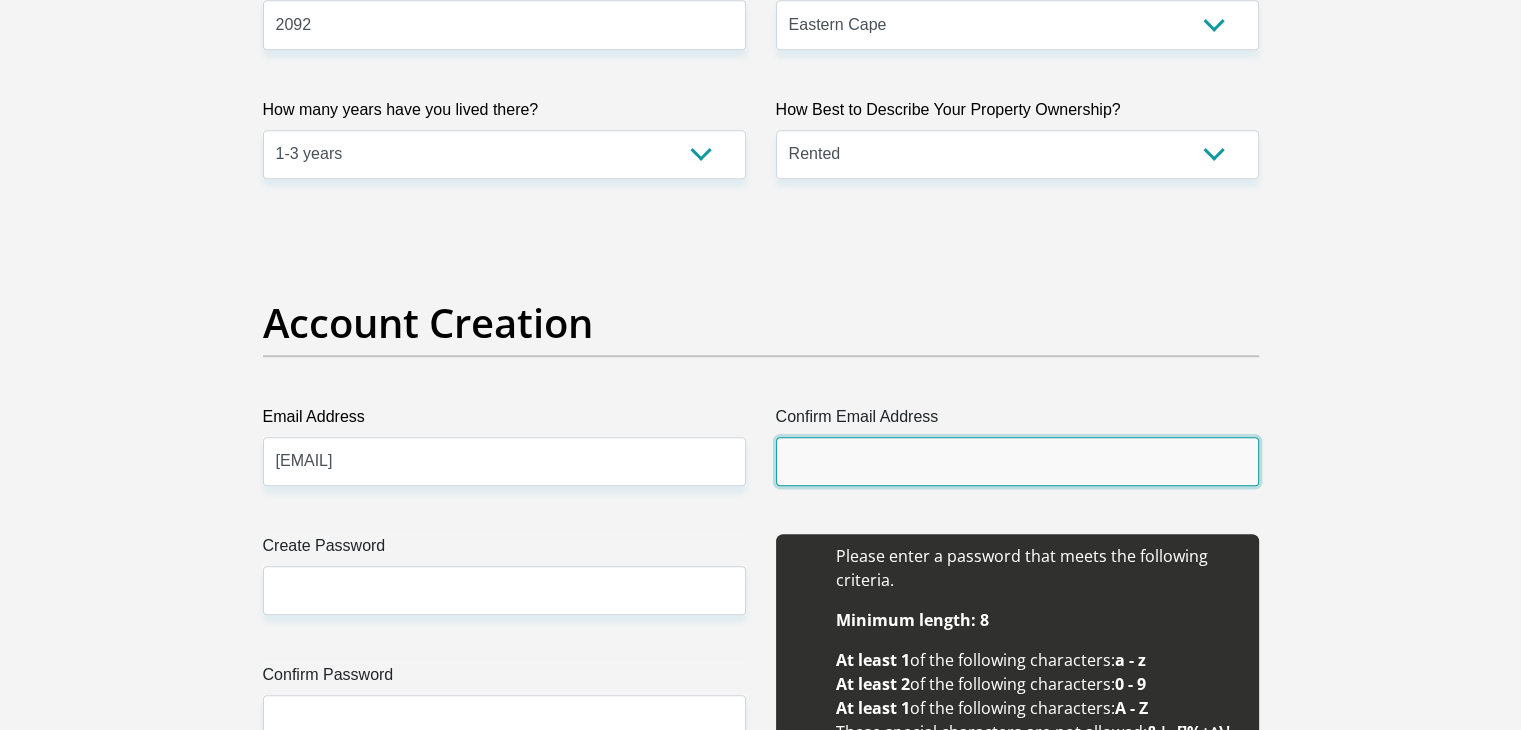click on "Confirm Email Address" at bounding box center (1017, 461) 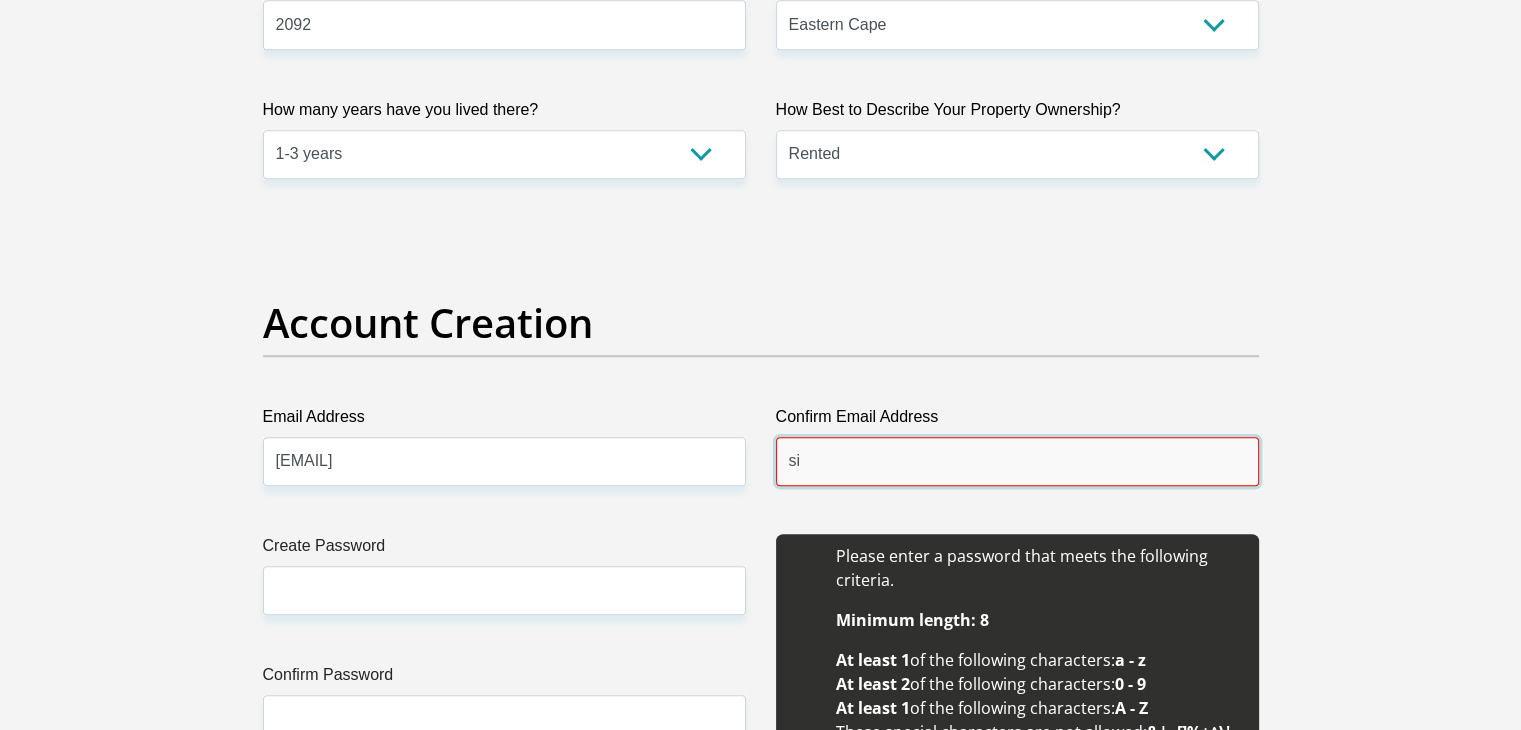 type on "s" 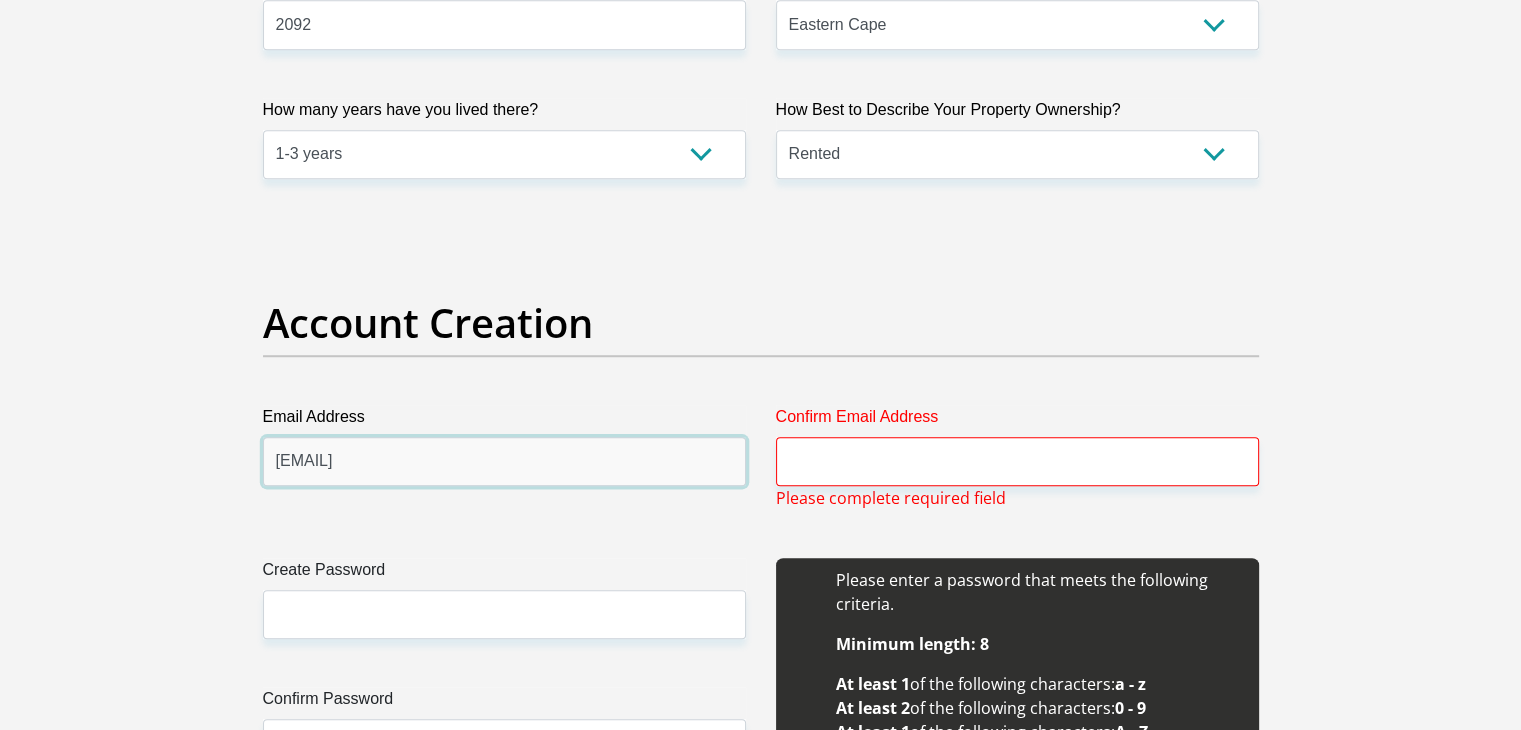 drag, startPoint x: 552, startPoint y: 435, endPoint x: 273, endPoint y: 453, distance: 279.58005 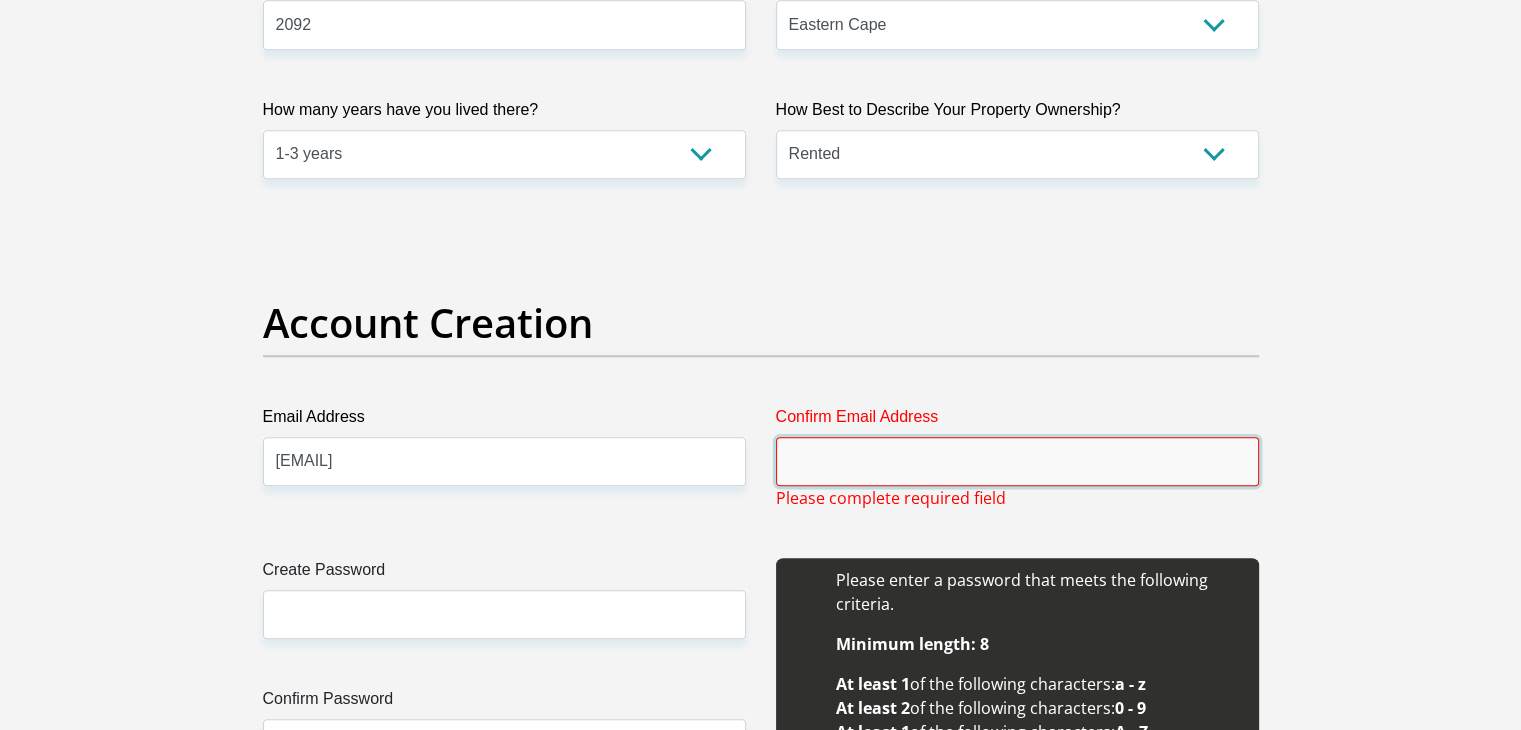 click on "Confirm Email Address" at bounding box center [1017, 461] 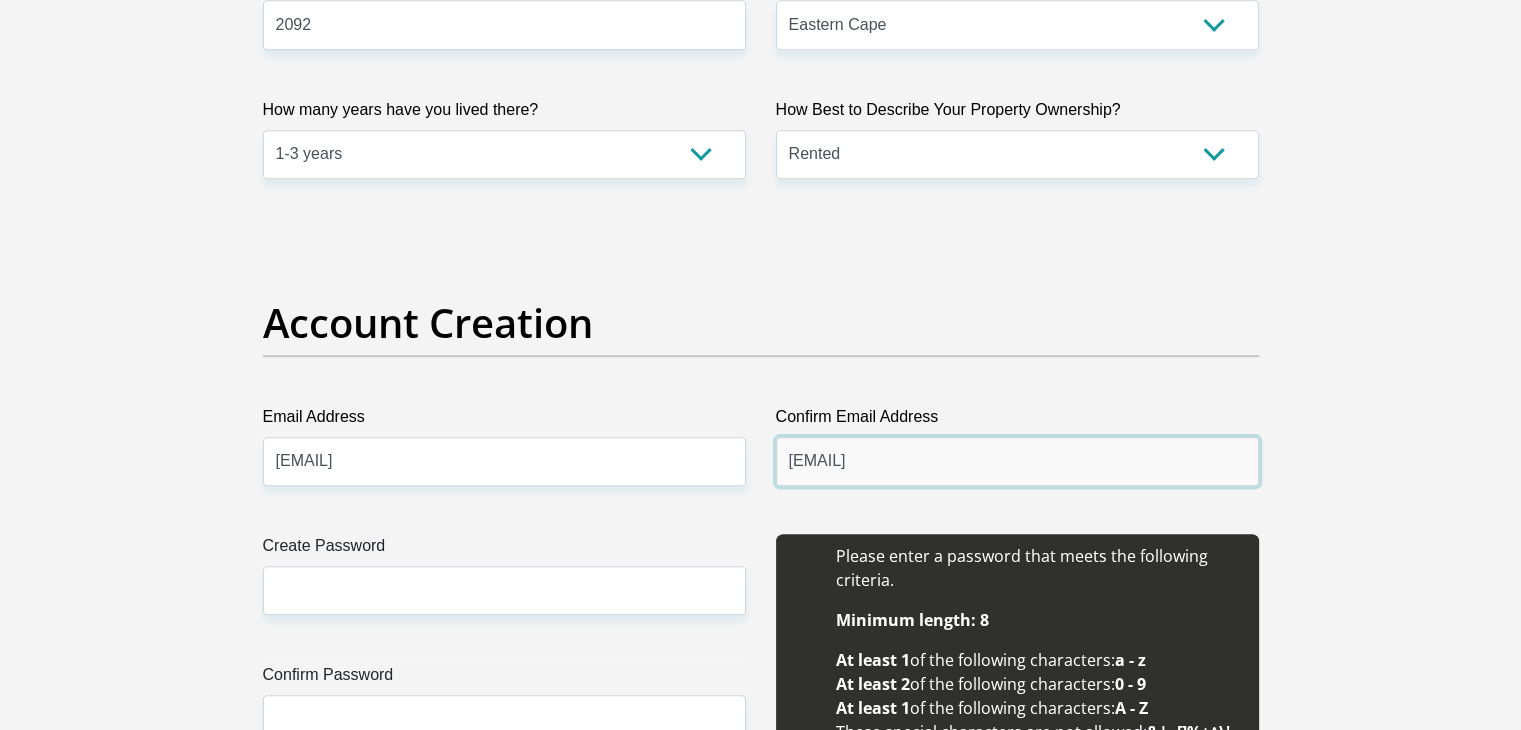 type on "[EMAIL]" 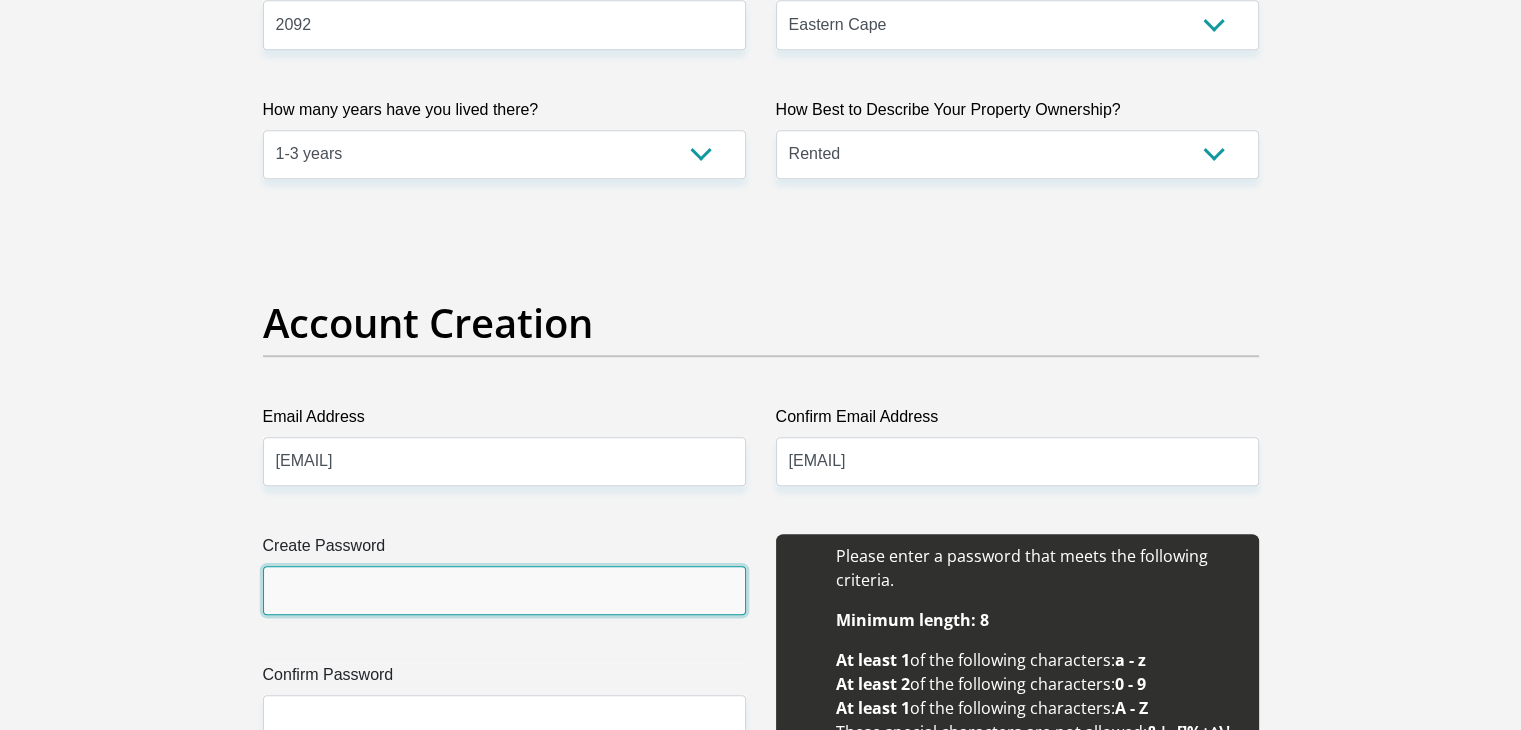 click on "Create Password" at bounding box center (504, 590) 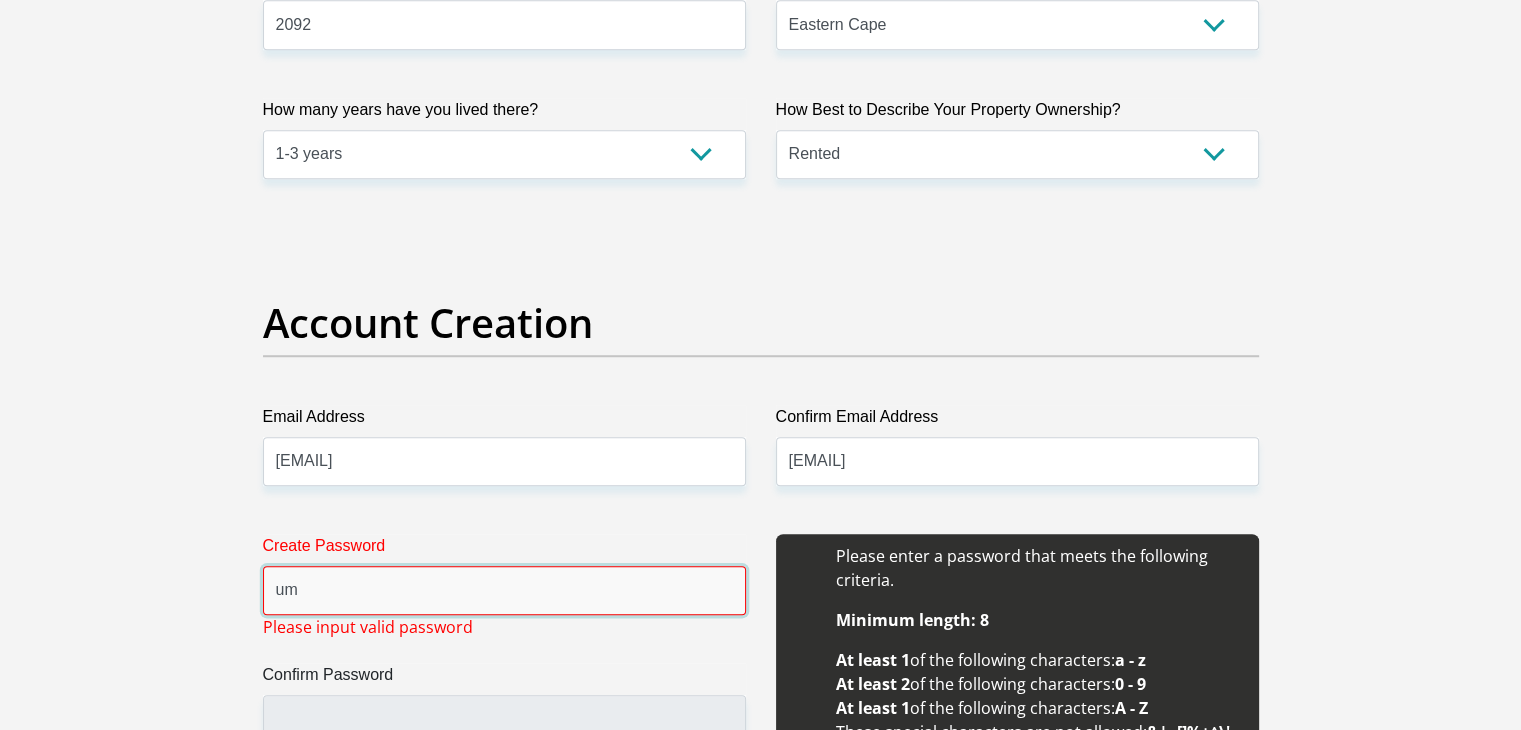 type on "u" 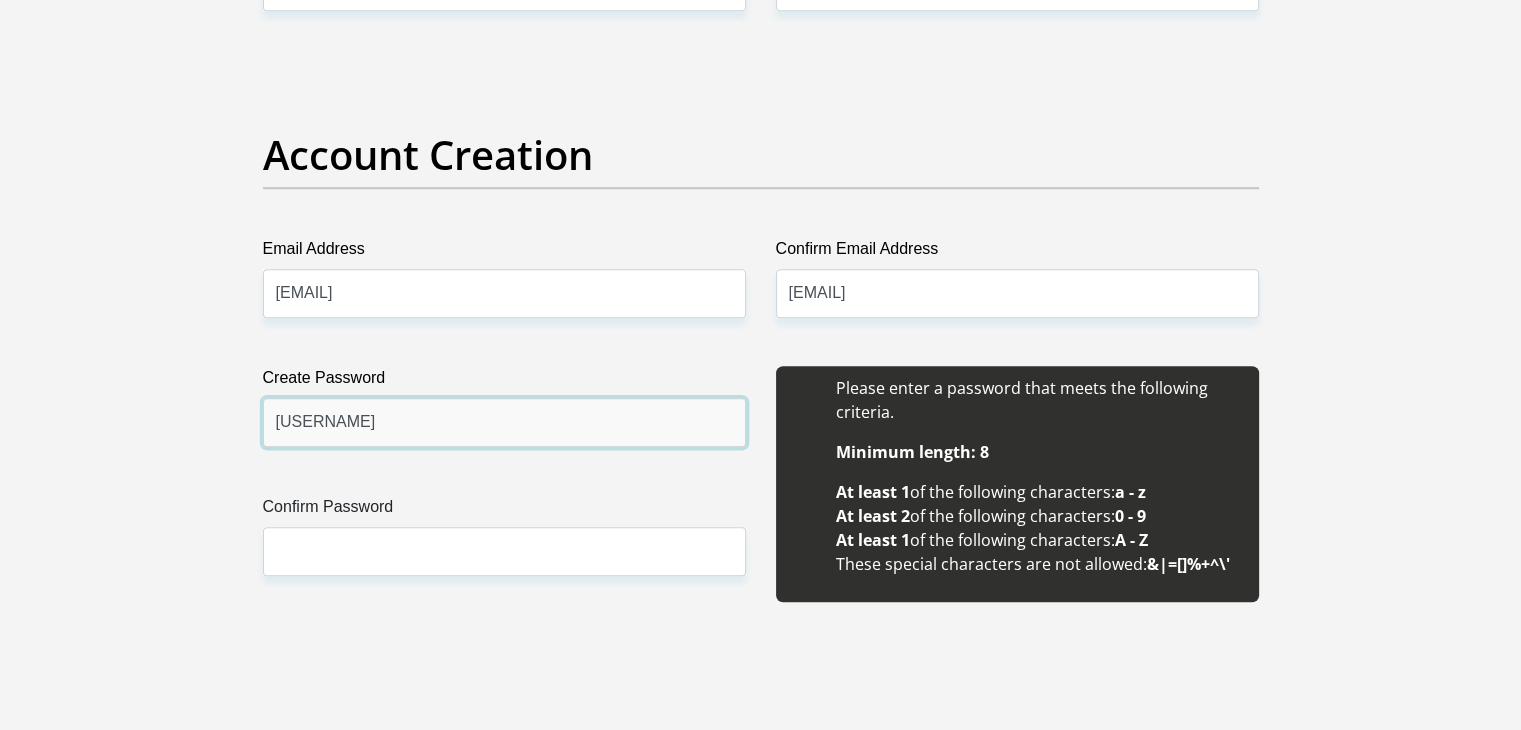 scroll, scrollTop: 1598, scrollLeft: 0, axis: vertical 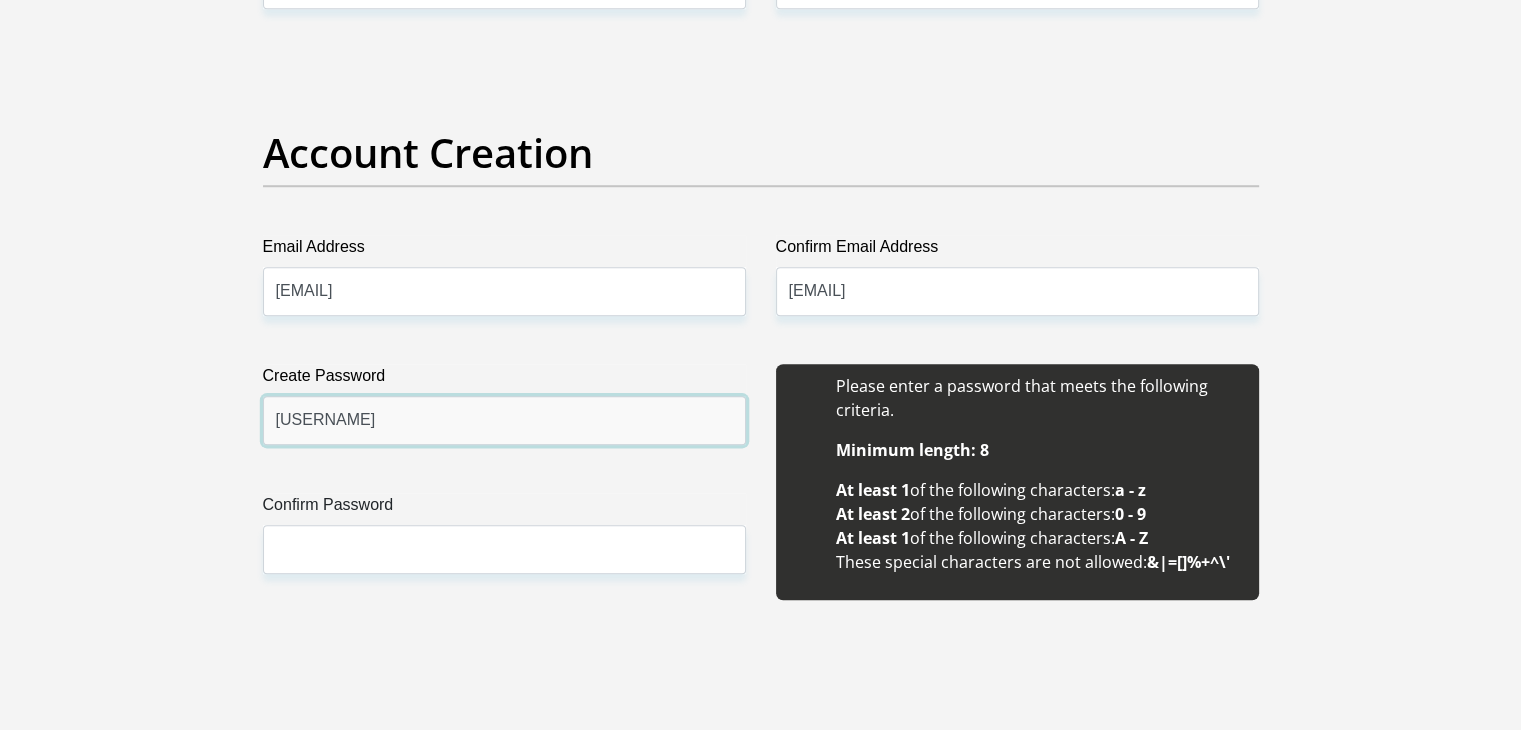 drag, startPoint x: 373, startPoint y: 400, endPoint x: 361, endPoint y: 425, distance: 27.730848 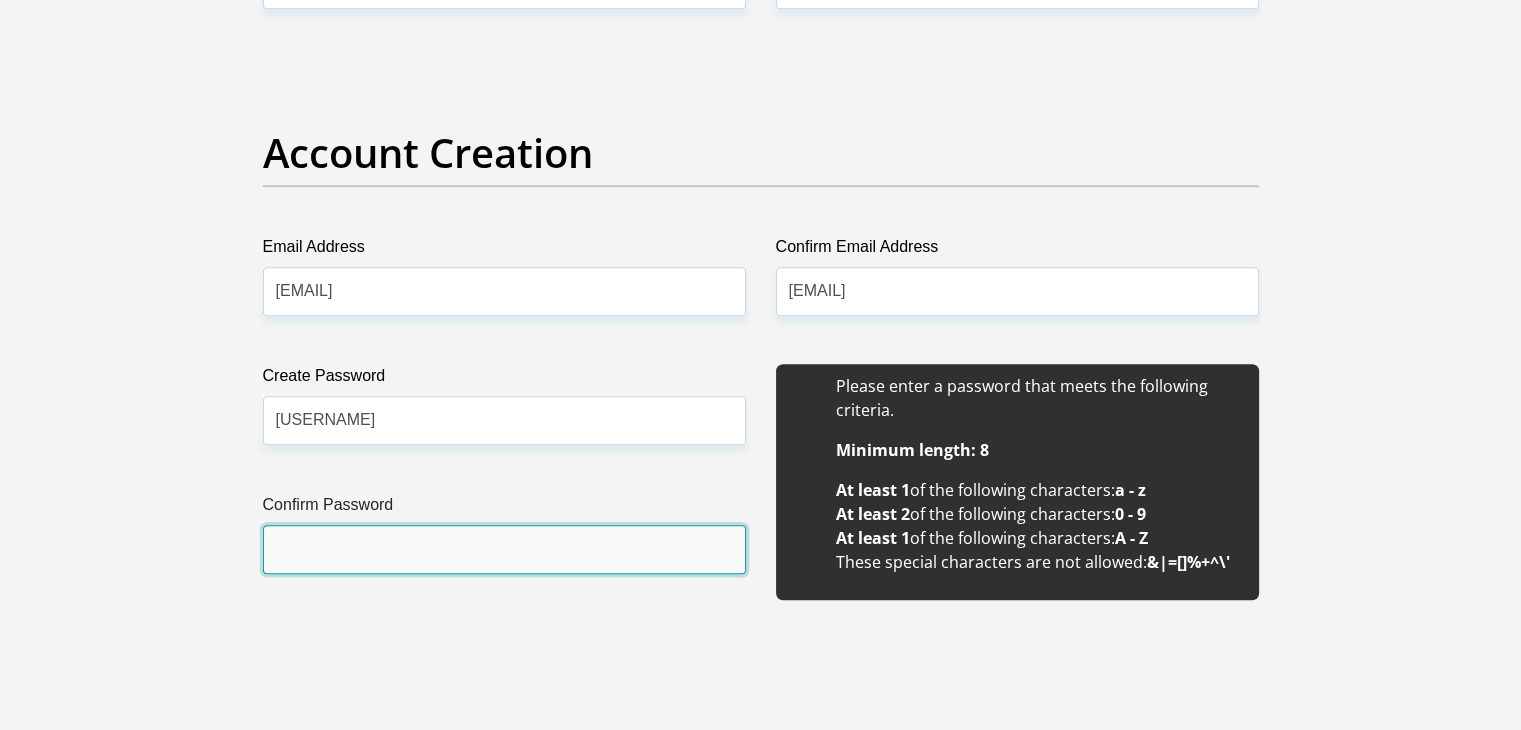 click on "Confirm Password" at bounding box center (504, 549) 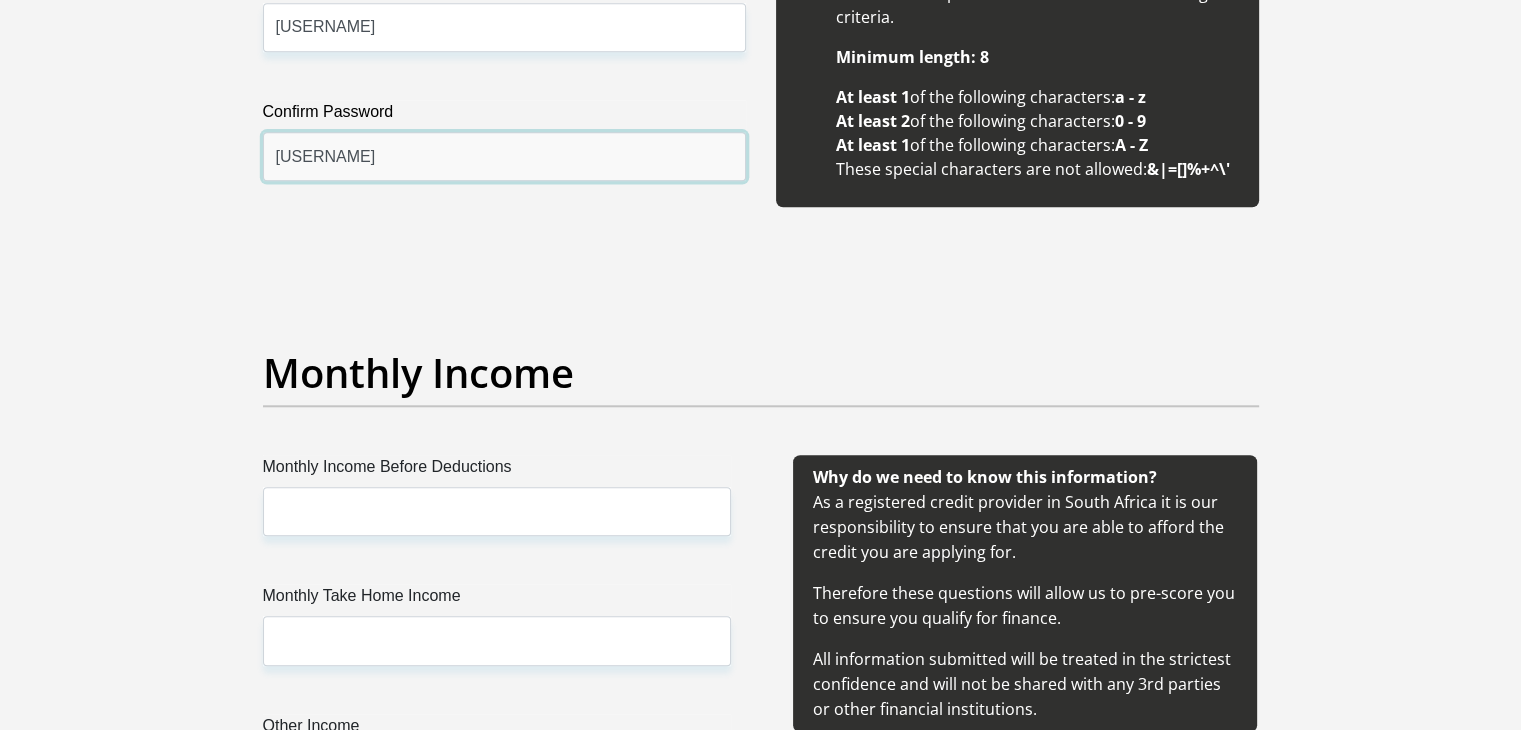 scroll, scrollTop: 1998, scrollLeft: 0, axis: vertical 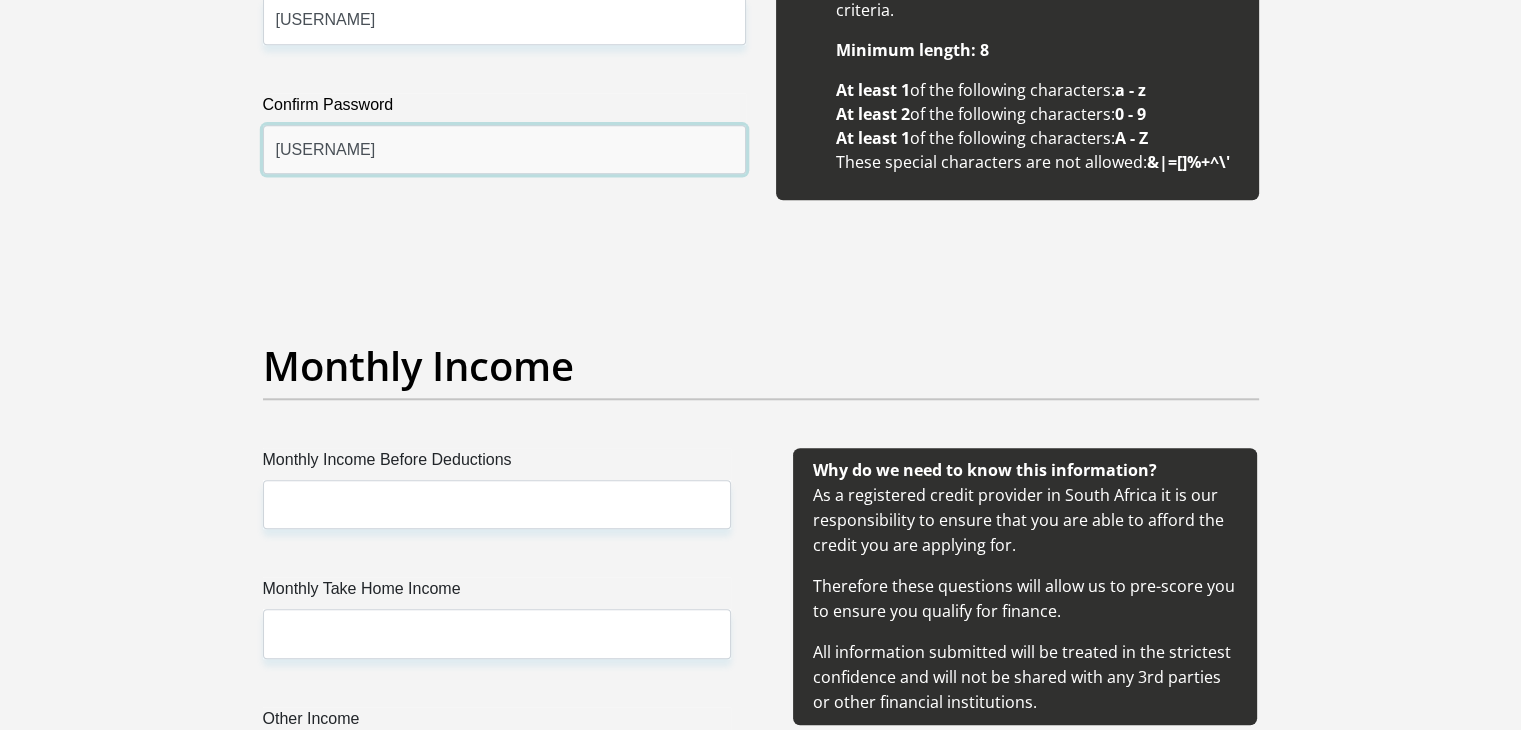 type on "[USERNAME]" 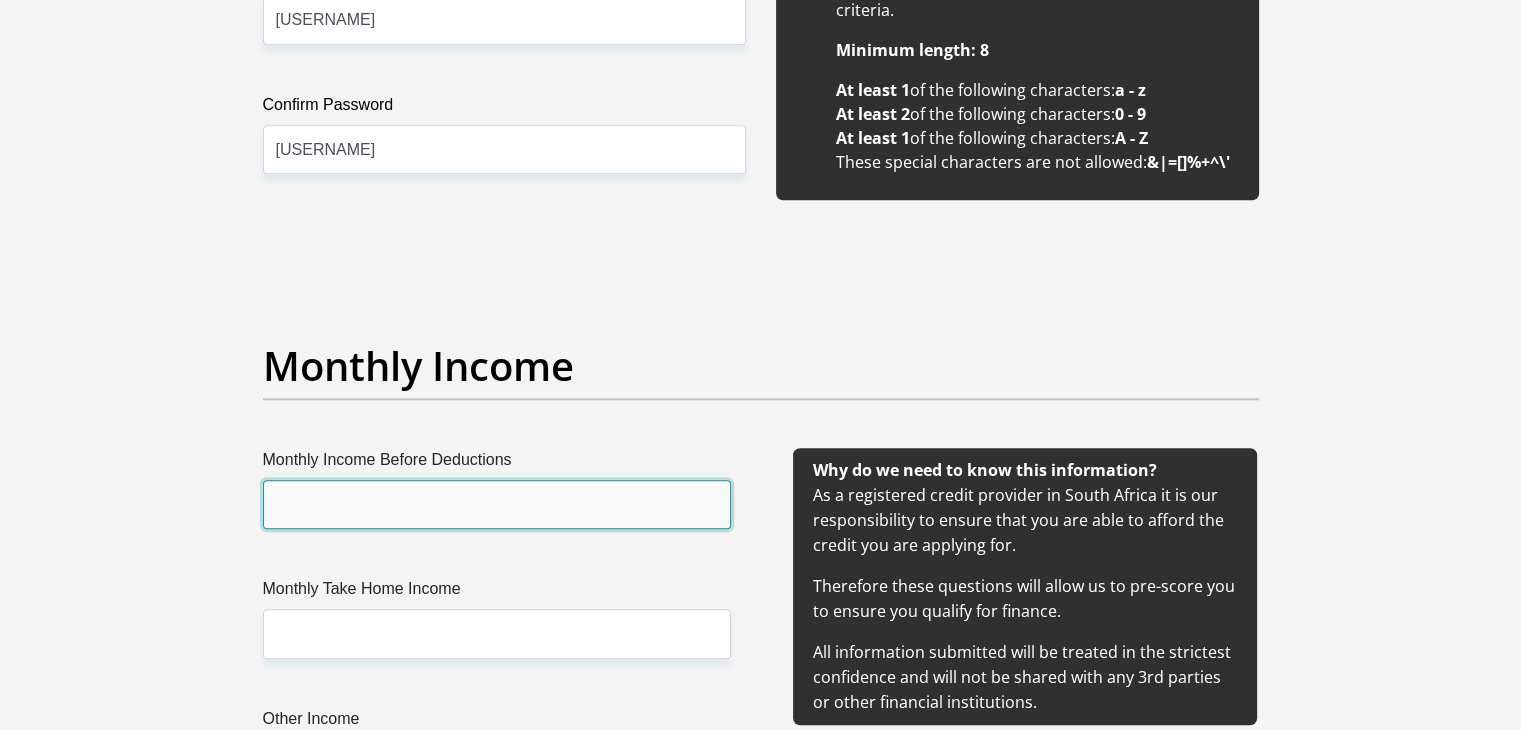 click on "Monthly Income Before Deductions" at bounding box center (497, 504) 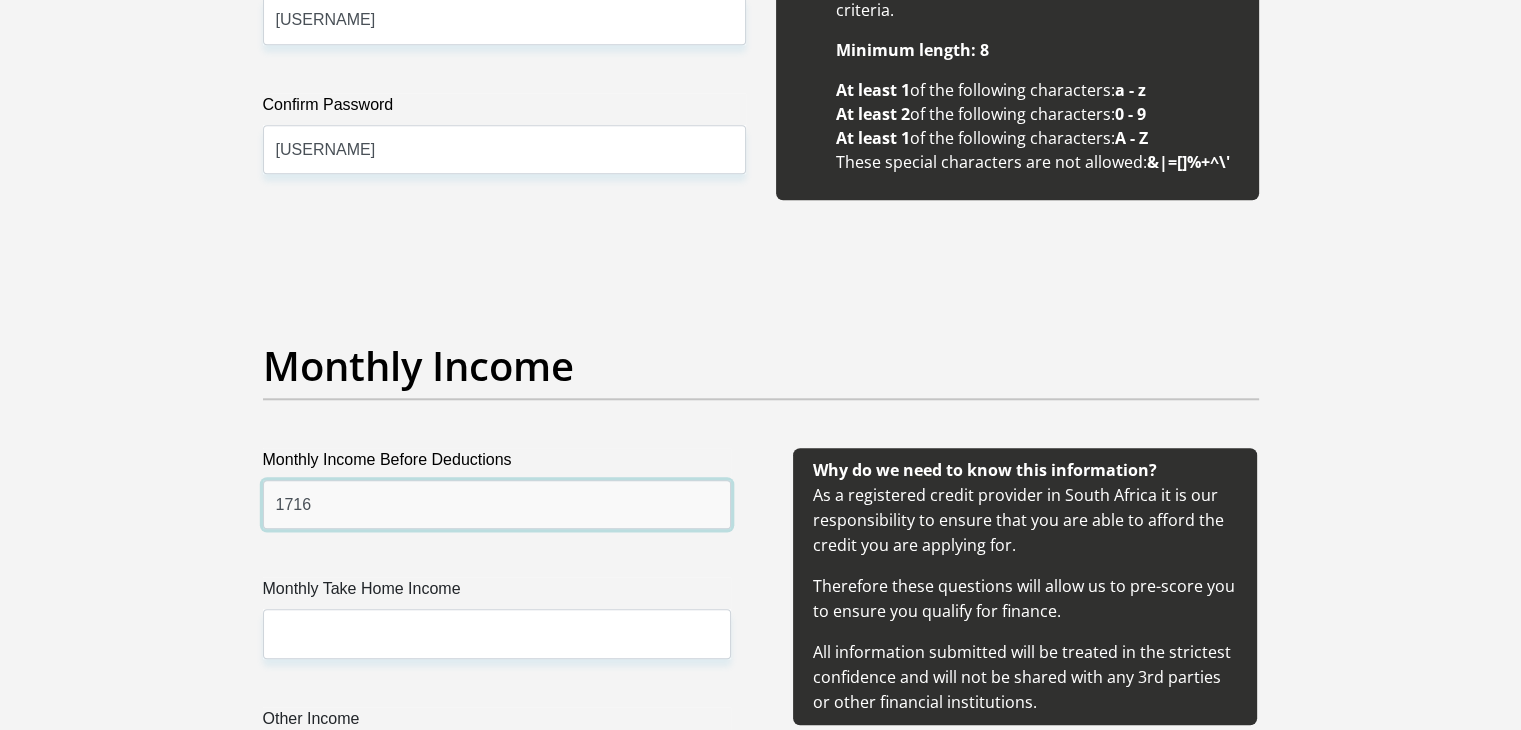 type on "1716" 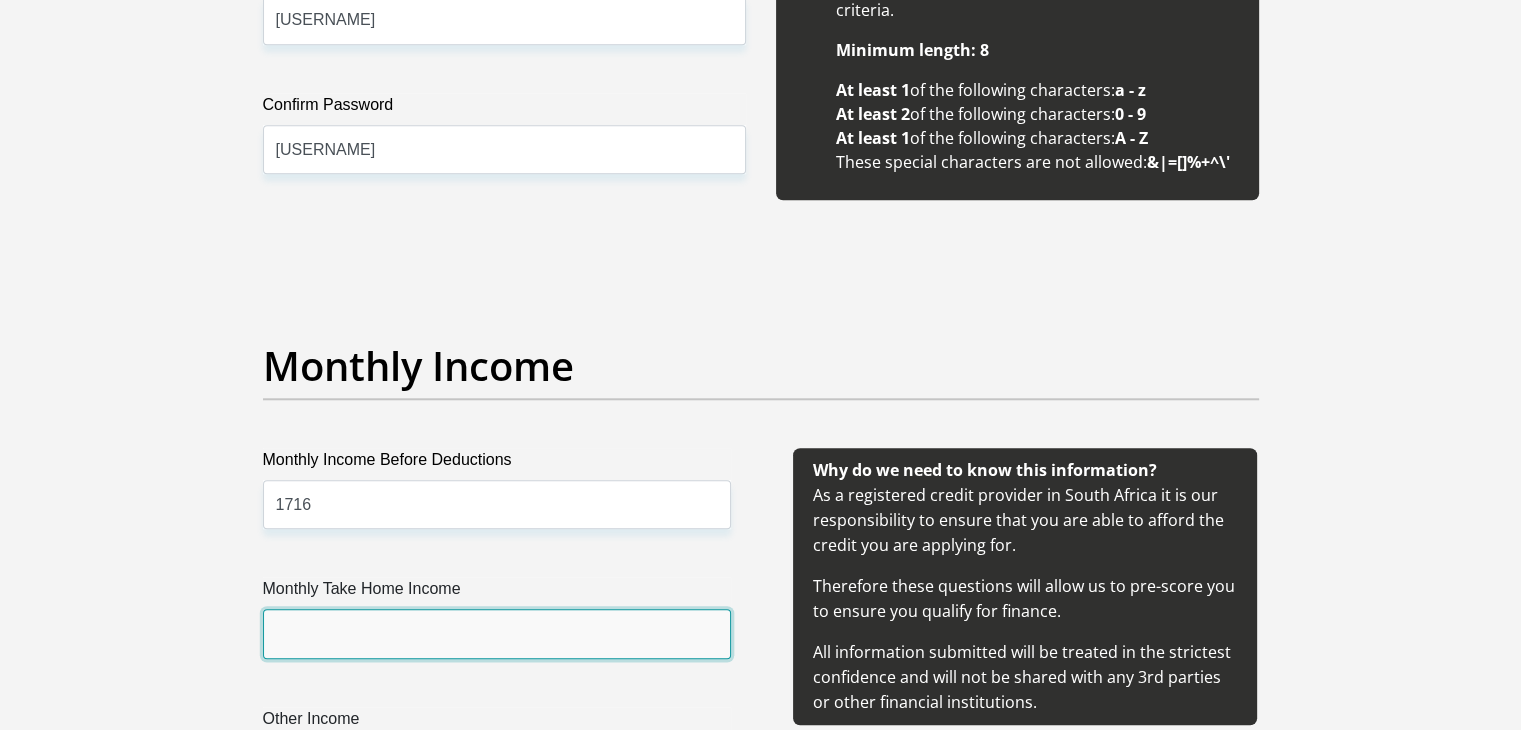 click on "Monthly Take Home Income" at bounding box center (497, 633) 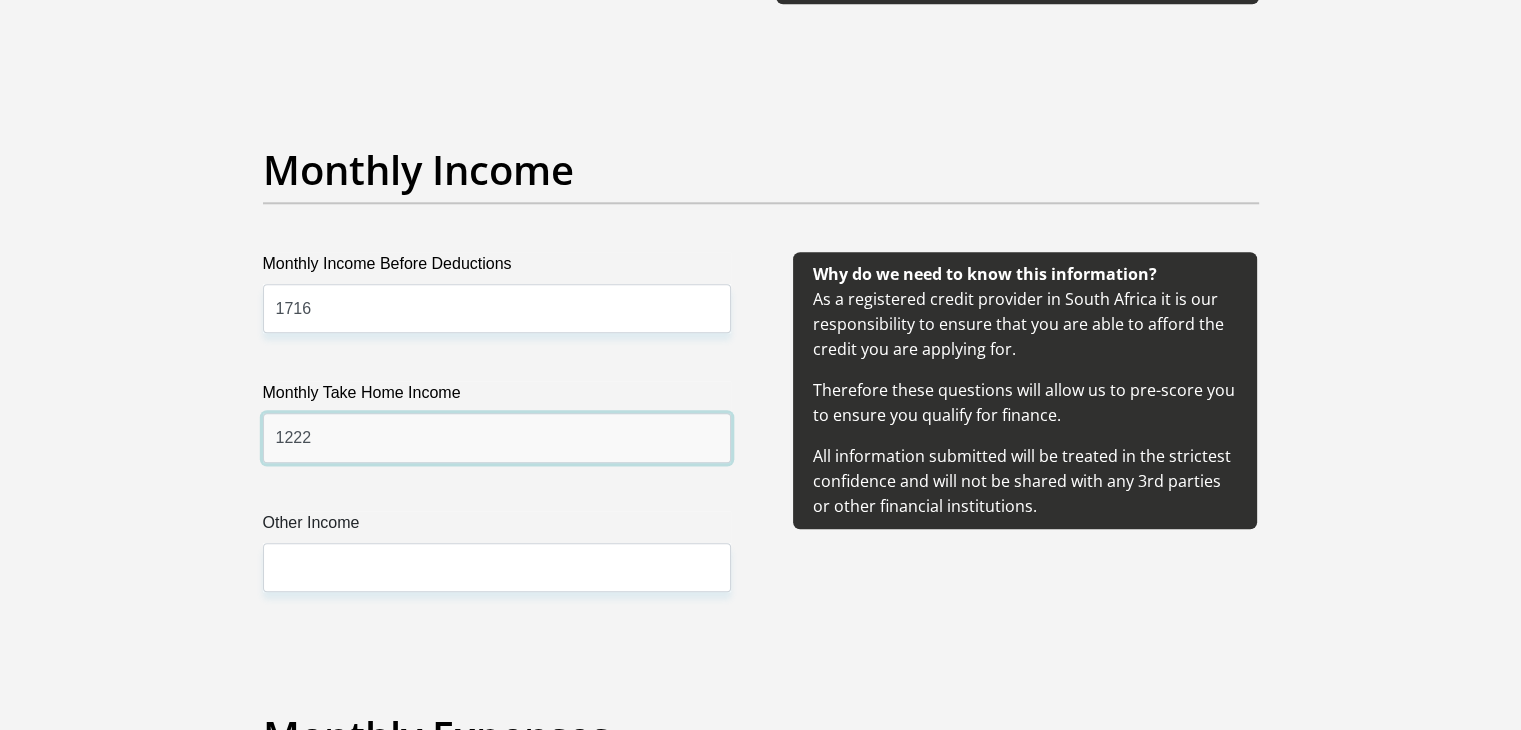 scroll, scrollTop: 2198, scrollLeft: 0, axis: vertical 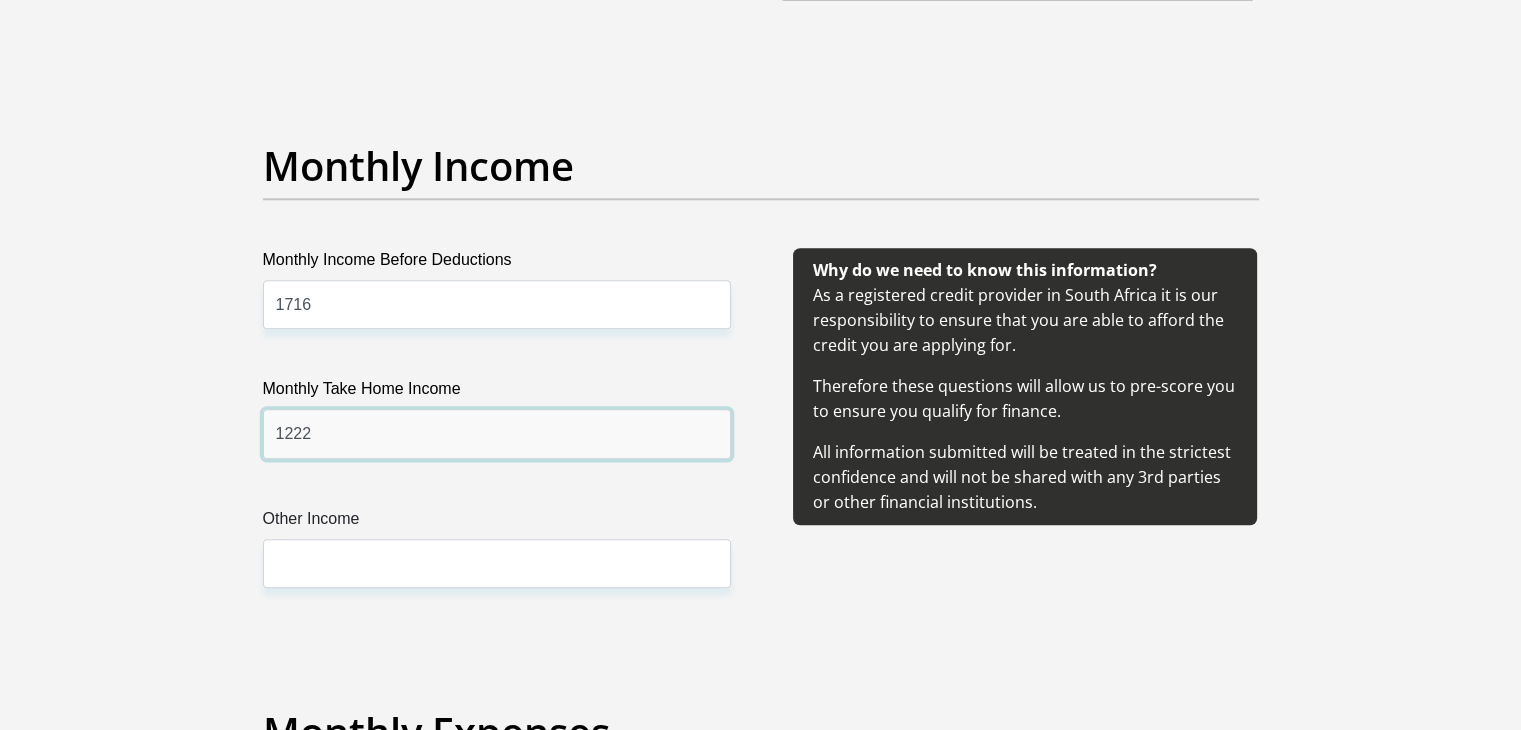 type on "1222" 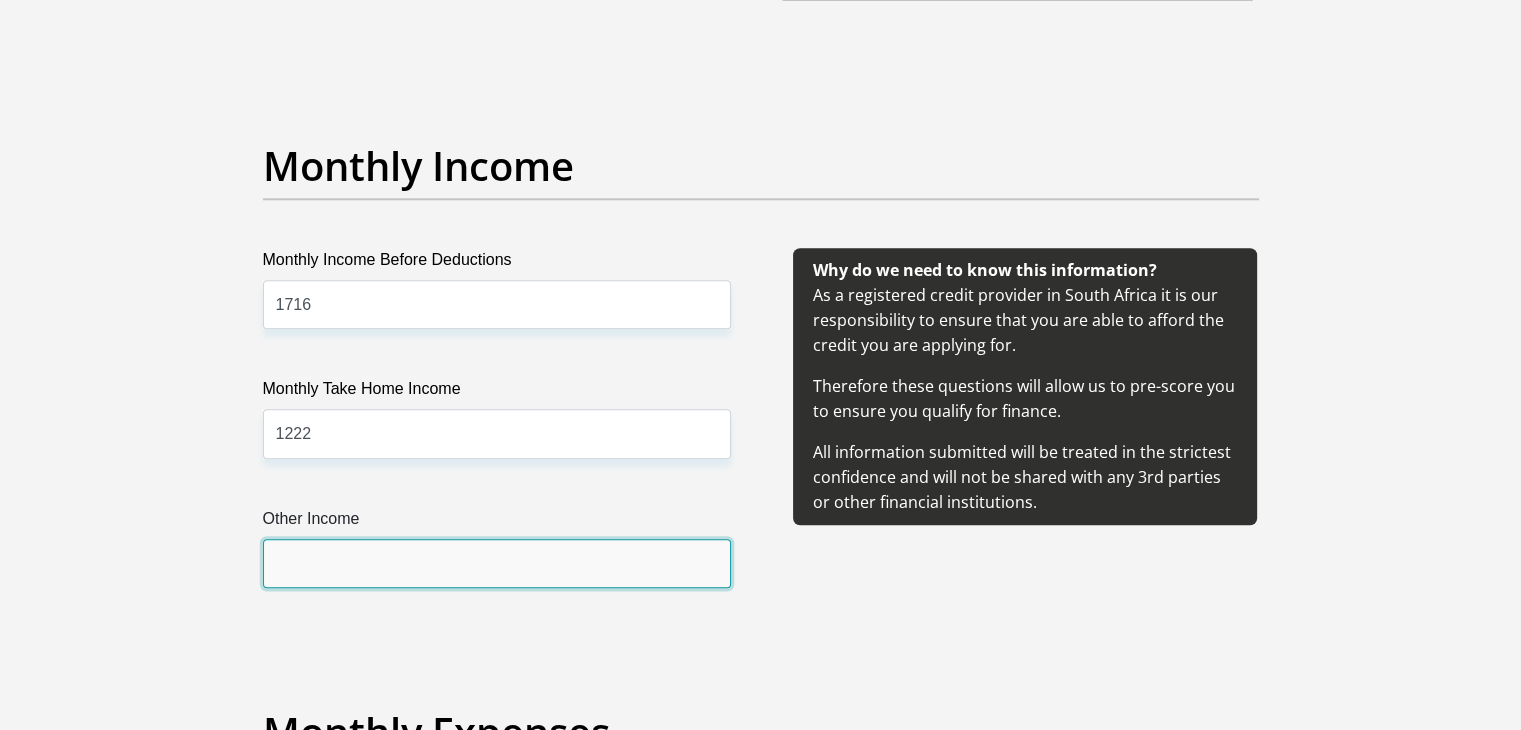 click on "Other Income" at bounding box center [497, 563] 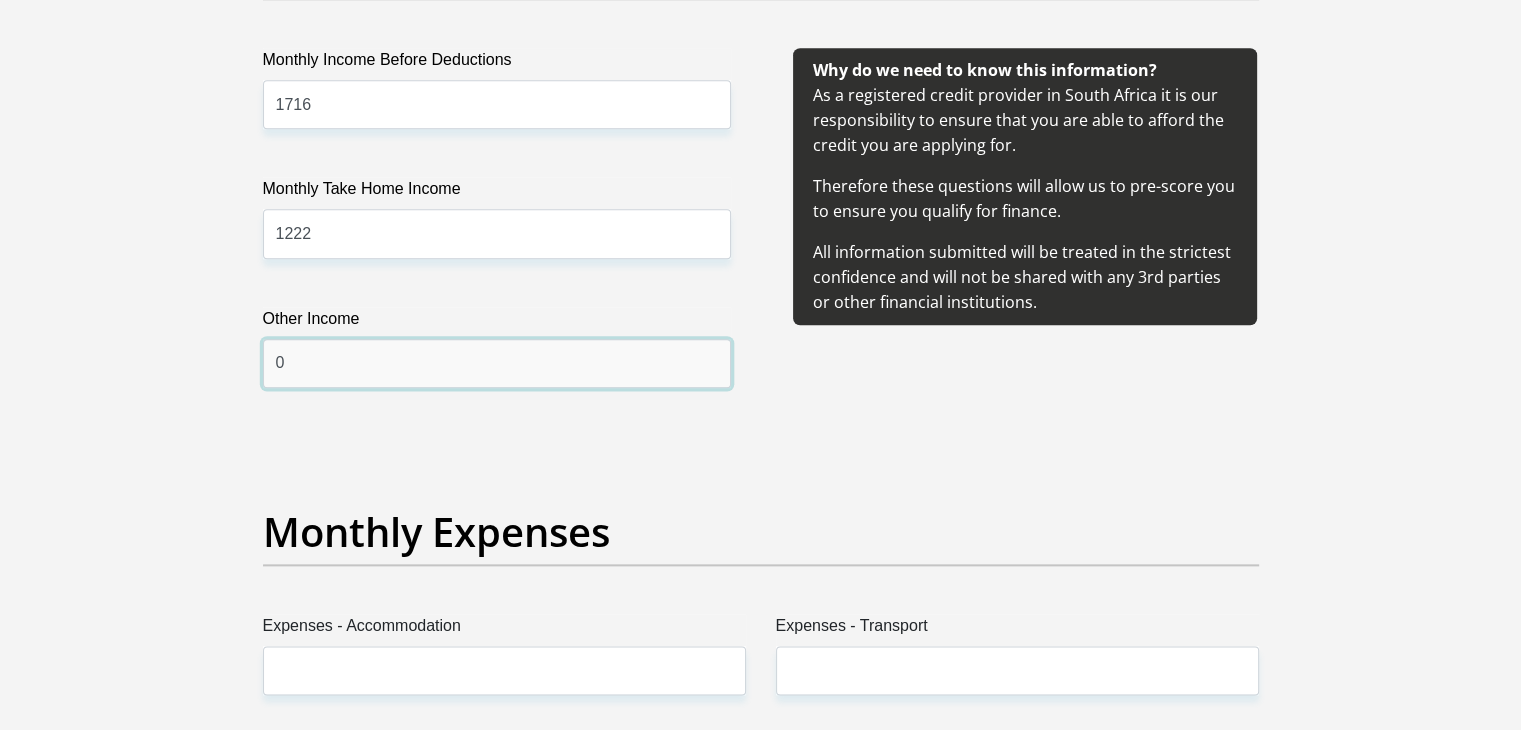 scroll, scrollTop: 2598, scrollLeft: 0, axis: vertical 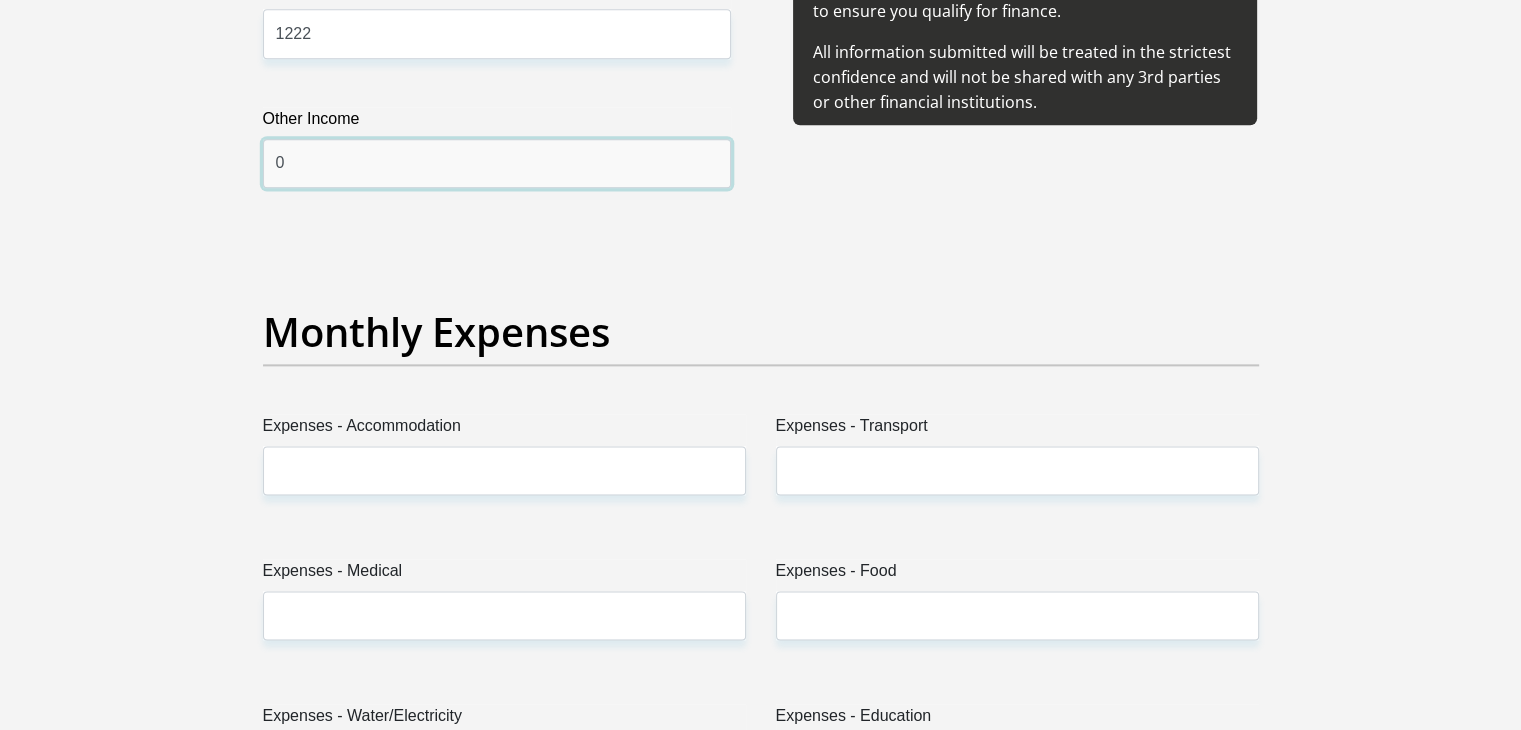 type on "0" 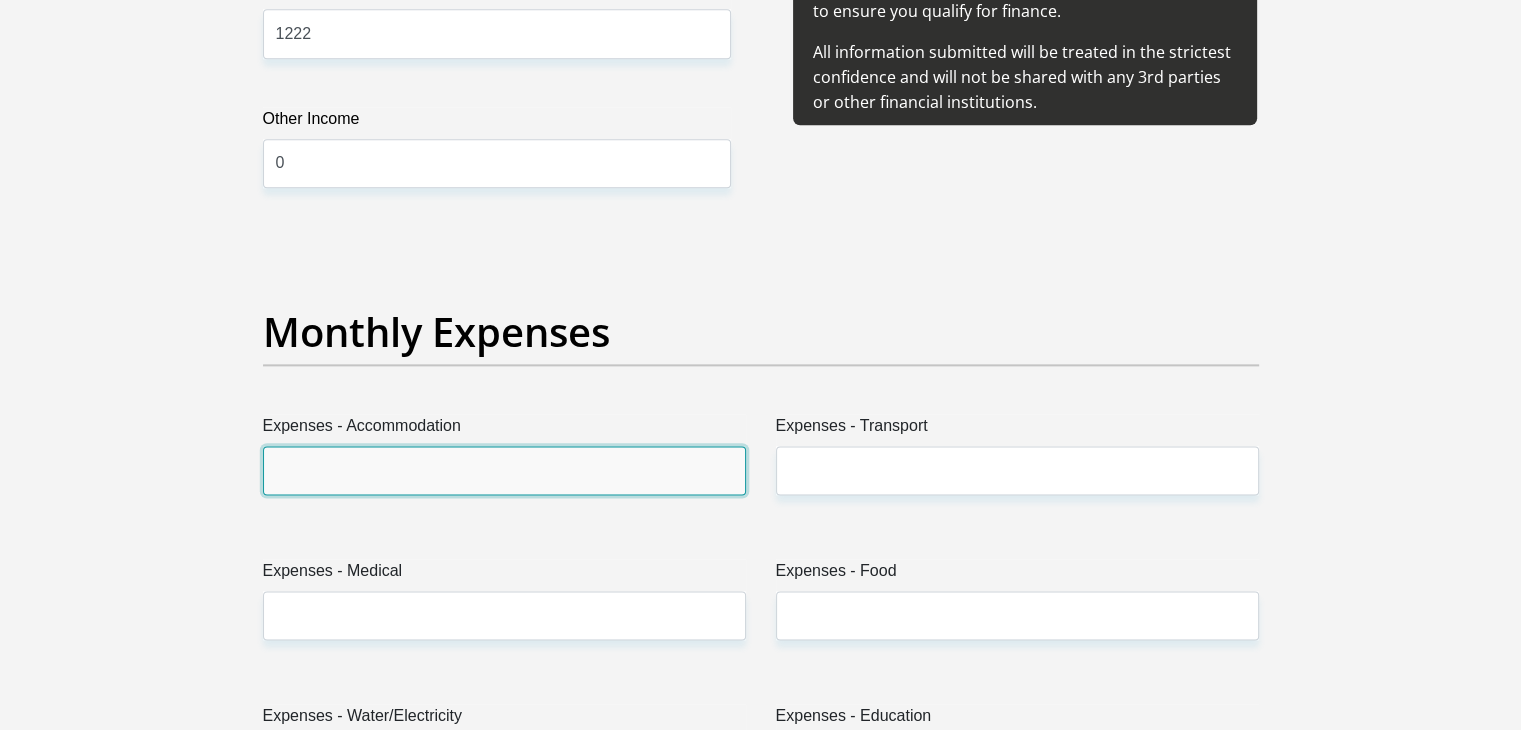 click on "Expenses - Accommodation" at bounding box center [504, 470] 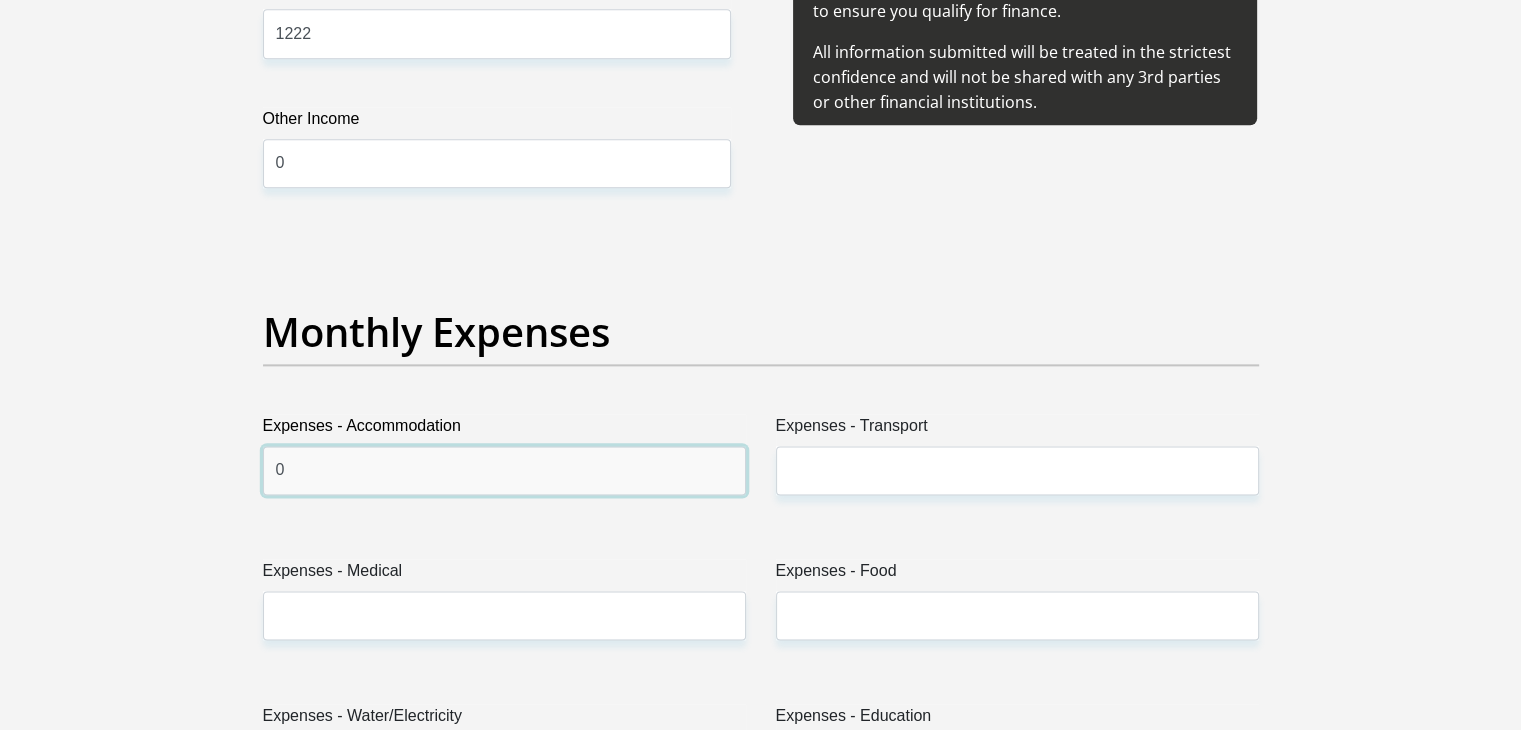 type on "0" 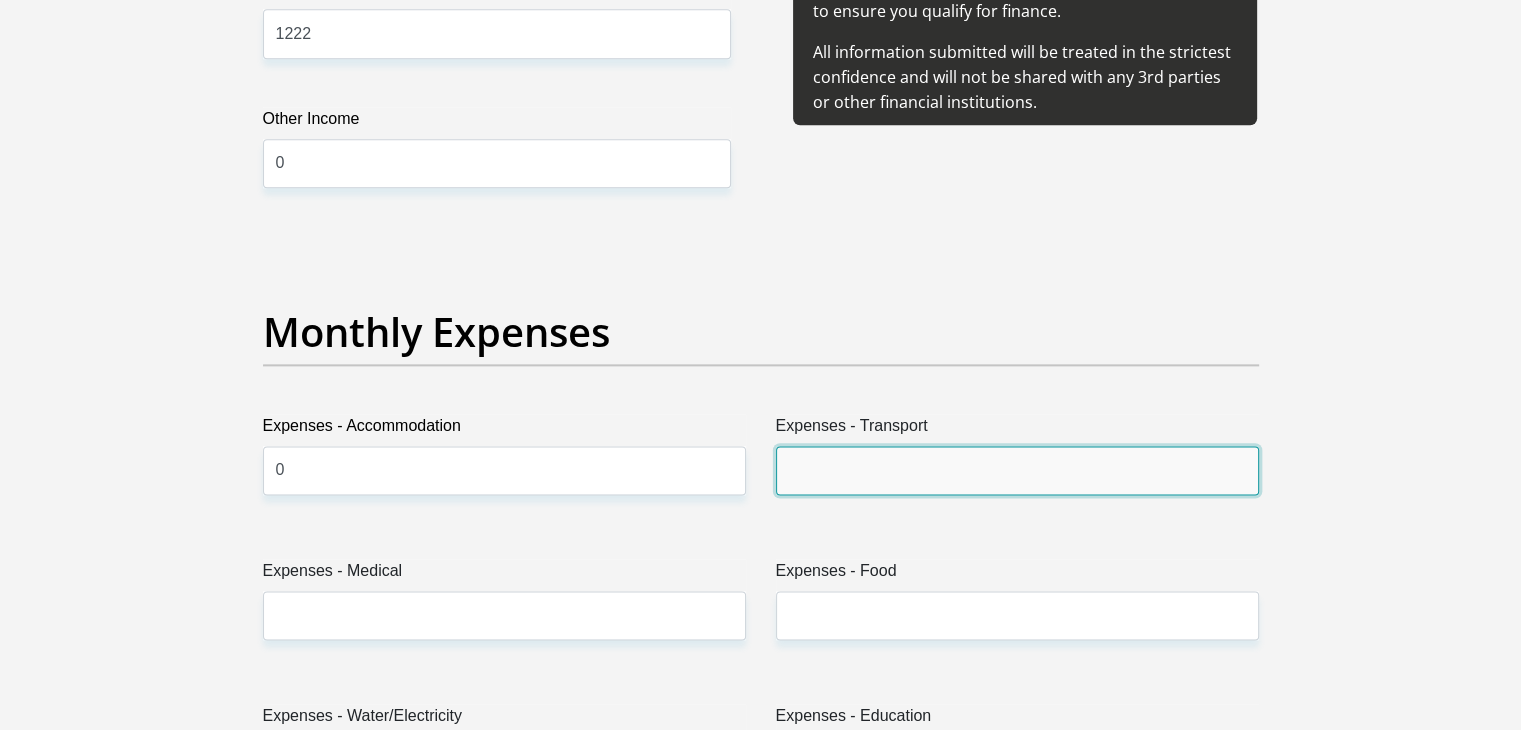 click on "Expenses - Transport" at bounding box center (1017, 470) 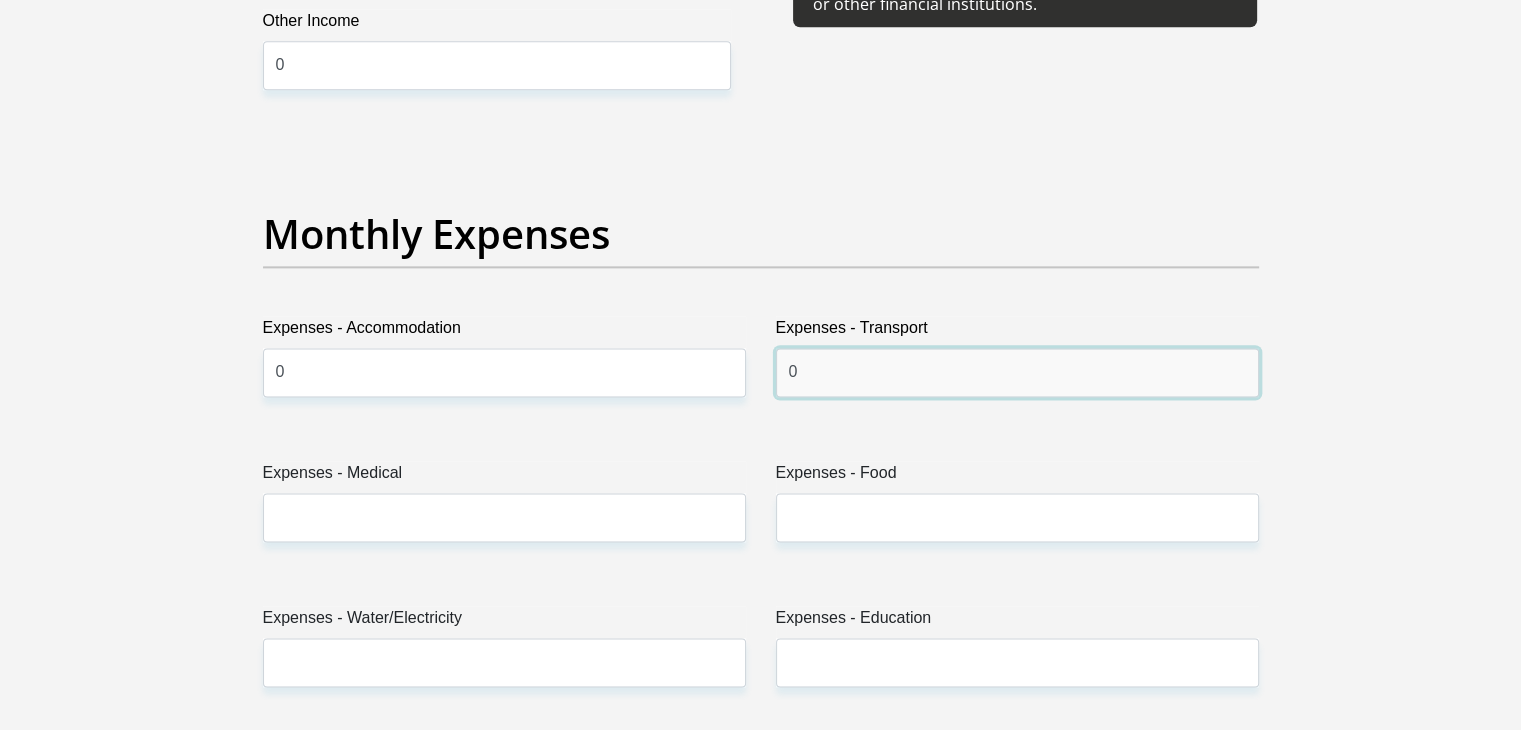 scroll, scrollTop: 2798, scrollLeft: 0, axis: vertical 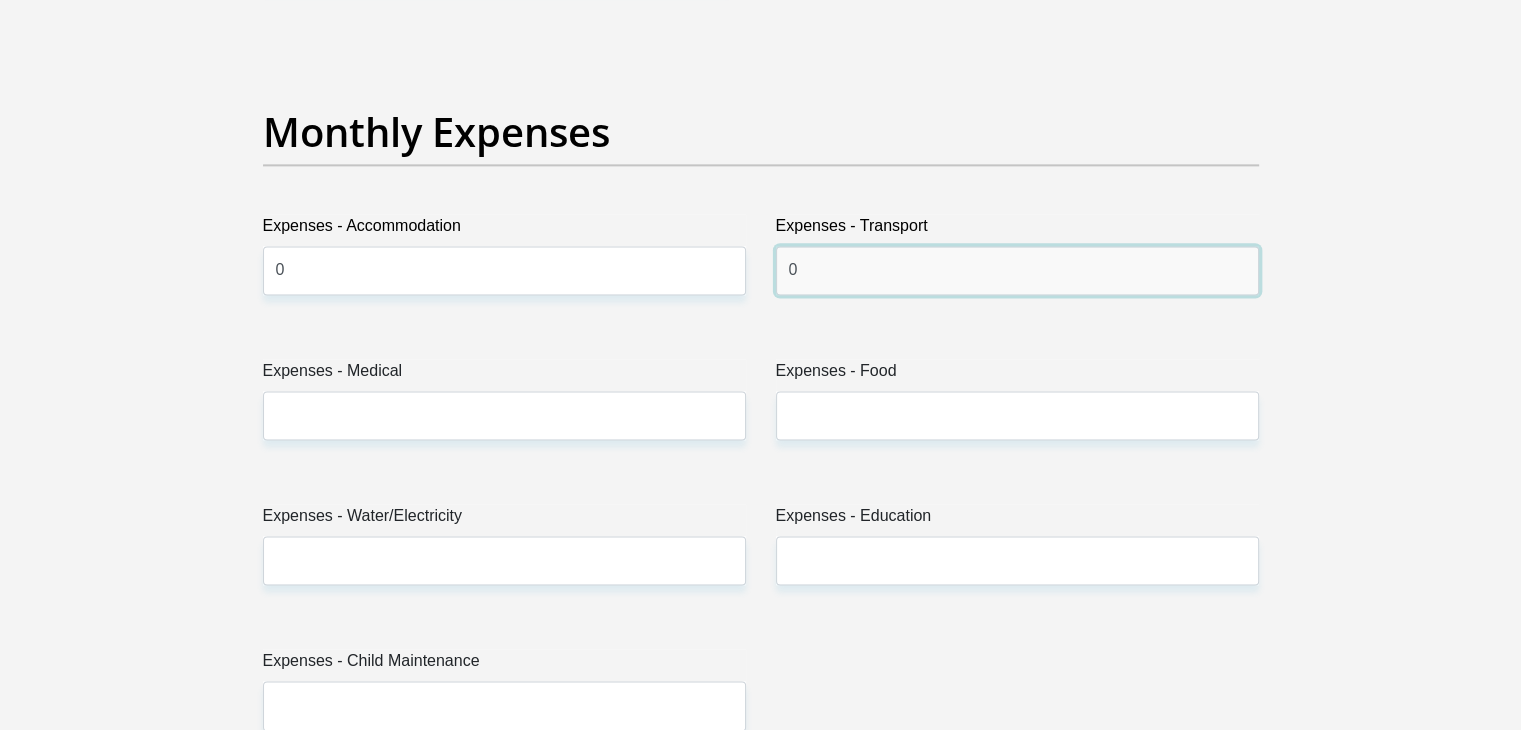 type on "0" 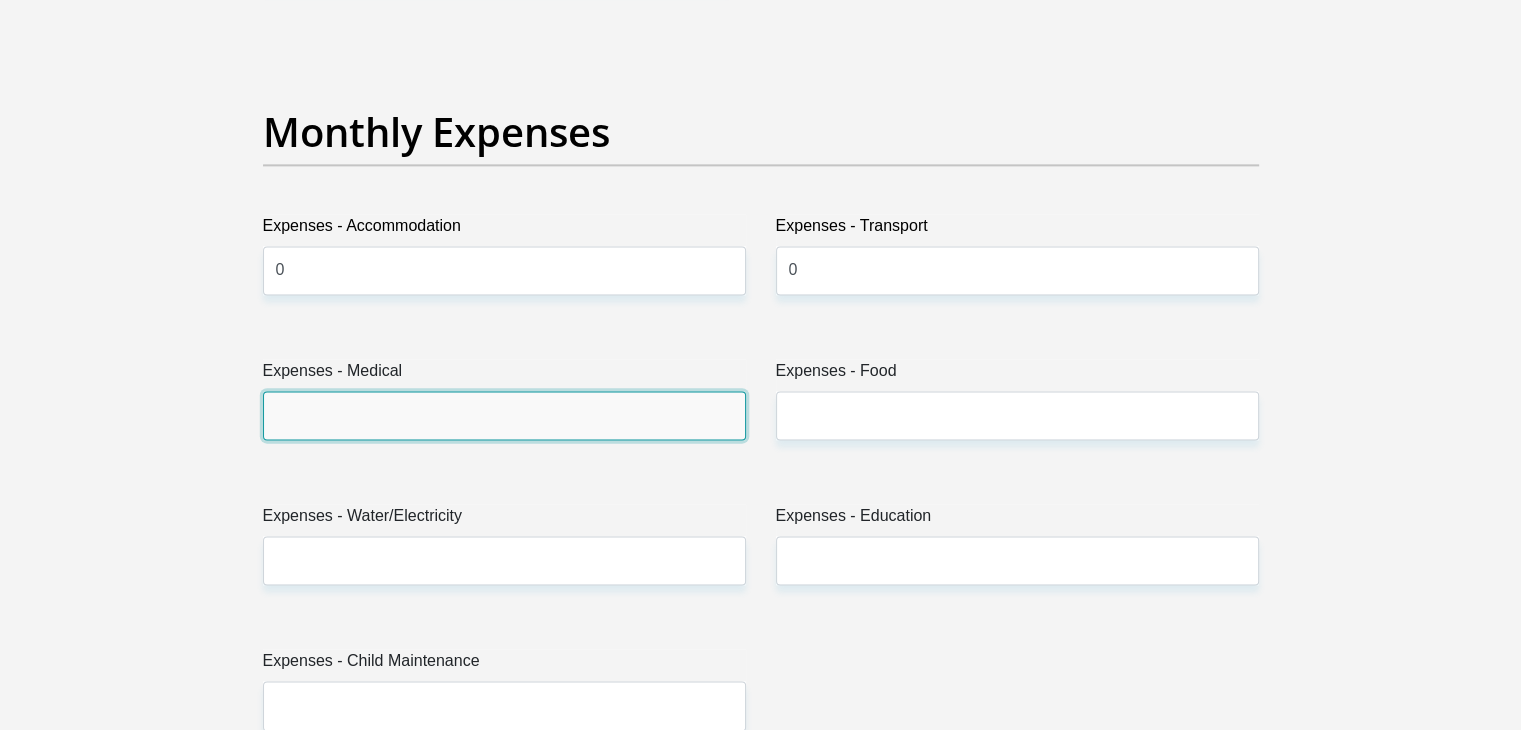 click on "Expenses - Medical" at bounding box center (504, 415) 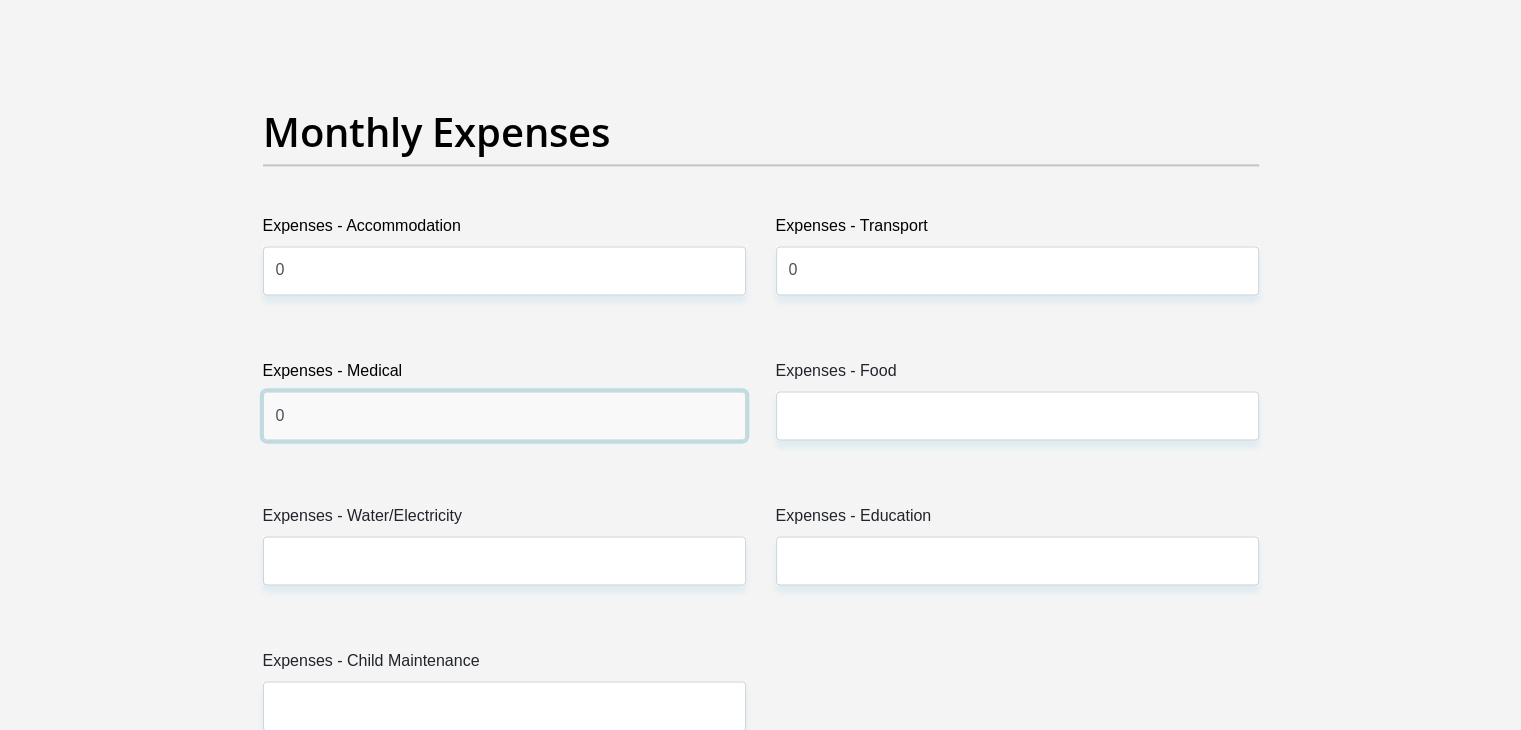 type on "0" 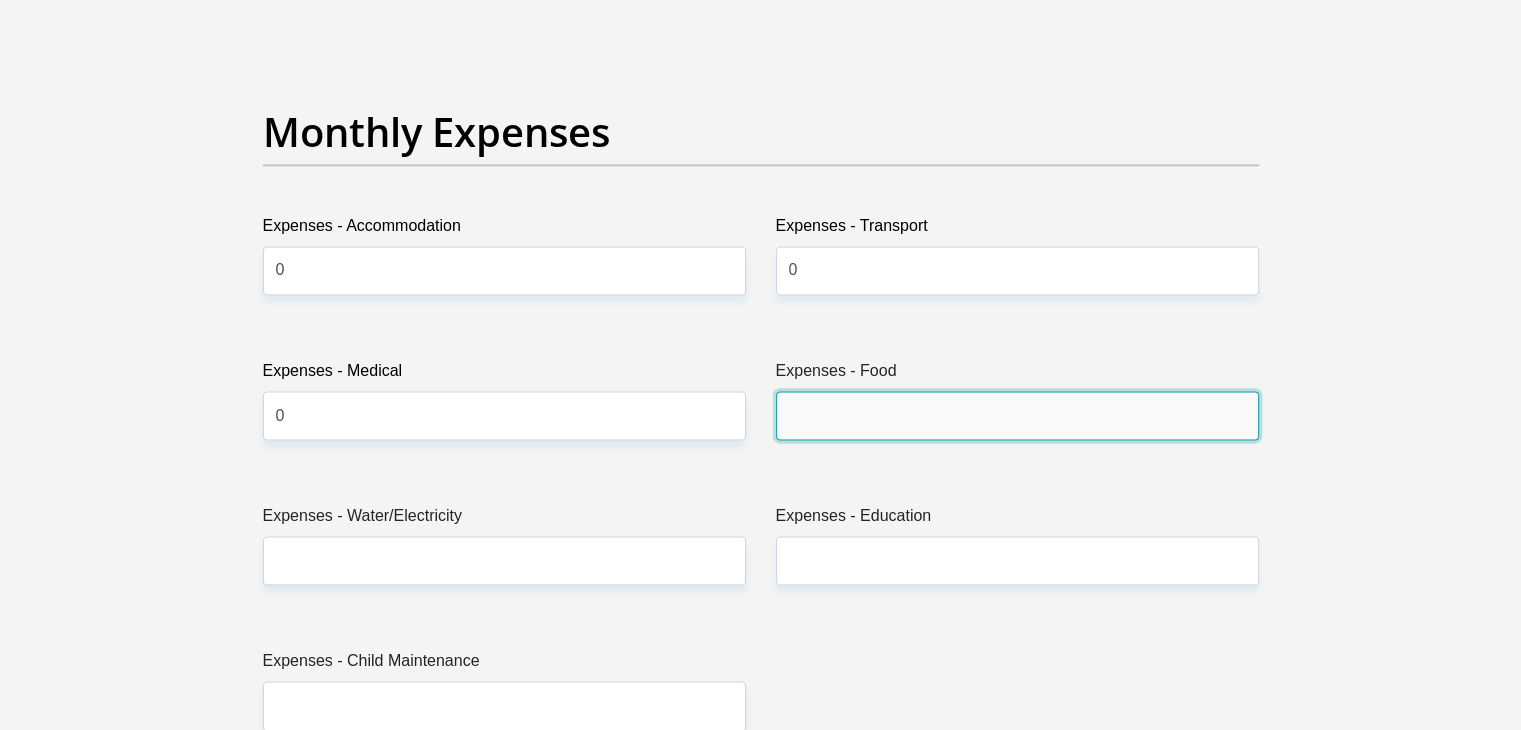 click on "Expenses - Food" at bounding box center [1017, 415] 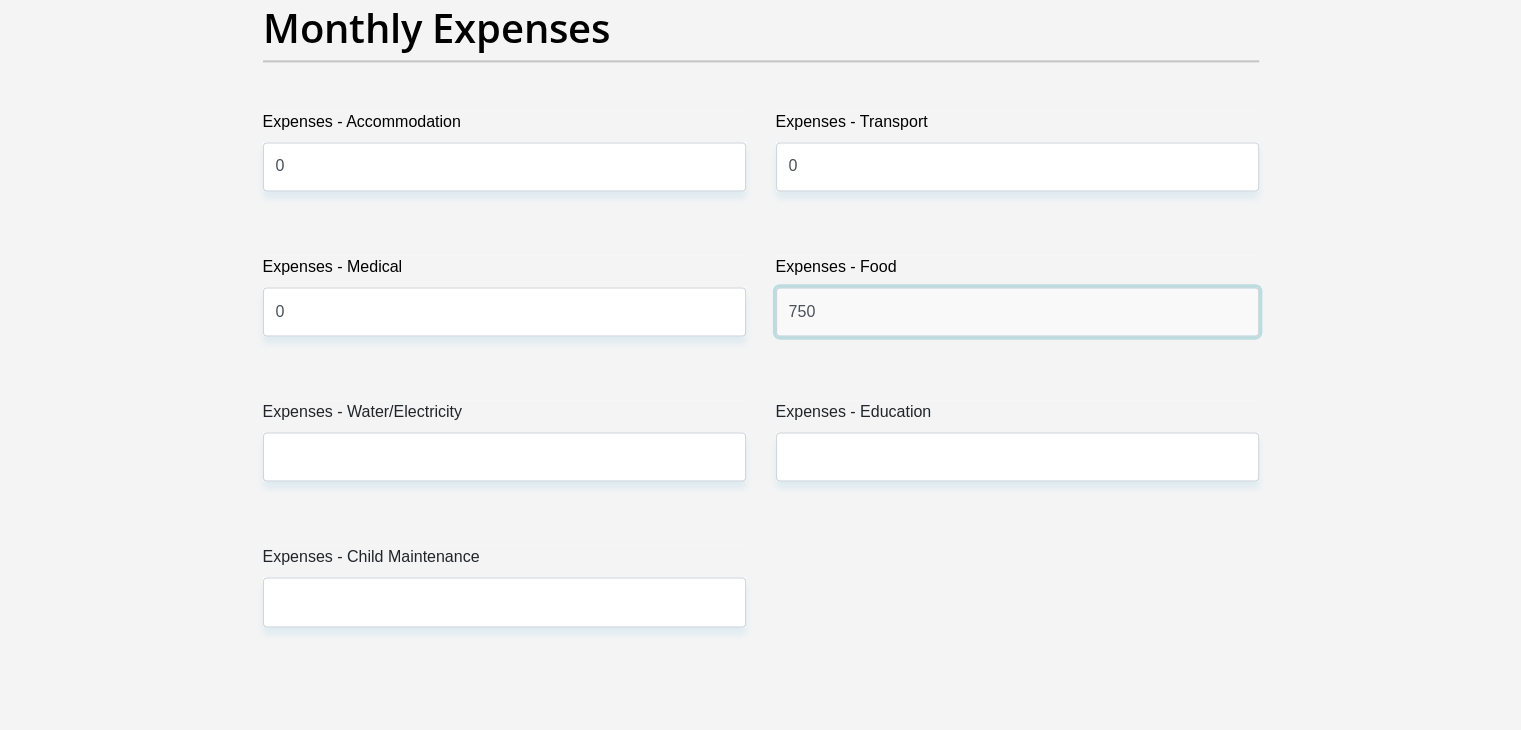 scroll, scrollTop: 3198, scrollLeft: 0, axis: vertical 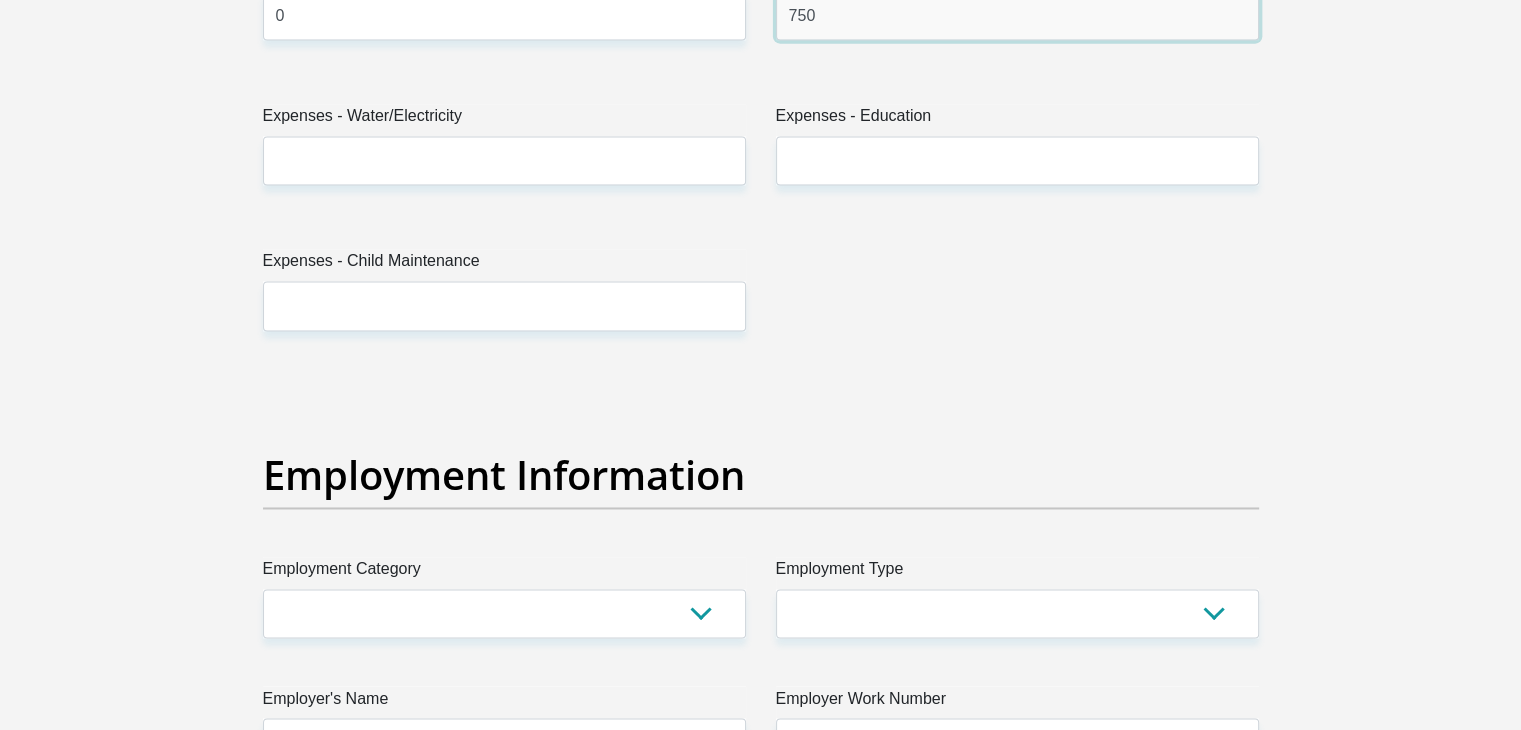 type on "750" 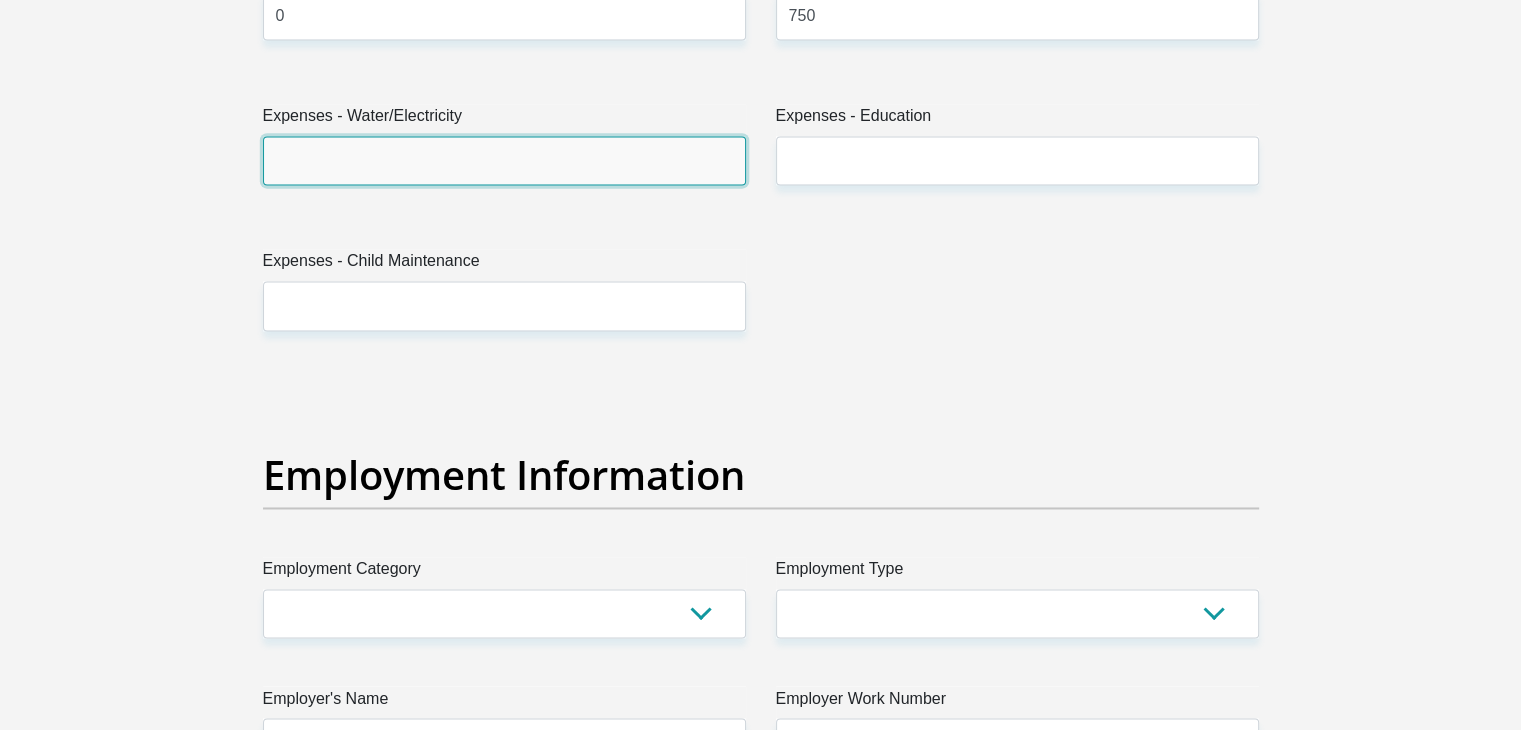 click on "Expenses - Water/Electricity" at bounding box center [504, 160] 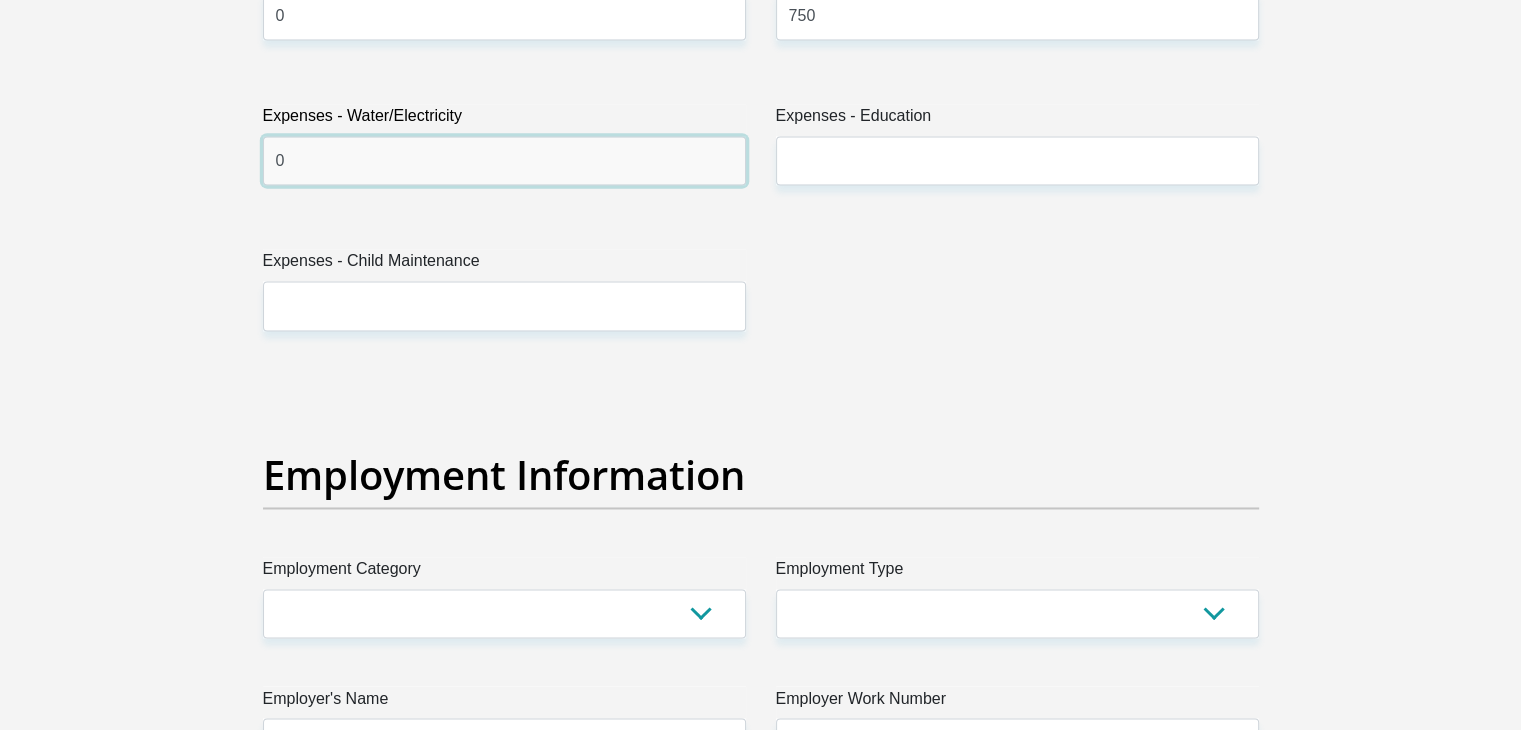 type on "0" 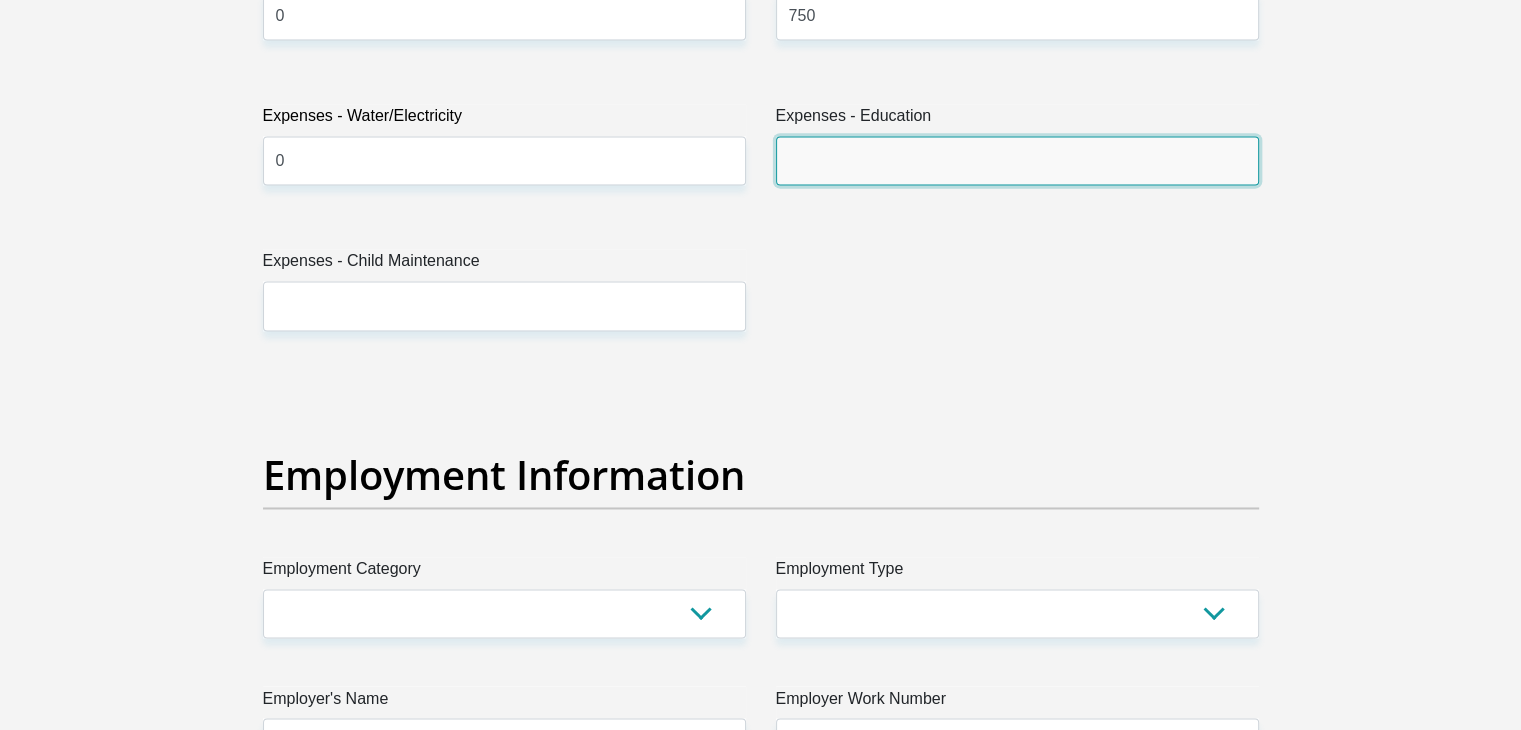 click on "Expenses - Education" at bounding box center [1017, 160] 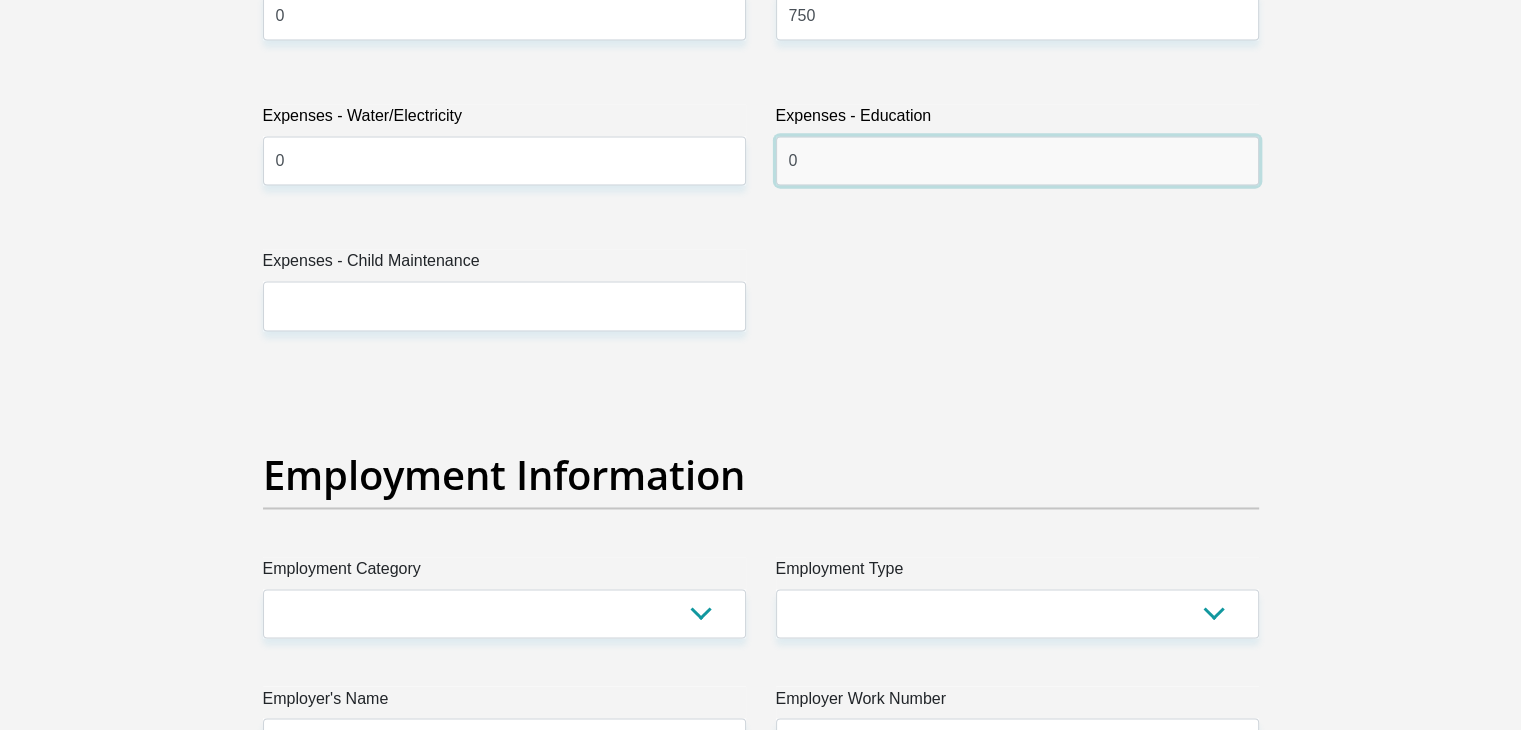 type on "0" 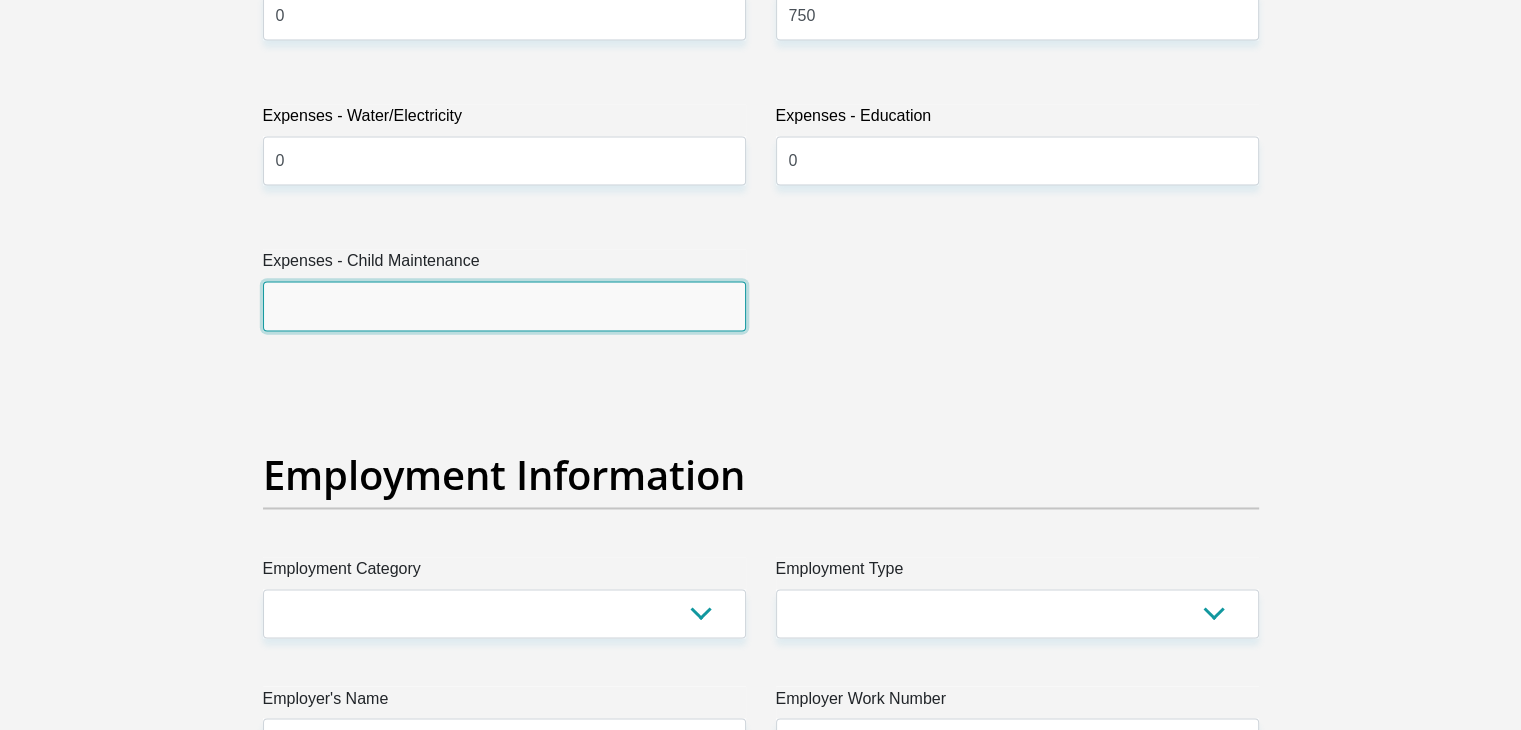 click on "Expenses - Child Maintenance" at bounding box center [504, 305] 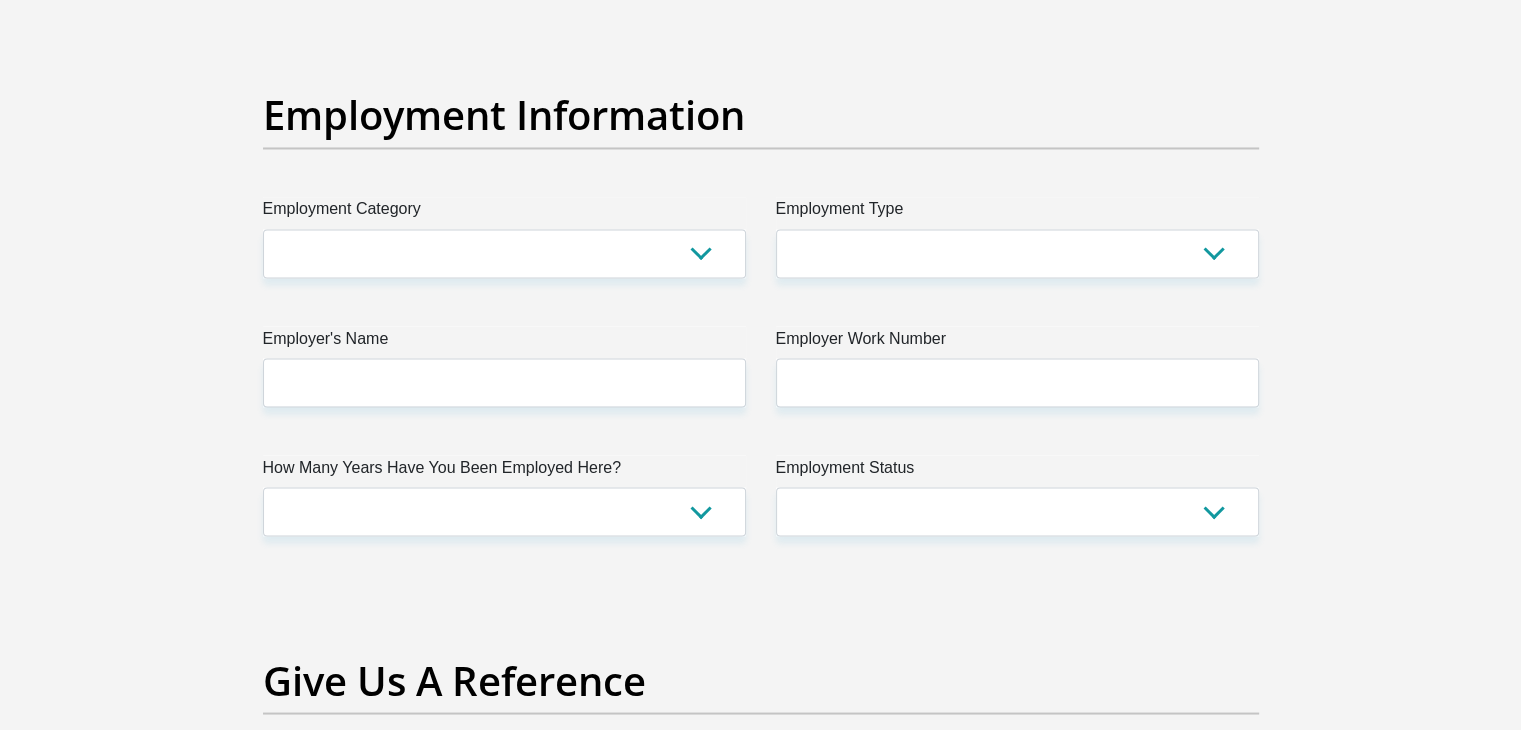 scroll, scrollTop: 3598, scrollLeft: 0, axis: vertical 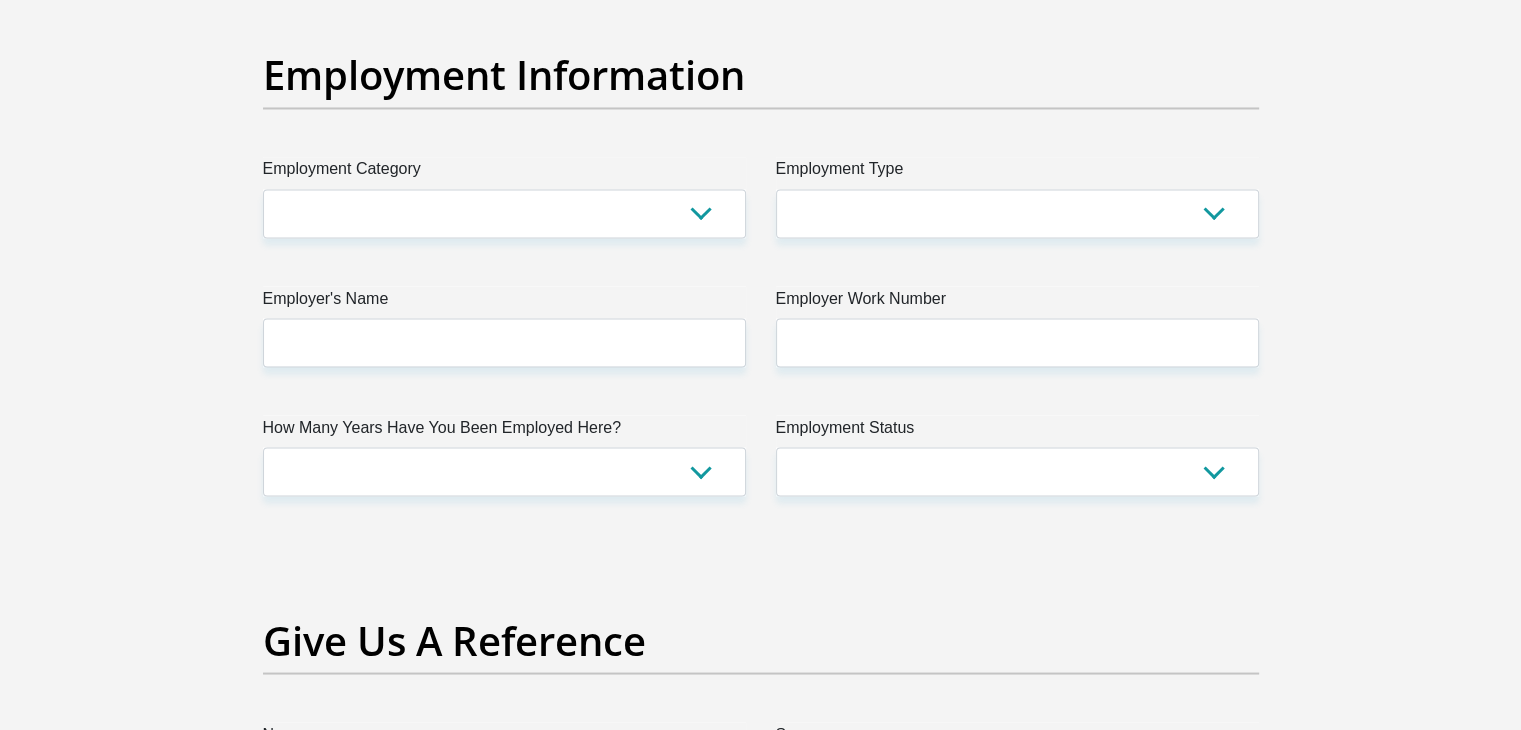 type on "0" 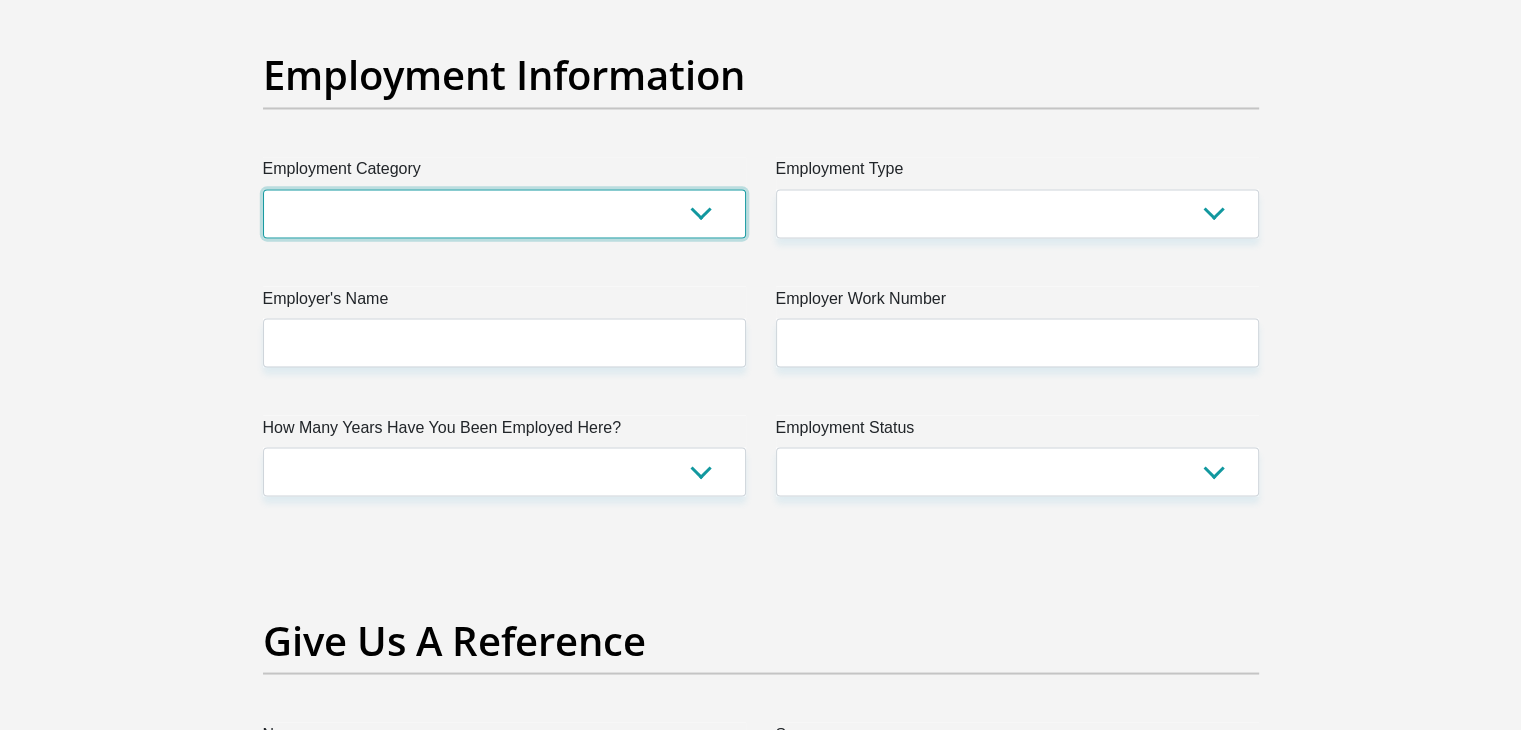 click on "AGRICULTURE
ALCOHOL & TOBACCO
CONSTRUCTION MATERIALS
METALLURGY
EQUIPMENT FOR RENEWABLE ENERGY
SPECIALIZED CONTRACTORS
CAR
GAMING (INCL. INTERNET
OTHER WHOLESALE
UNLICENSED PHARMACEUTICALS
CURRENCY EXCHANGE HOUSES
OTHER FINANCIAL INSTITUTIONS & INSURANCE
REAL ESTATE AGENTS
OIL & GAS
OTHER MATERIALS (E.G. IRON ORE)
PRECIOUS STONES & PRECIOUS METALS
POLITICAL ORGANIZATIONS
RELIGIOUS ORGANIZATIONS(NOT SECTS)
ACTI. HAVING BUSINESS DEAL WITH PUBLIC ADMINISTRATION
LAUNDROMATS" at bounding box center (504, 213) 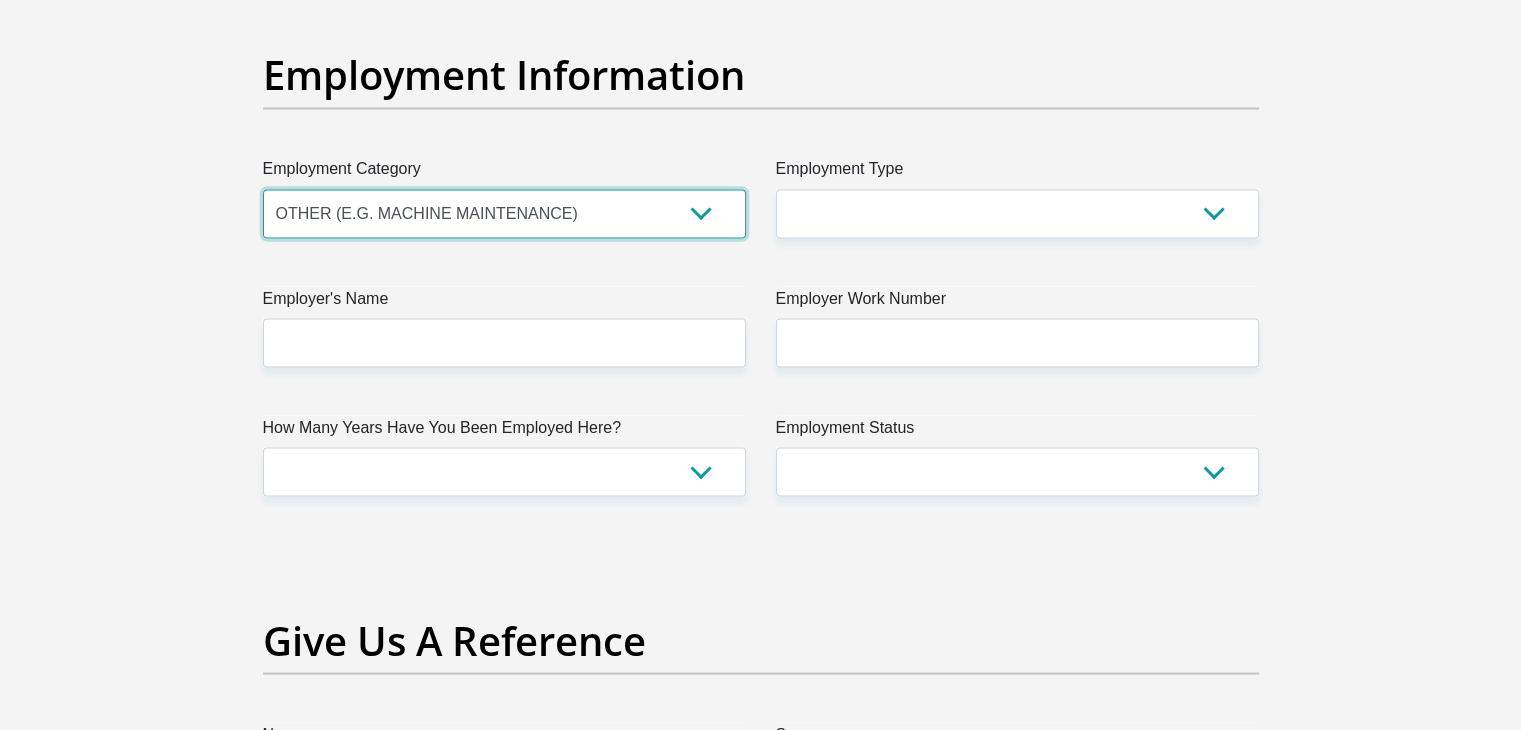 click on "AGRICULTURE
ALCOHOL & TOBACCO
CONSTRUCTION MATERIALS
METALLURGY
EQUIPMENT FOR RENEWABLE ENERGY
SPECIALIZED CONTRACTORS
CAR
GAMING (INCL. INTERNET
OTHER WHOLESALE
UNLICENSED PHARMACEUTICALS
CURRENCY EXCHANGE HOUSES
OTHER FINANCIAL INSTITUTIONS & INSURANCE
REAL ESTATE AGENTS
OIL & GAS
OTHER MATERIALS (E.G. IRON ORE)
PRECIOUS STONES & PRECIOUS METALS
POLITICAL ORGANIZATIONS
RELIGIOUS ORGANIZATIONS(NOT SECTS)
ACTI. HAVING BUSINESS DEAL WITH PUBLIC ADMINISTRATION
LAUNDROMATS" at bounding box center (504, 213) 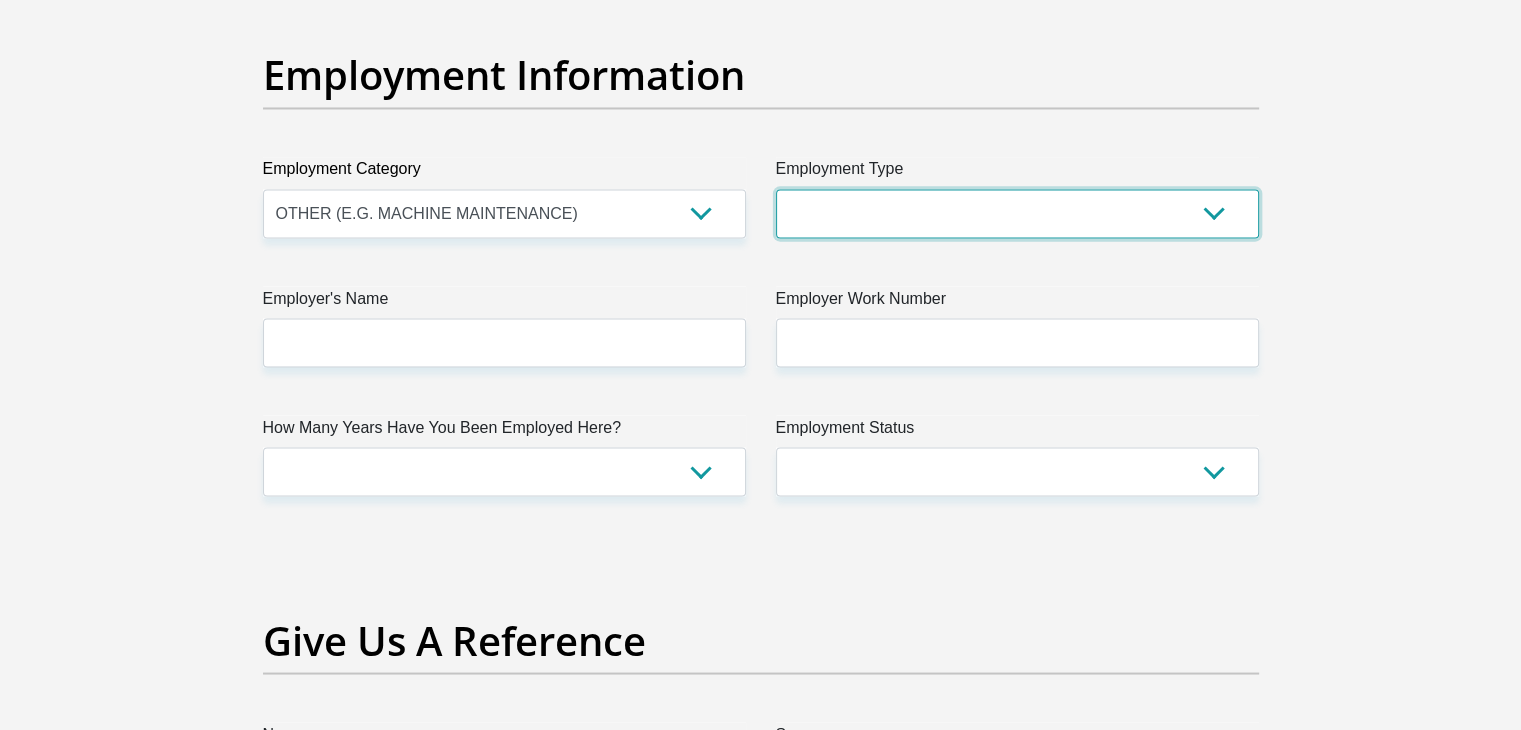 click on "College/Lecturer
Craft Seller
Creative
Driver
Executive
Farmer
Forces - Non Commissioned
Forces - Officer
Hawker
Housewife
Labourer
Licenced Professional
Manager
Miner
Non Licenced Professional
Office Staff/Clerk
Outside Worker
Pensioner
Permanent Teacher
Production/Manufacturing
Sales
Self-Employed
Semi-Professional Worker
Service Industry  Social Worker  Student" at bounding box center [1017, 213] 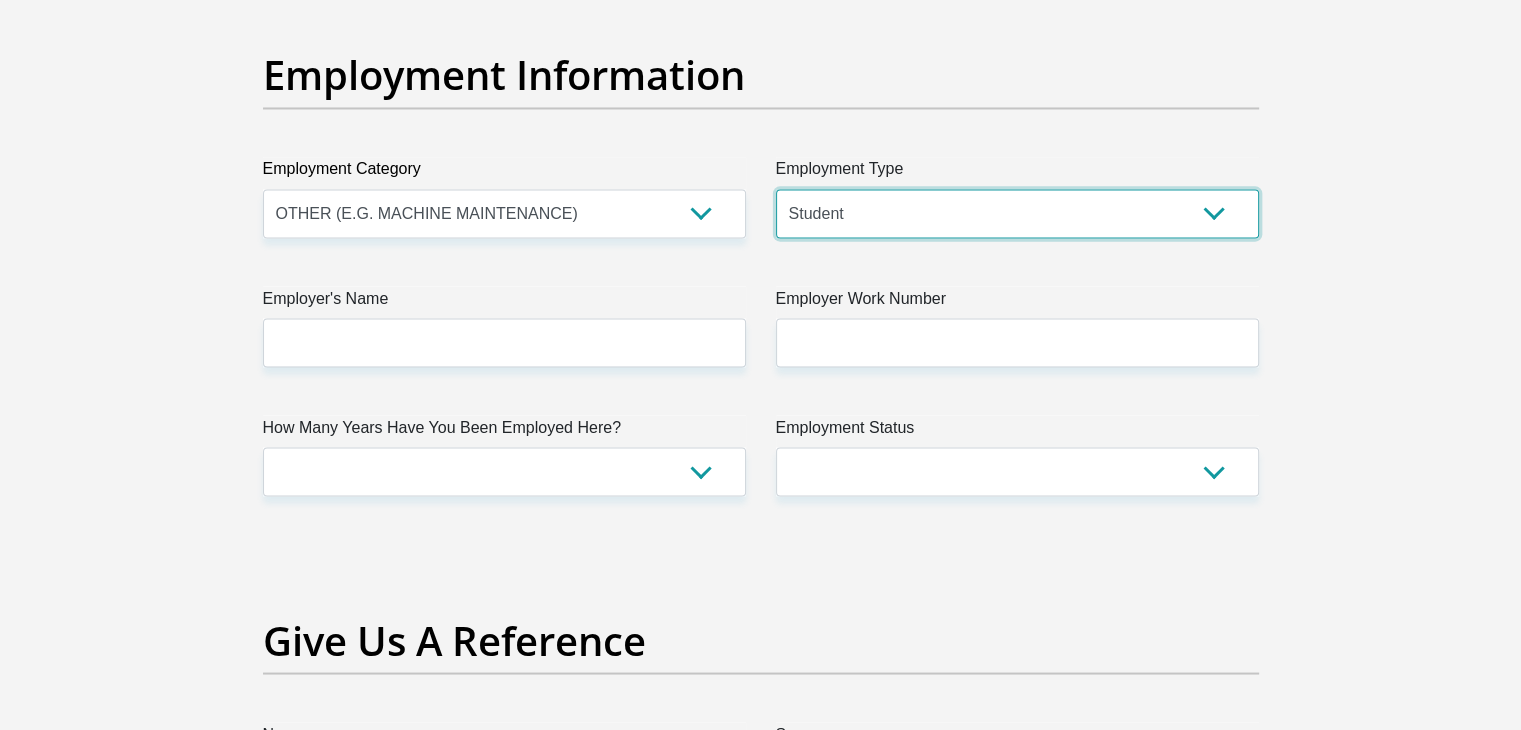 click on "College/Lecturer
Craft Seller
Creative
Driver
Executive
Farmer
Forces - Non Commissioned
Forces - Officer
Hawker
Housewife
Labourer
Licenced Professional
Manager
Miner
Non Licenced Professional
Office Staff/Clerk
Outside Worker
Pensioner
Permanent Teacher
Production/Manufacturing
Sales
Self-Employed
Semi-Professional Worker
Service Industry  Social Worker  Student" at bounding box center [1017, 213] 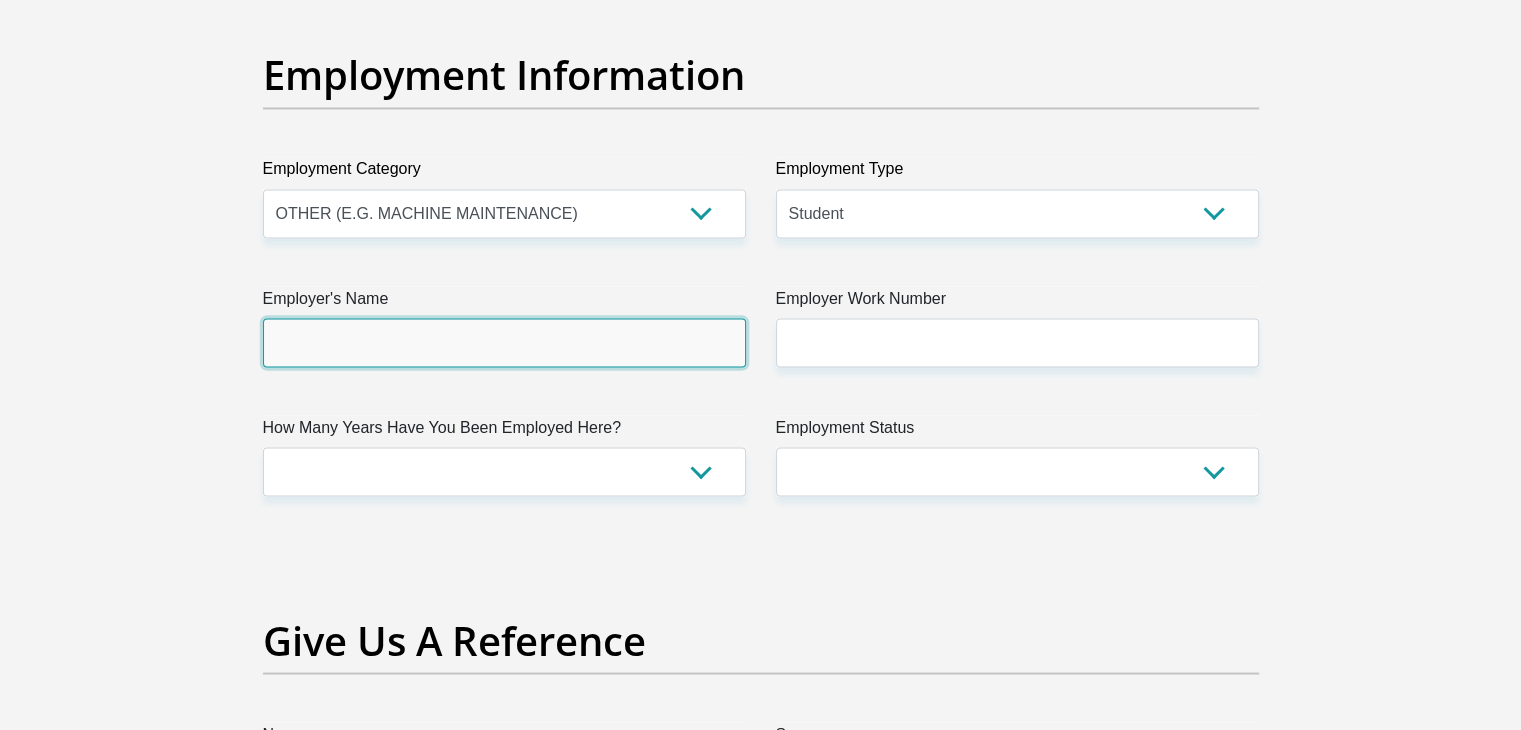 click on "Employer's Name" at bounding box center (504, 342) 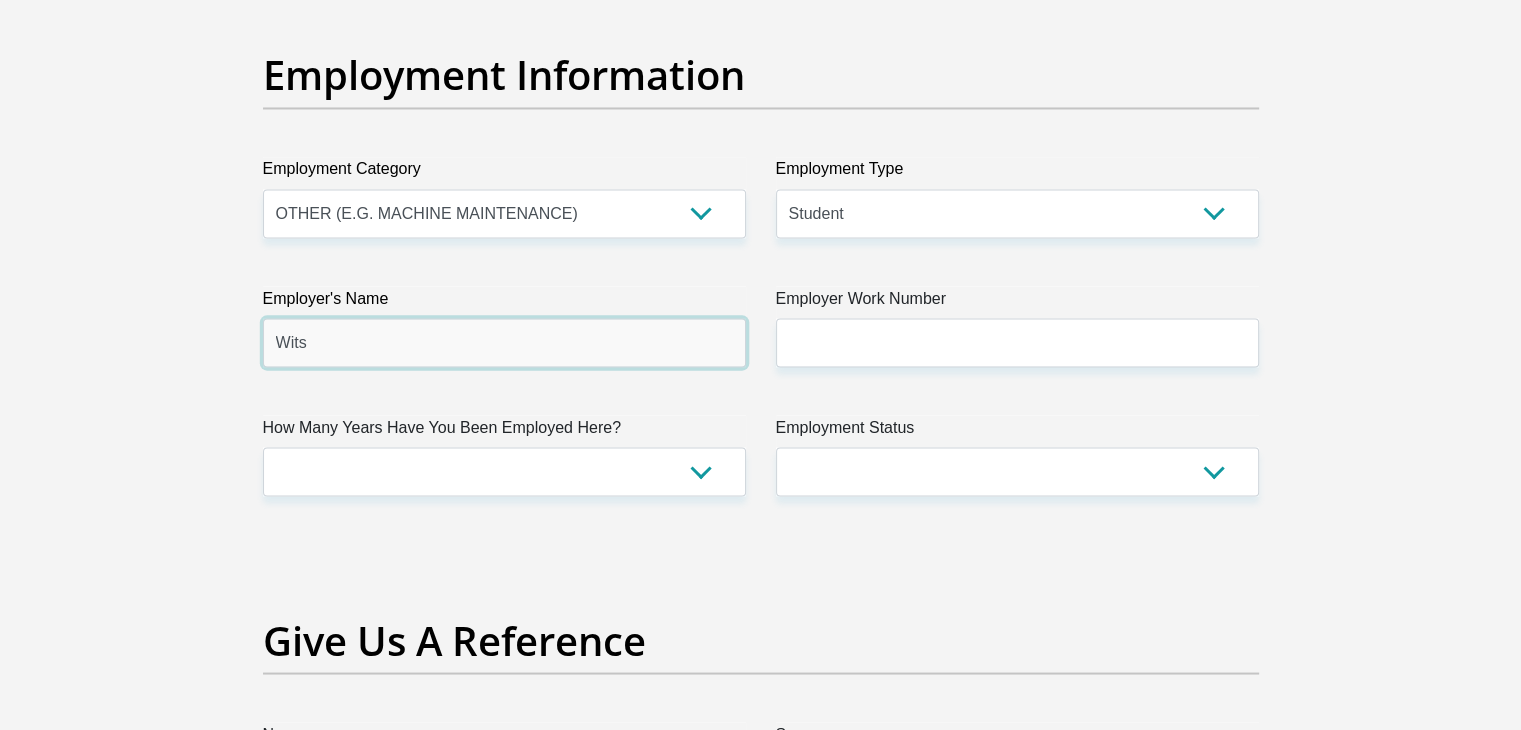 type on "Wits" 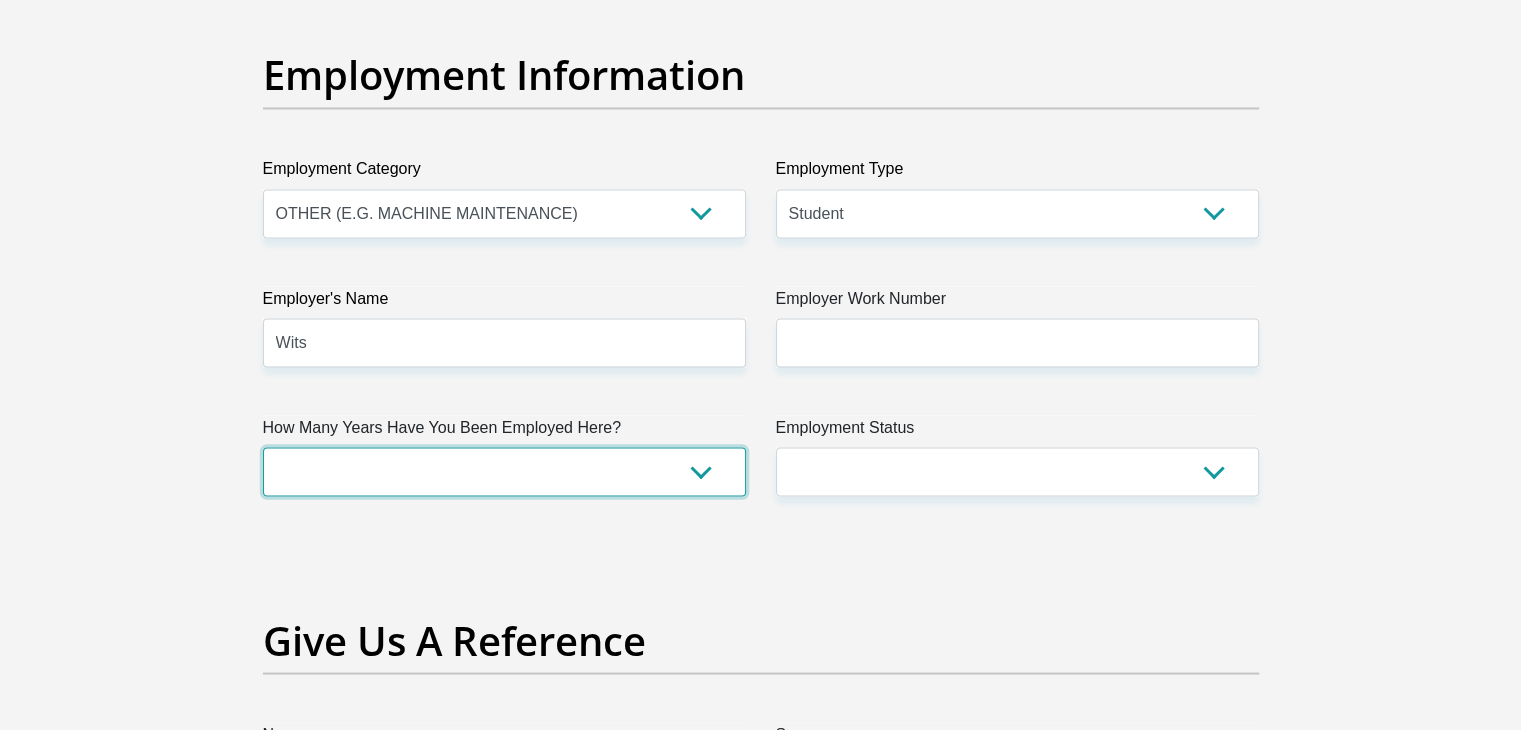 click on "less than 1 year
1-3 years
3-5 years
5+ years" at bounding box center (504, 471) 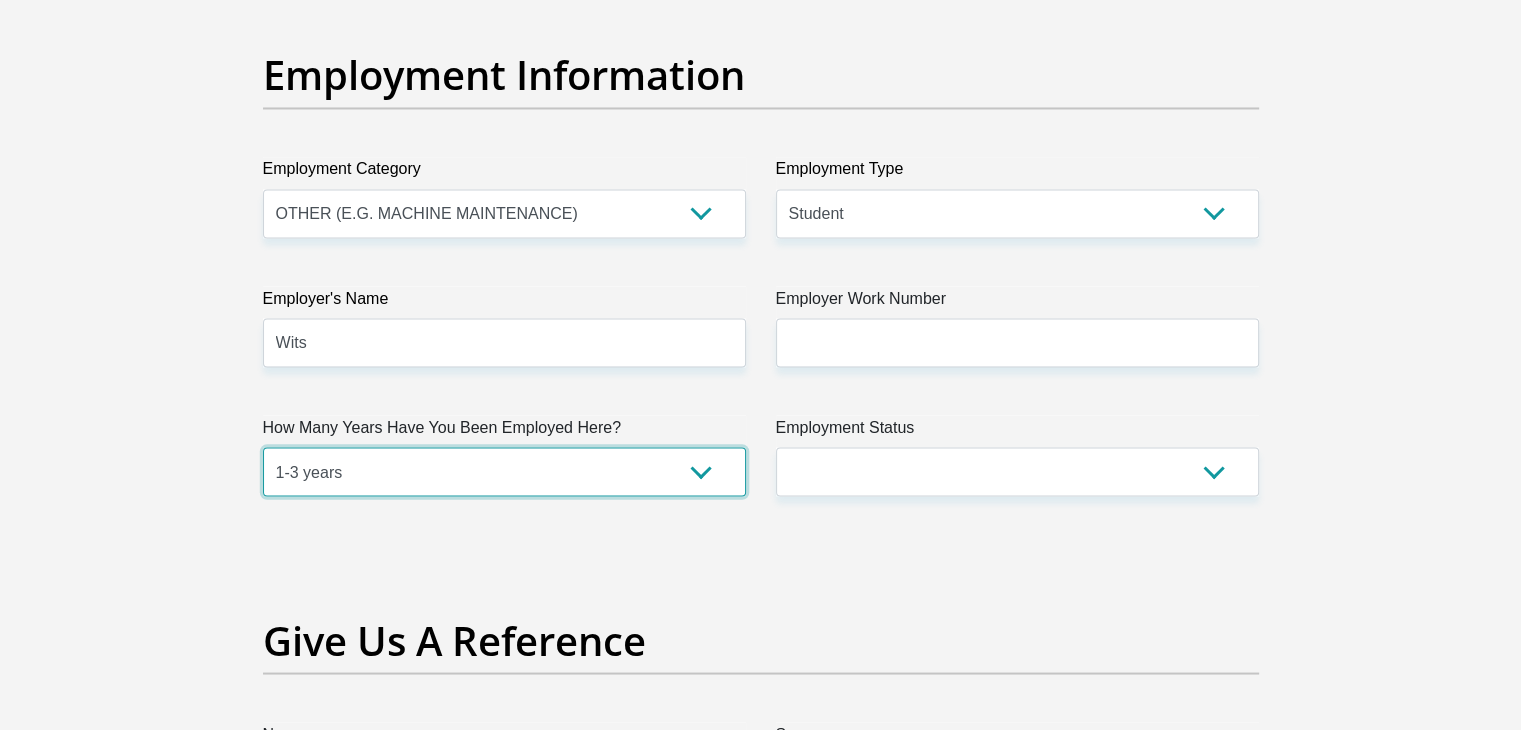click on "less than 1 year
1-3 years
3-5 years
5+ years" at bounding box center (504, 471) 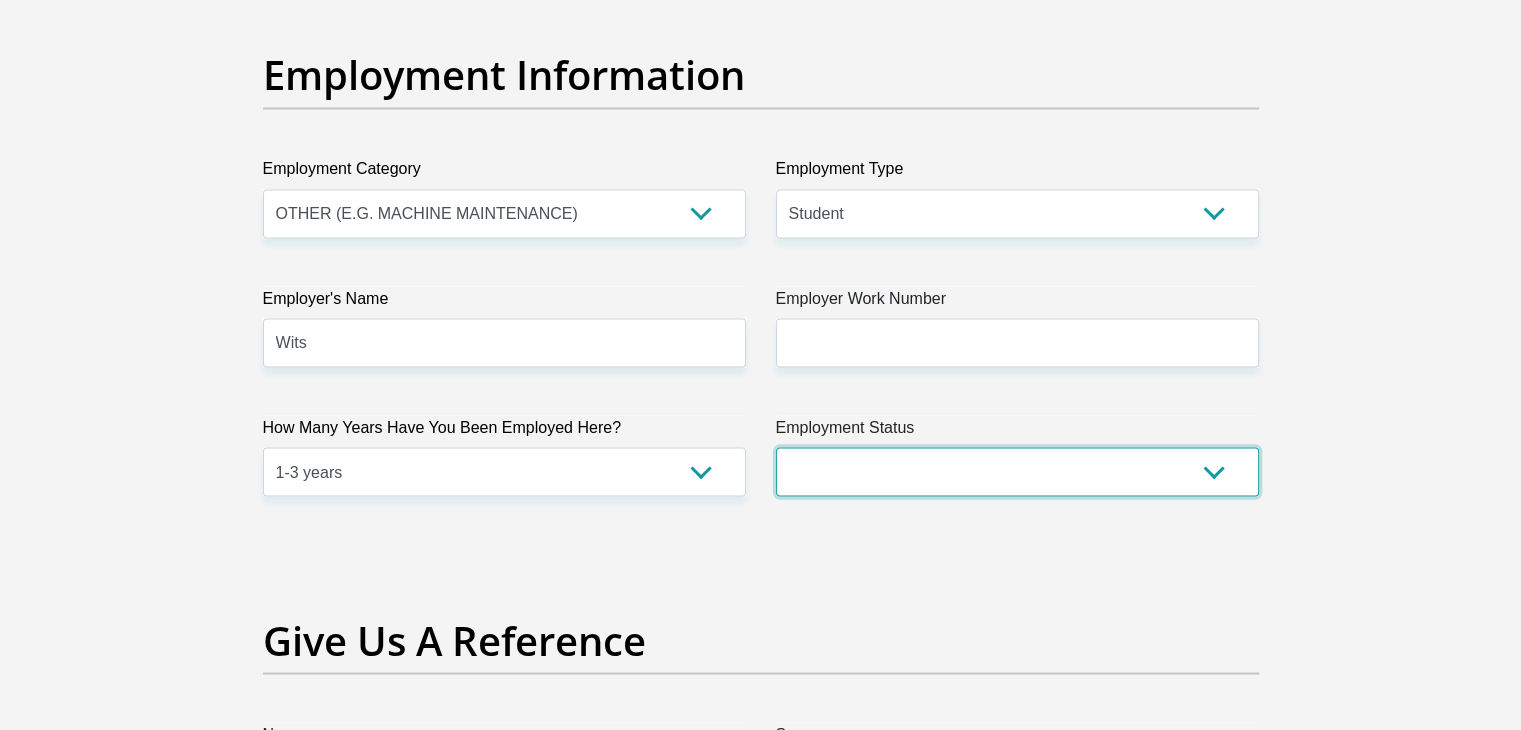 click on "Permanent/Full-time
Part-time/Casual
Contract Worker
Self-Employed
Housewife
Retired
Student
Medically Boarded
Disability
Unemployed" at bounding box center (1017, 471) 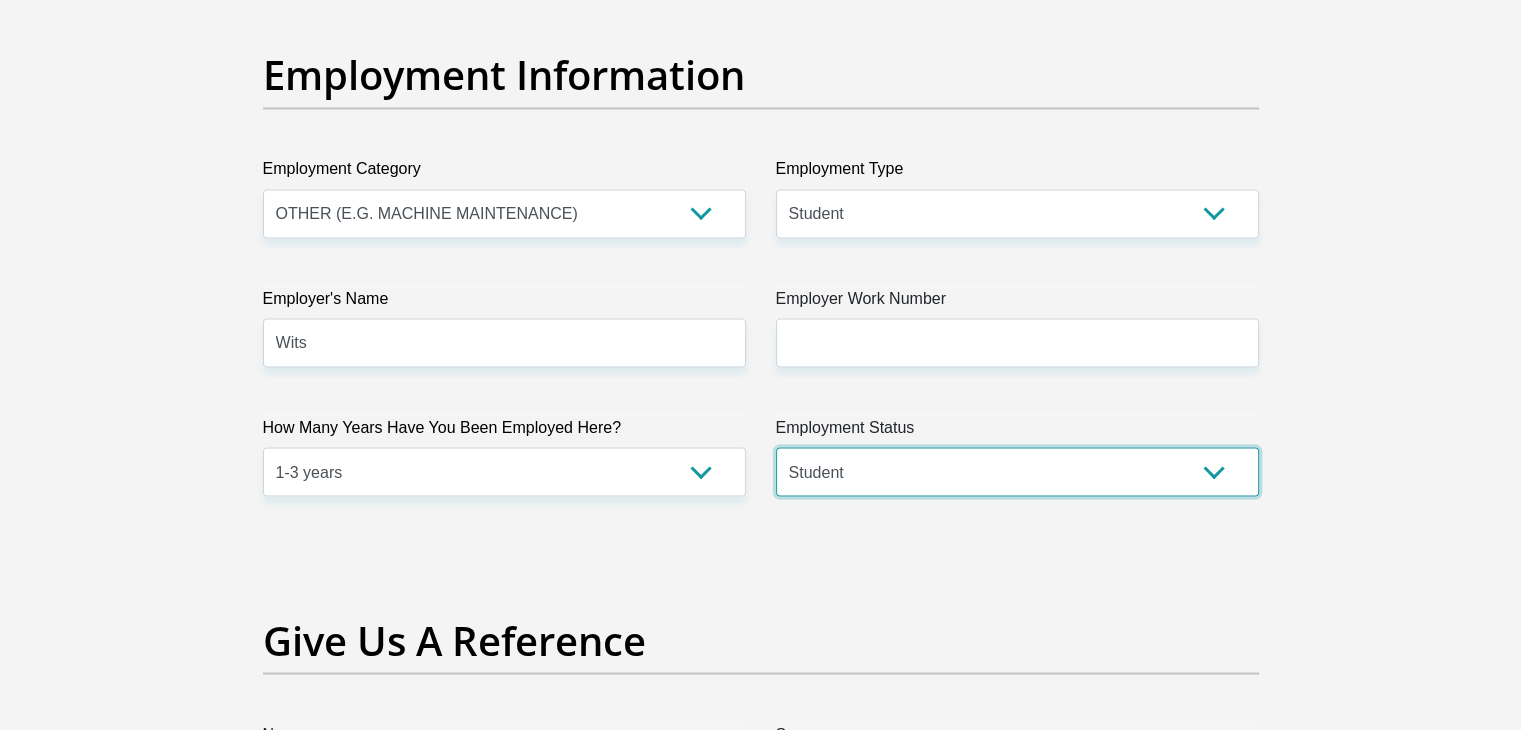 click on "Permanent/Full-time
Part-time/Casual
Contract Worker
Self-Employed
Housewife
Retired
Student
Medically Boarded
Disability
Unemployed" at bounding box center [1017, 471] 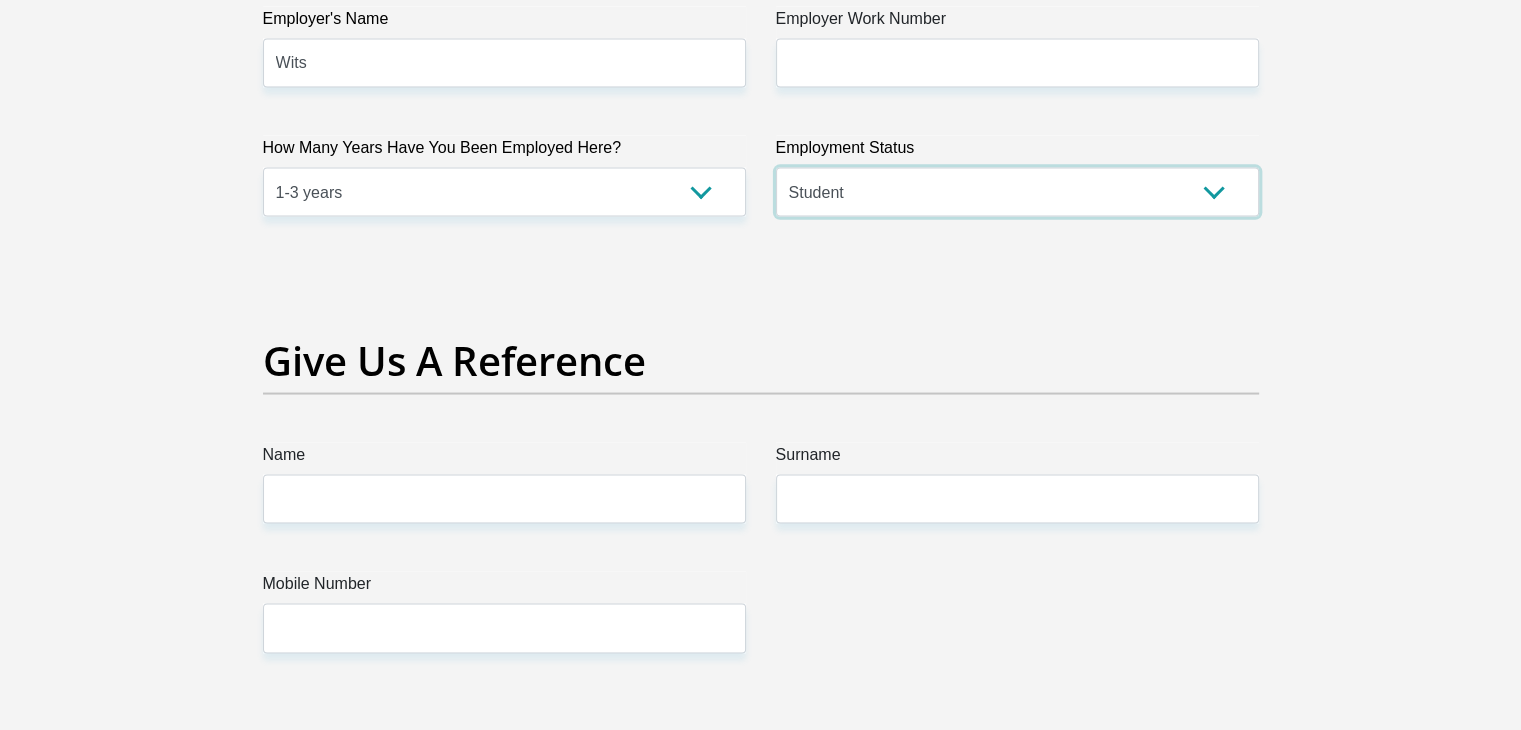 scroll, scrollTop: 3998, scrollLeft: 0, axis: vertical 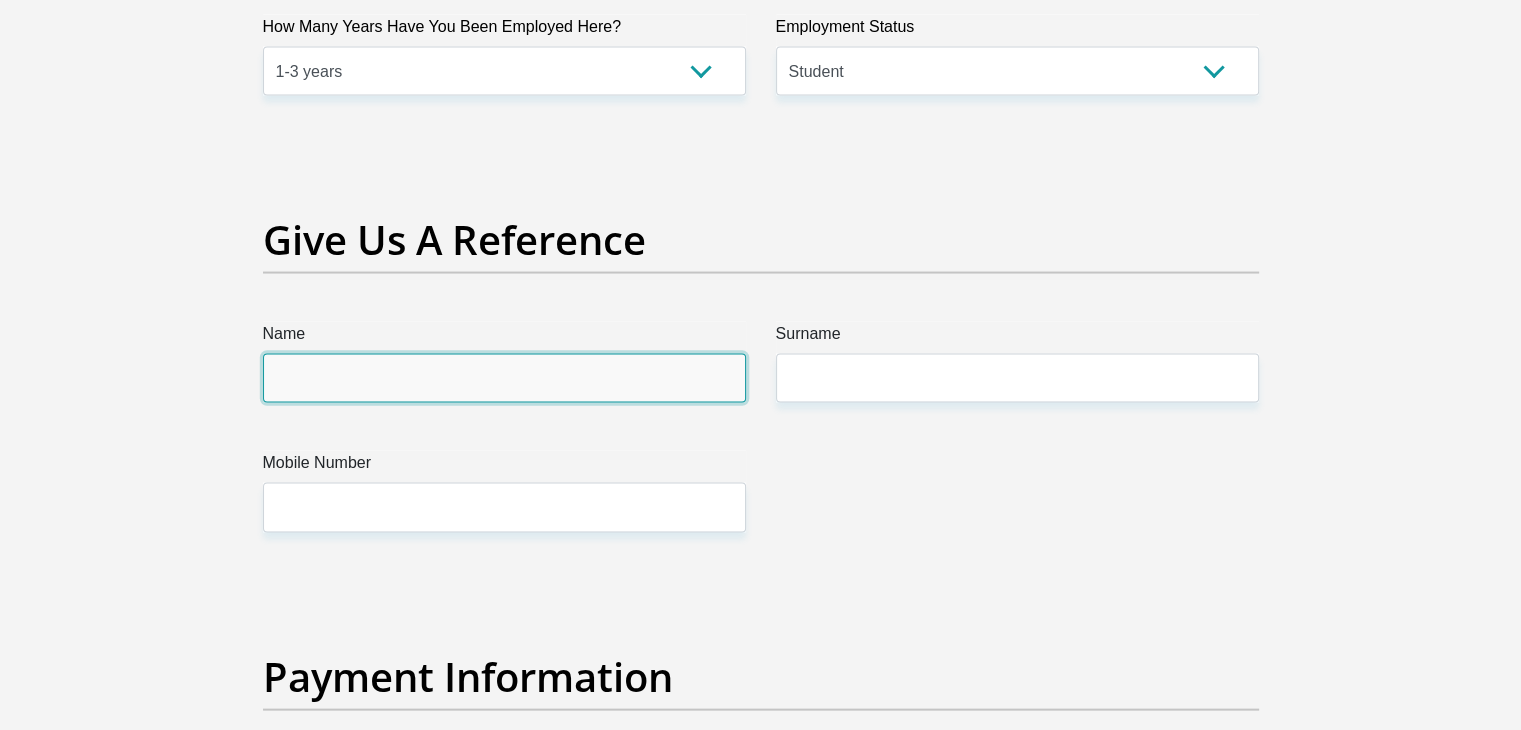 click on "Name" at bounding box center (504, 378) 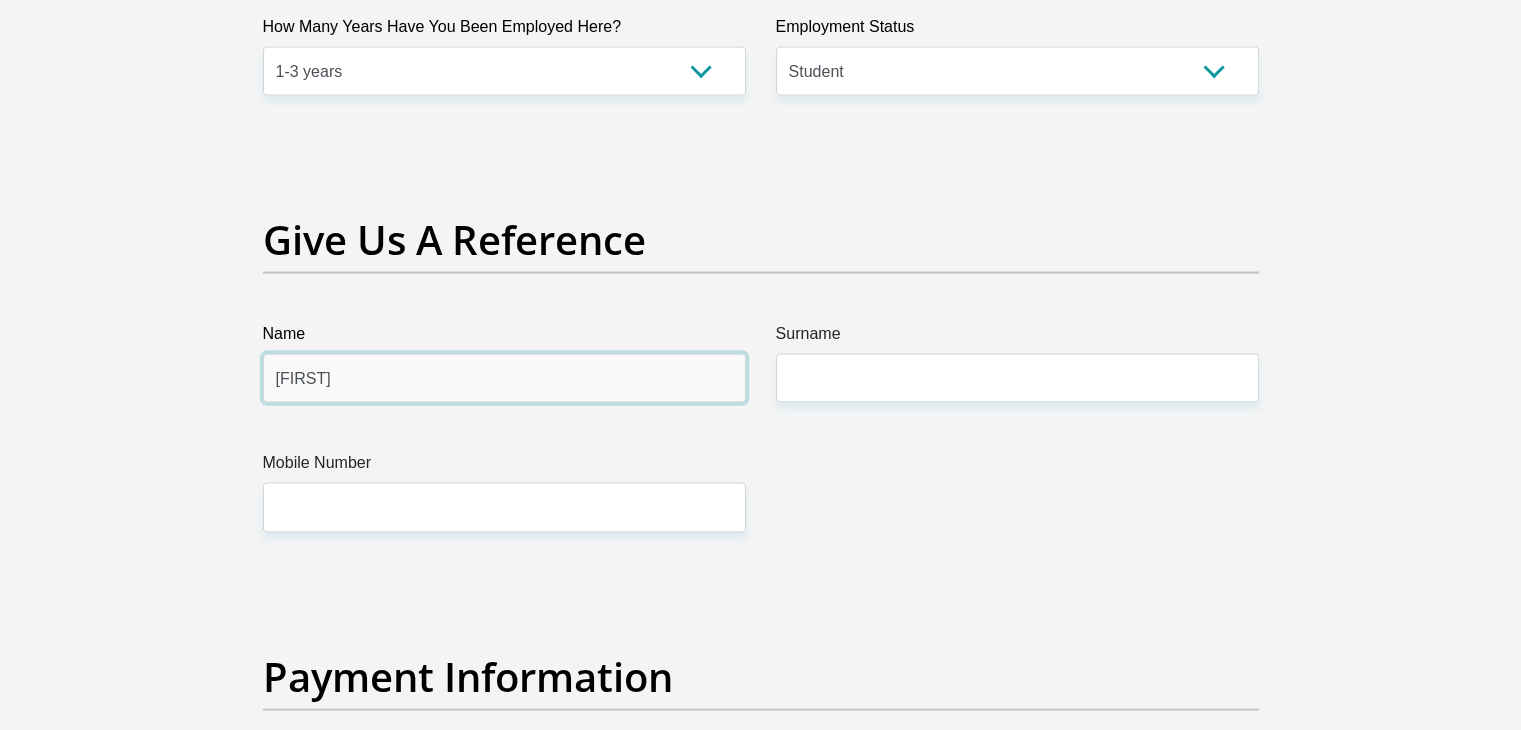 type on "[FIRST]" 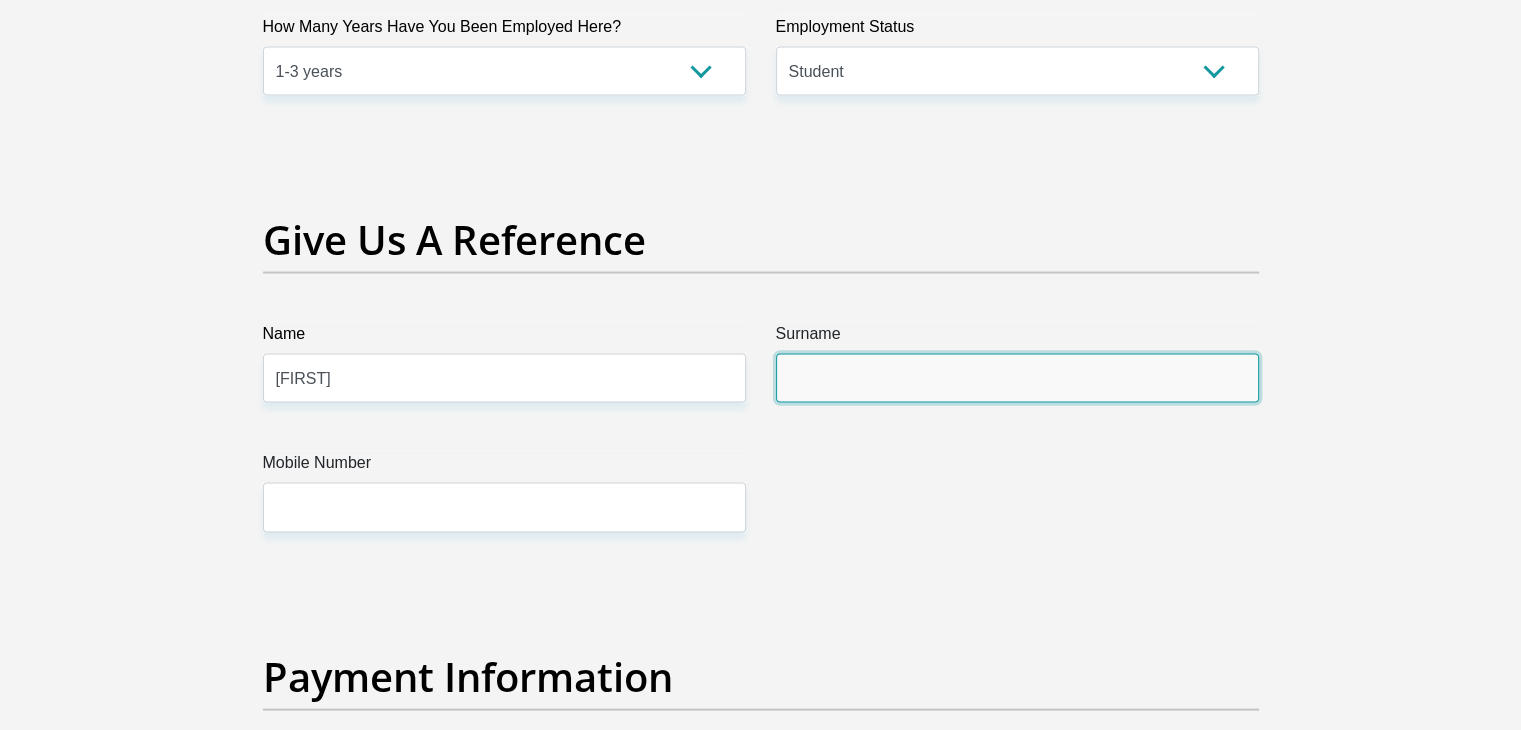 click on "Surname" at bounding box center (1017, 378) 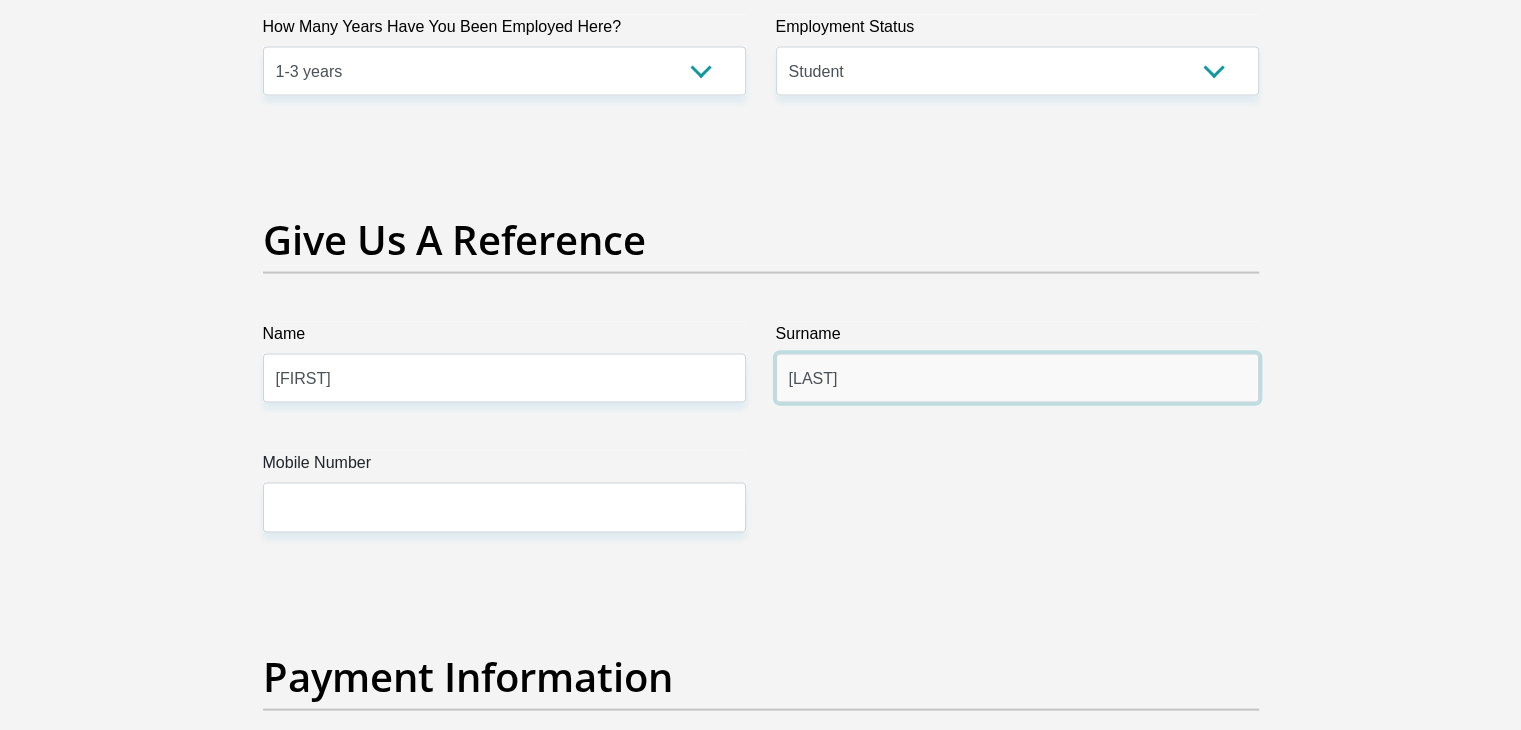 type on "[LAST]" 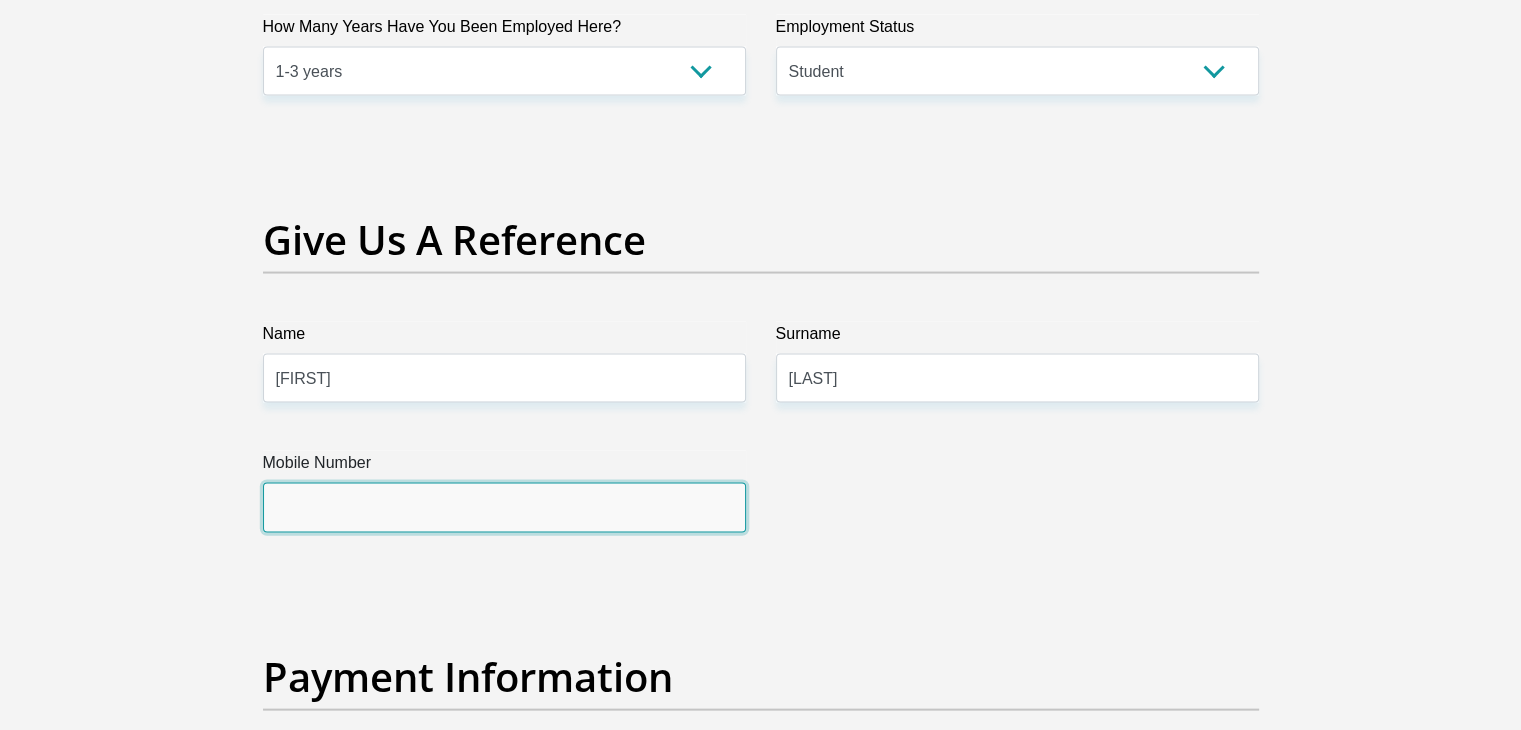 click on "Mobile Number" at bounding box center [504, 507] 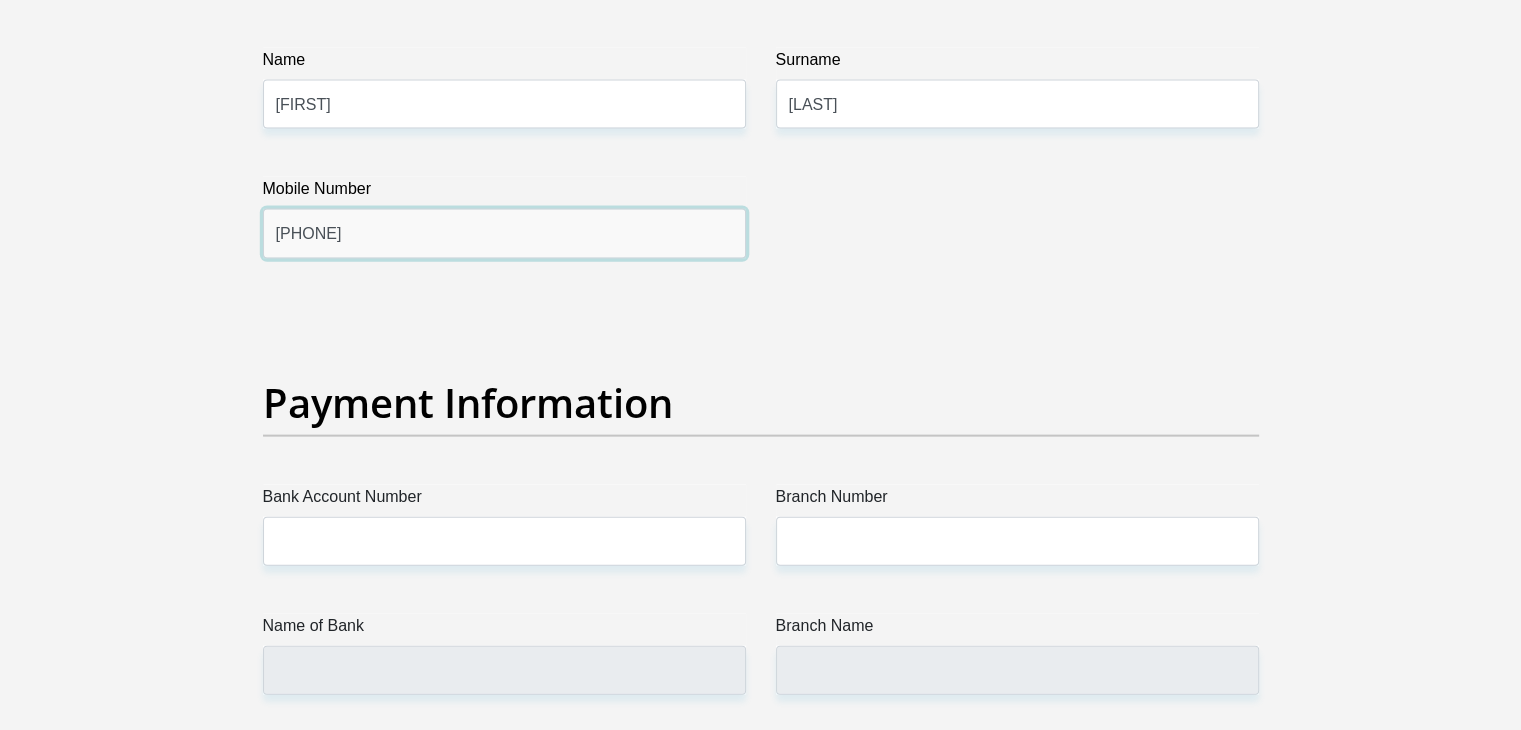 scroll, scrollTop: 4298, scrollLeft: 0, axis: vertical 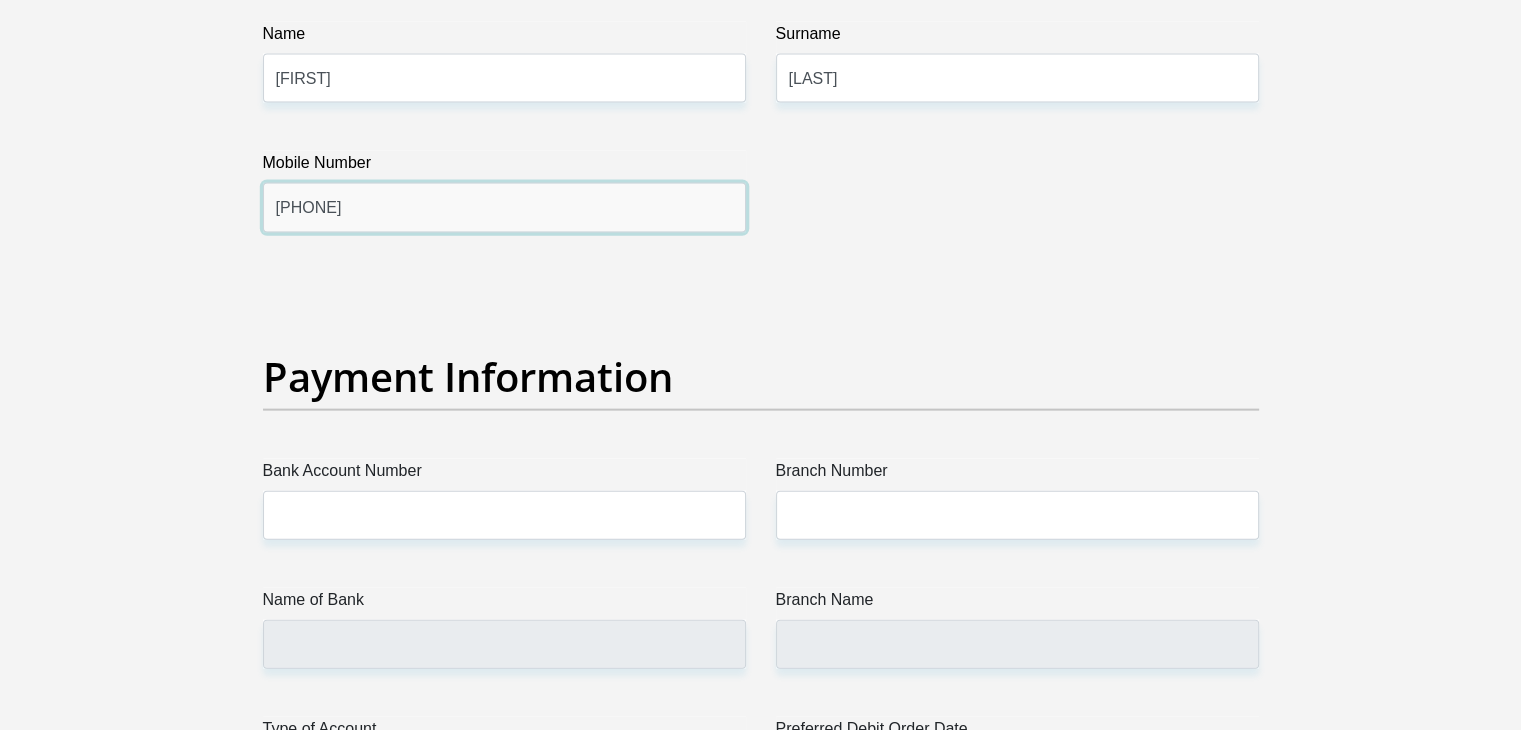 type on "[PHONE]" 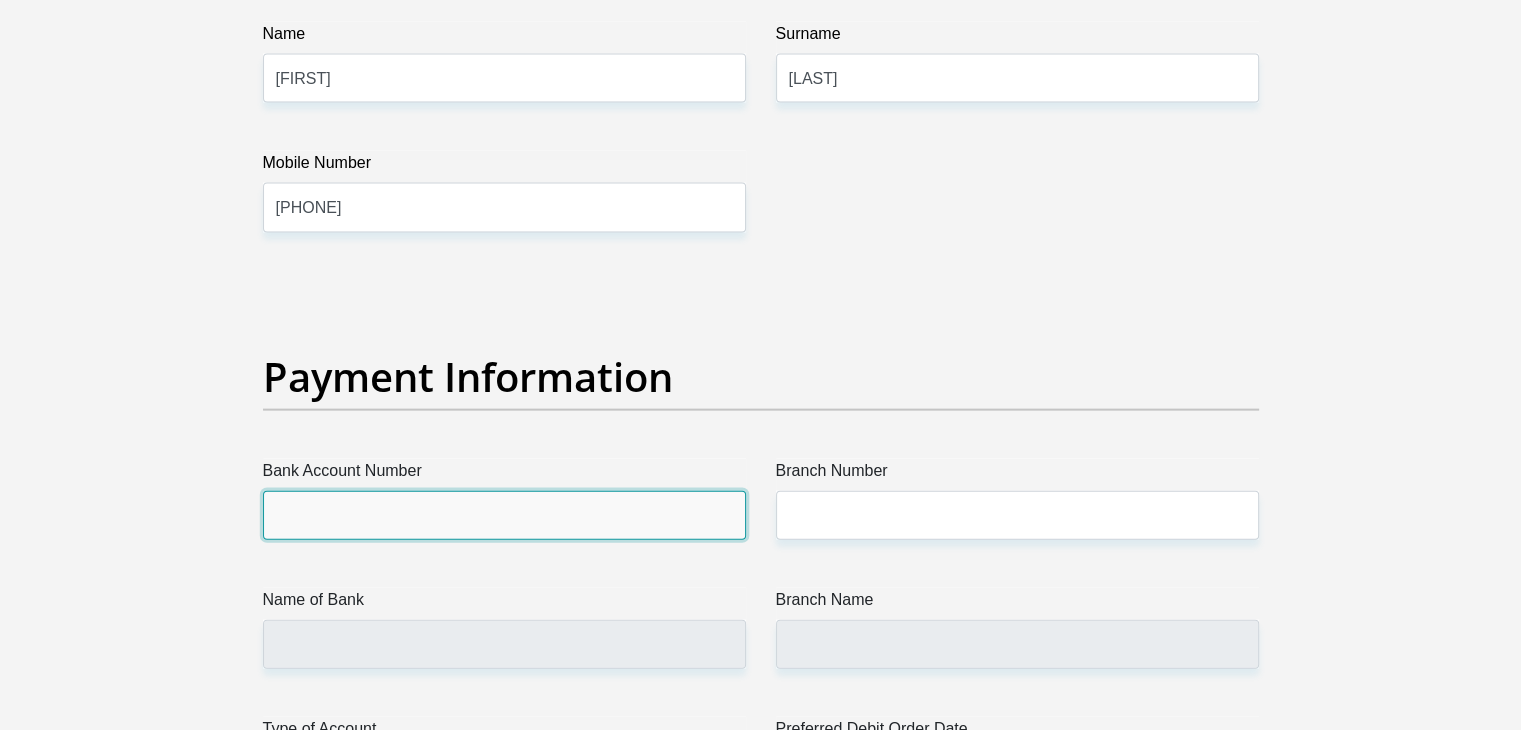 click on "Bank Account Number" at bounding box center (504, 515) 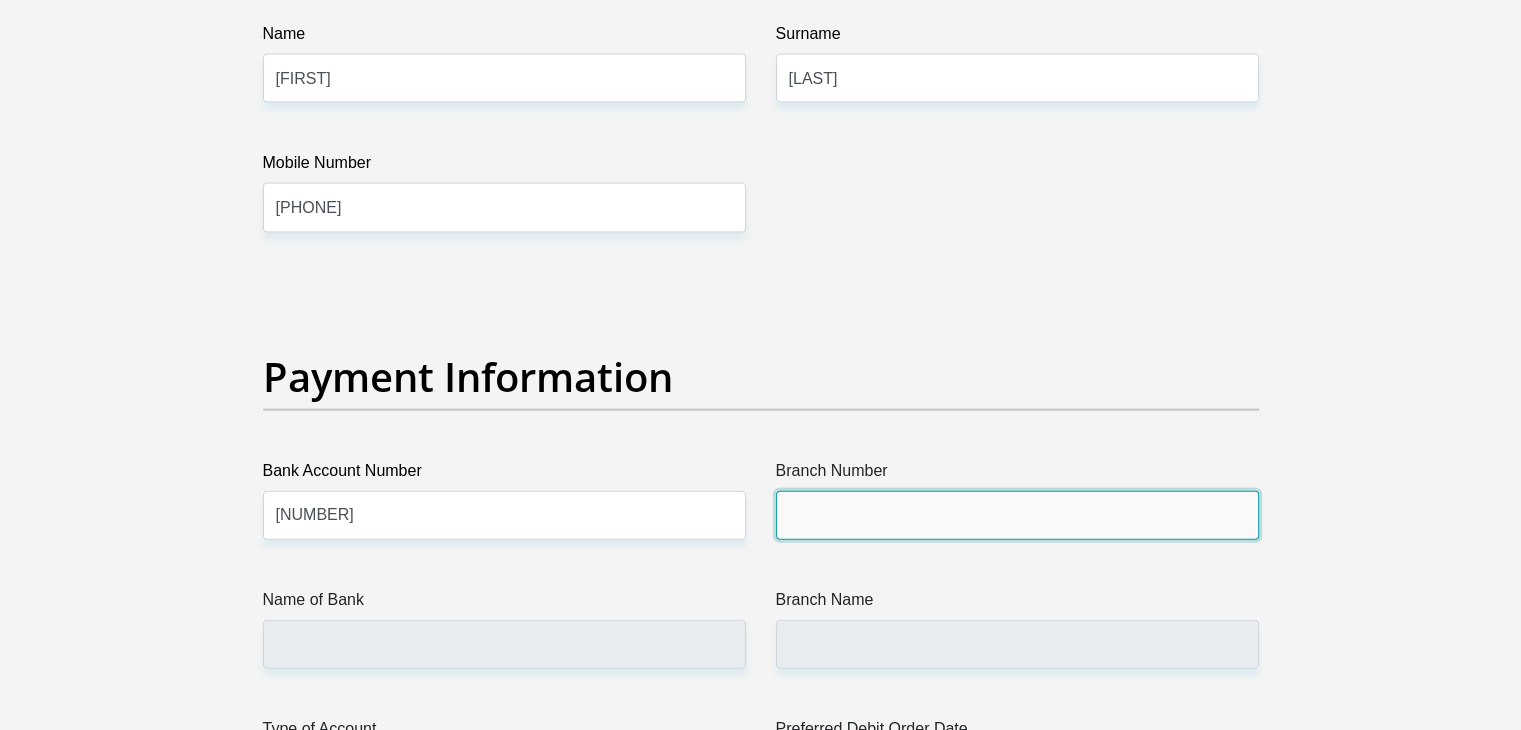 click on "Branch Number" at bounding box center (1017, 515) 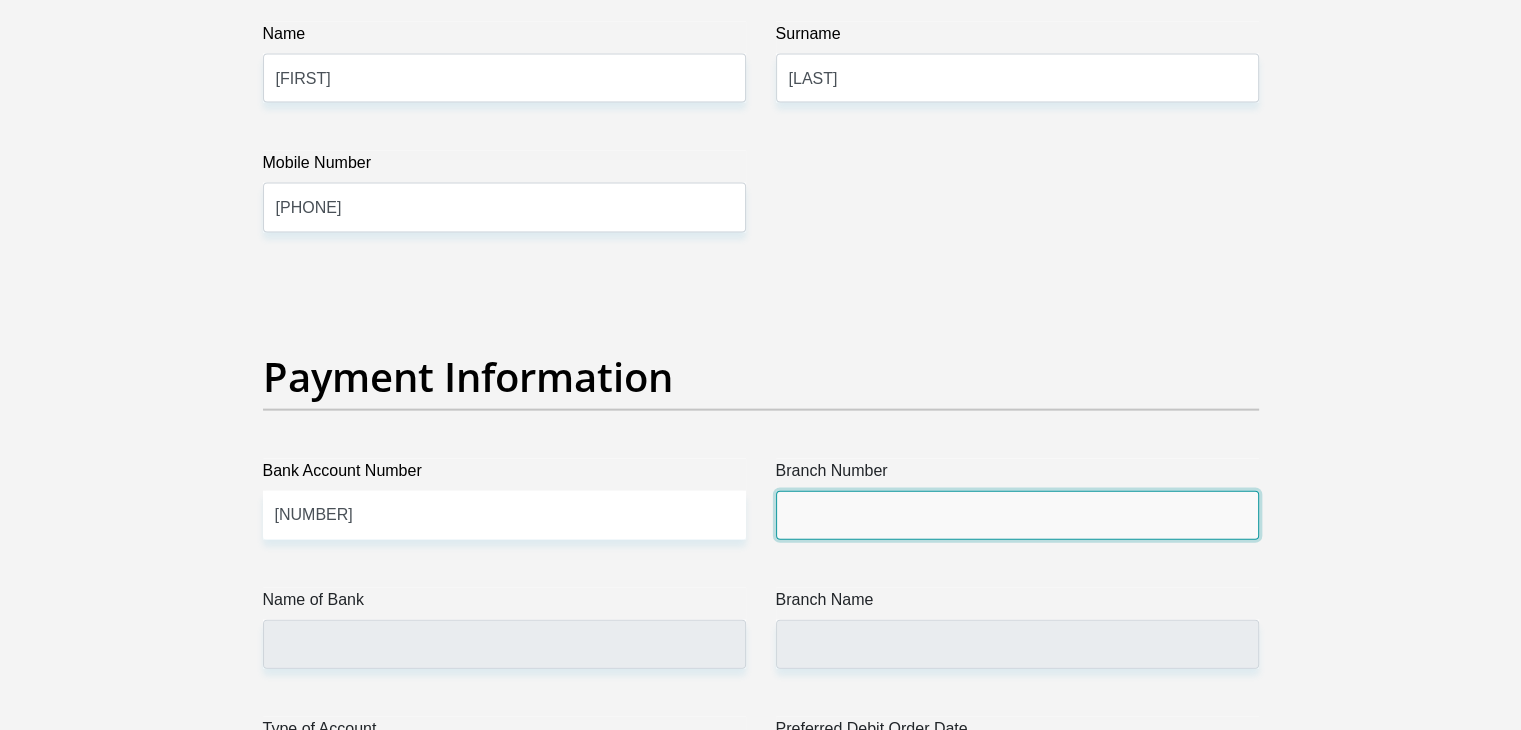 paste on "678910" 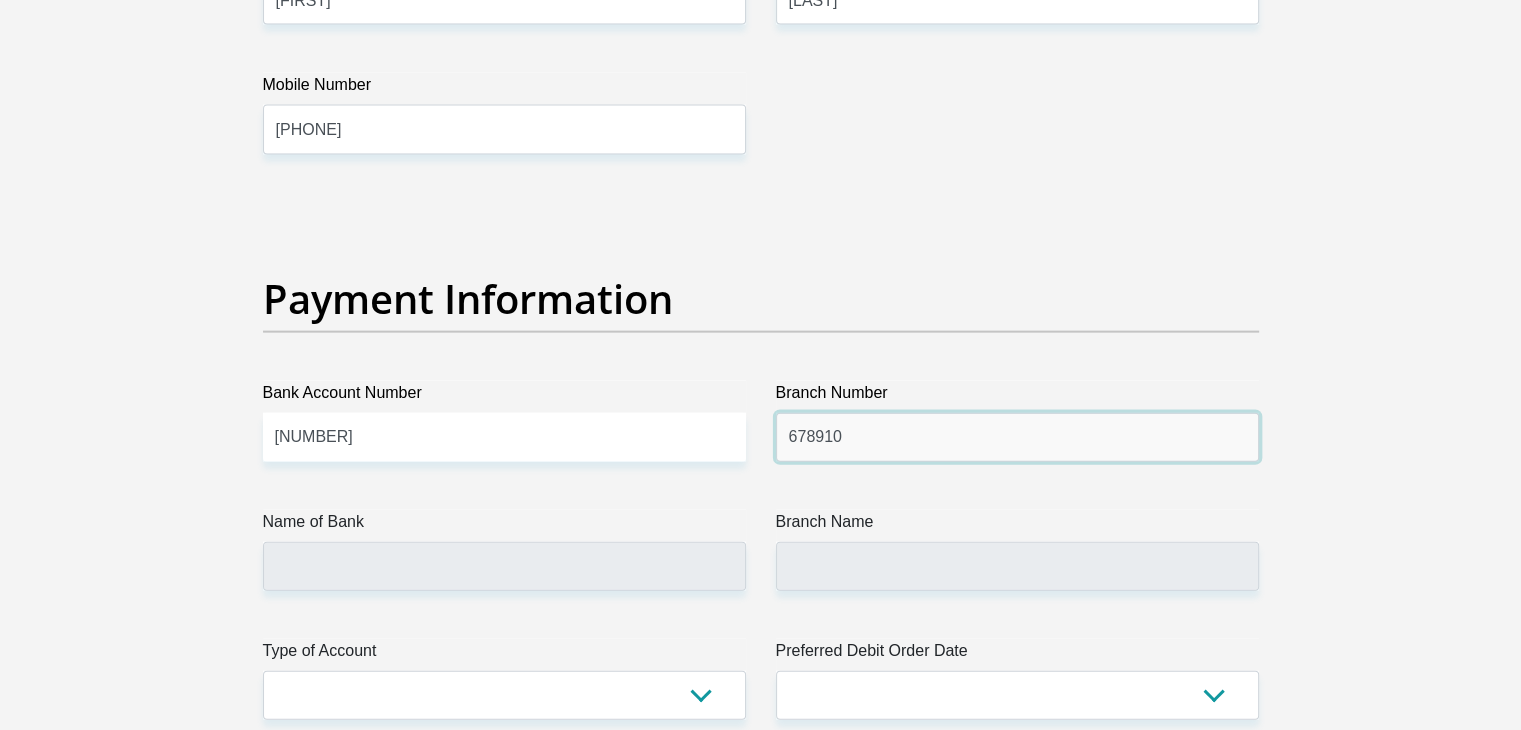 scroll, scrollTop: 4498, scrollLeft: 0, axis: vertical 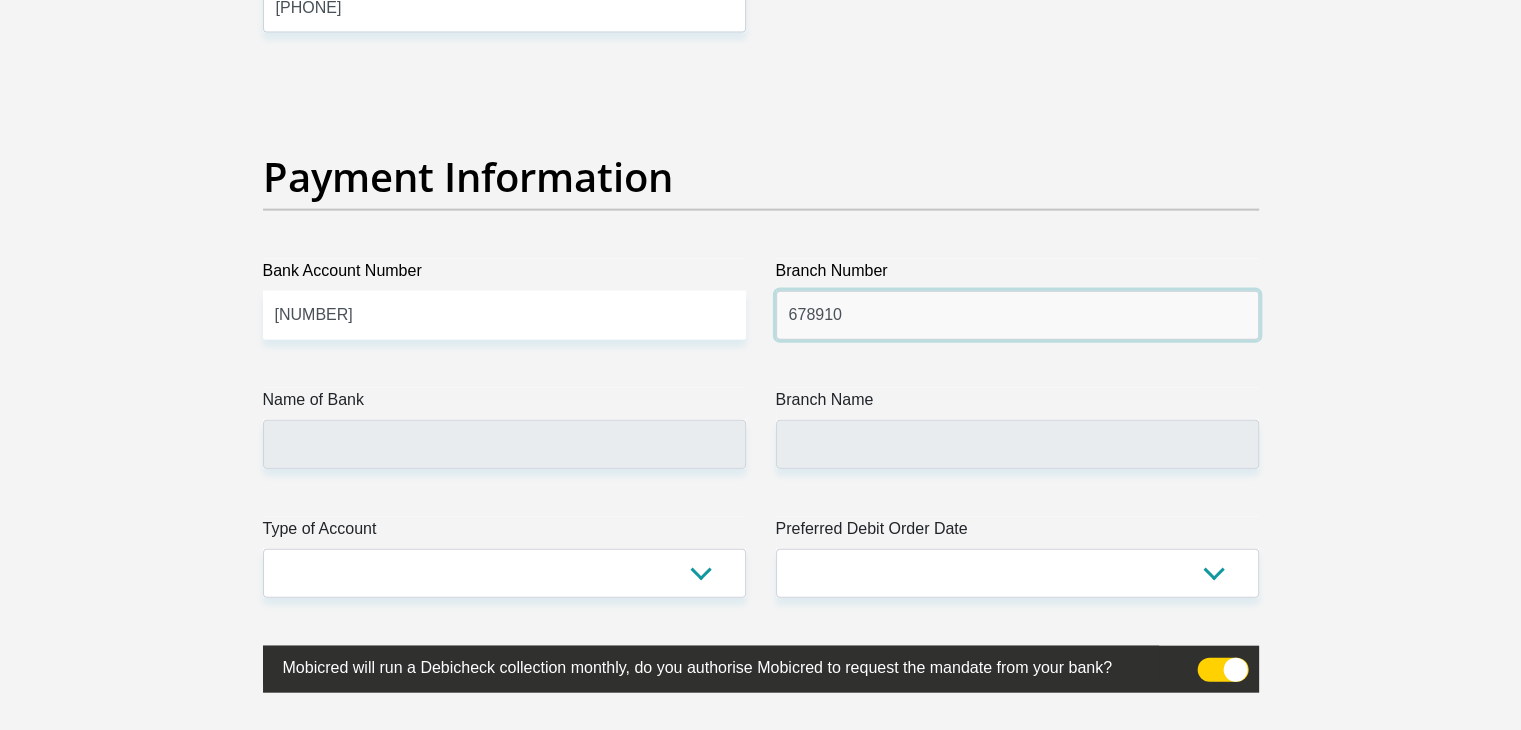 type on "678910" 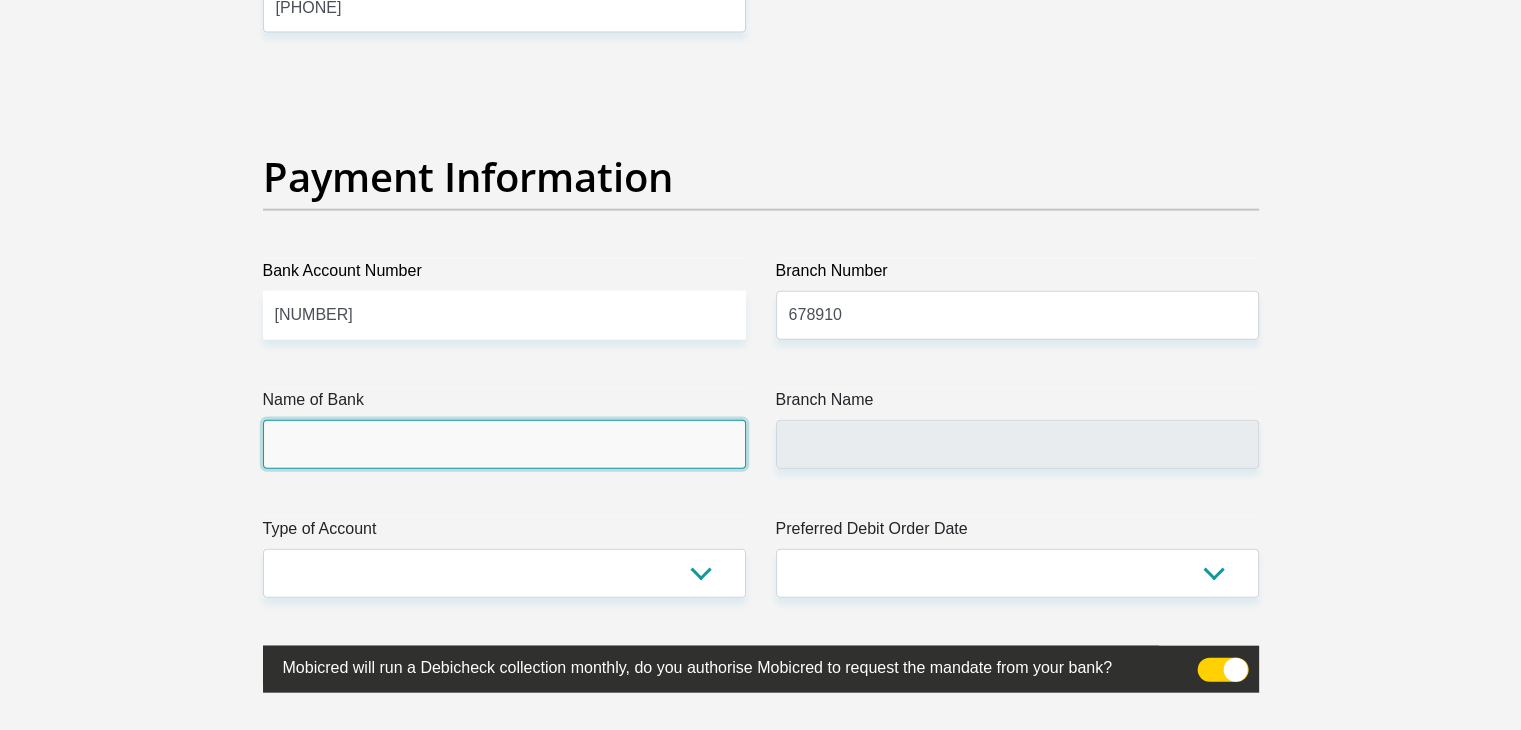 click on "Name of Bank" at bounding box center [504, 444] 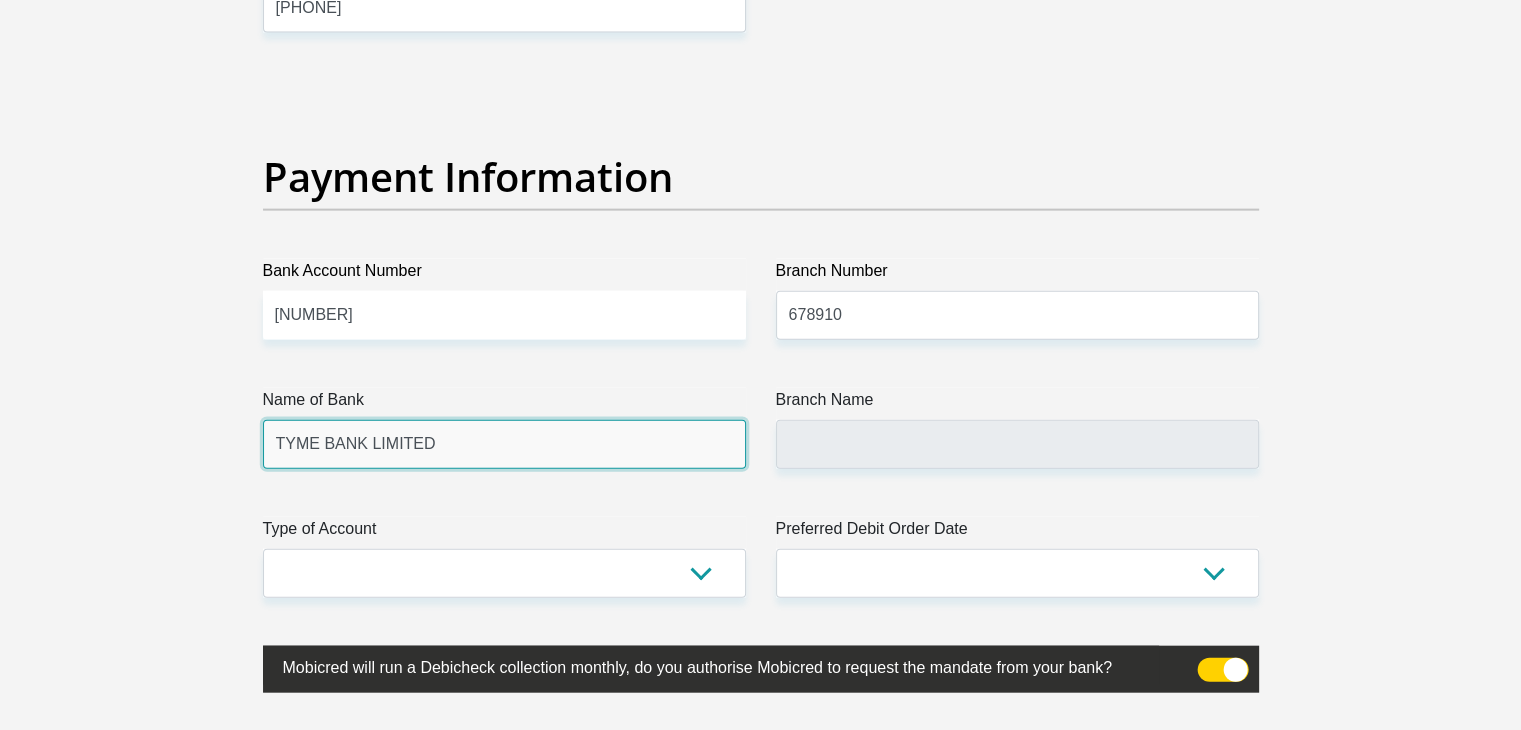 type on "TYME ROSEBANK" 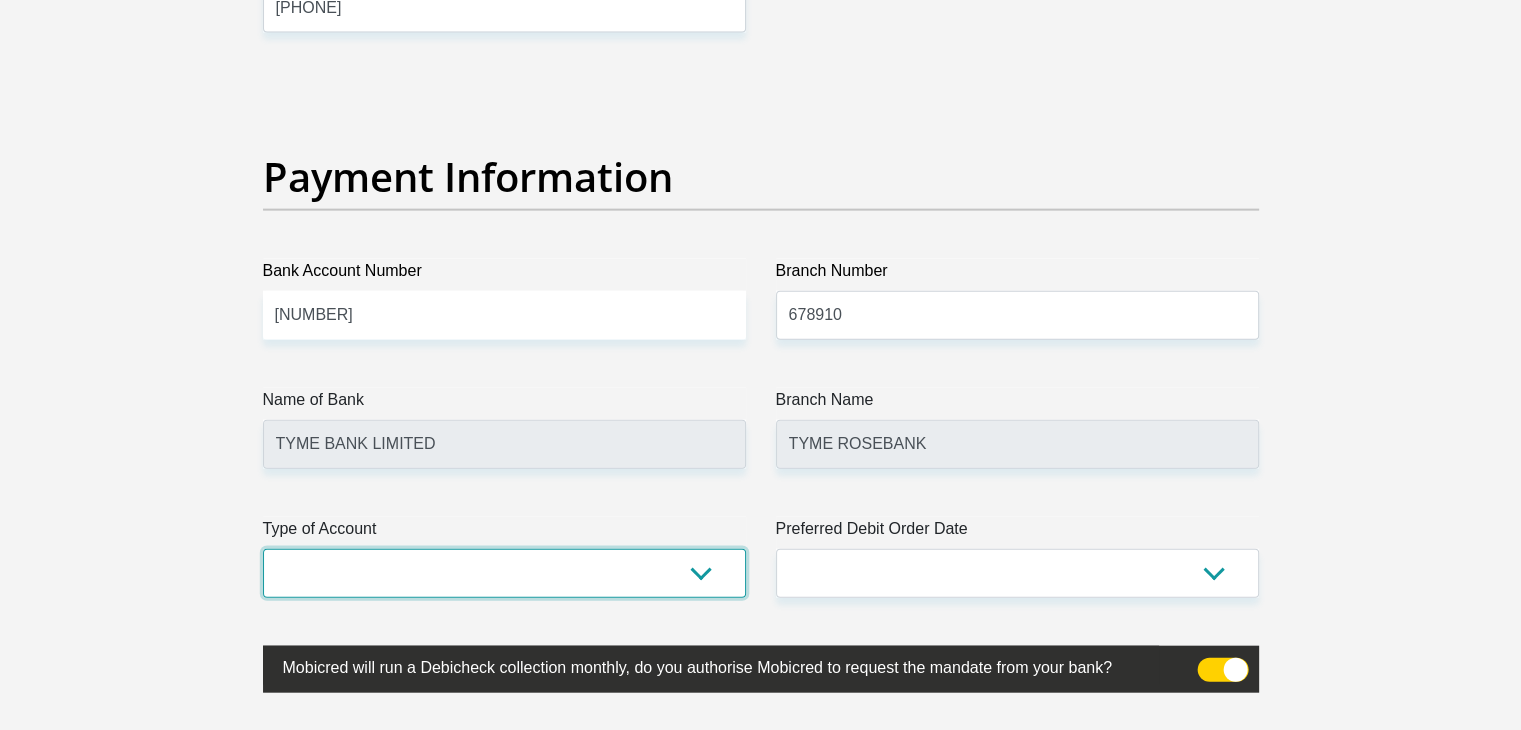 click on "Cheque
Savings" at bounding box center [504, 573] 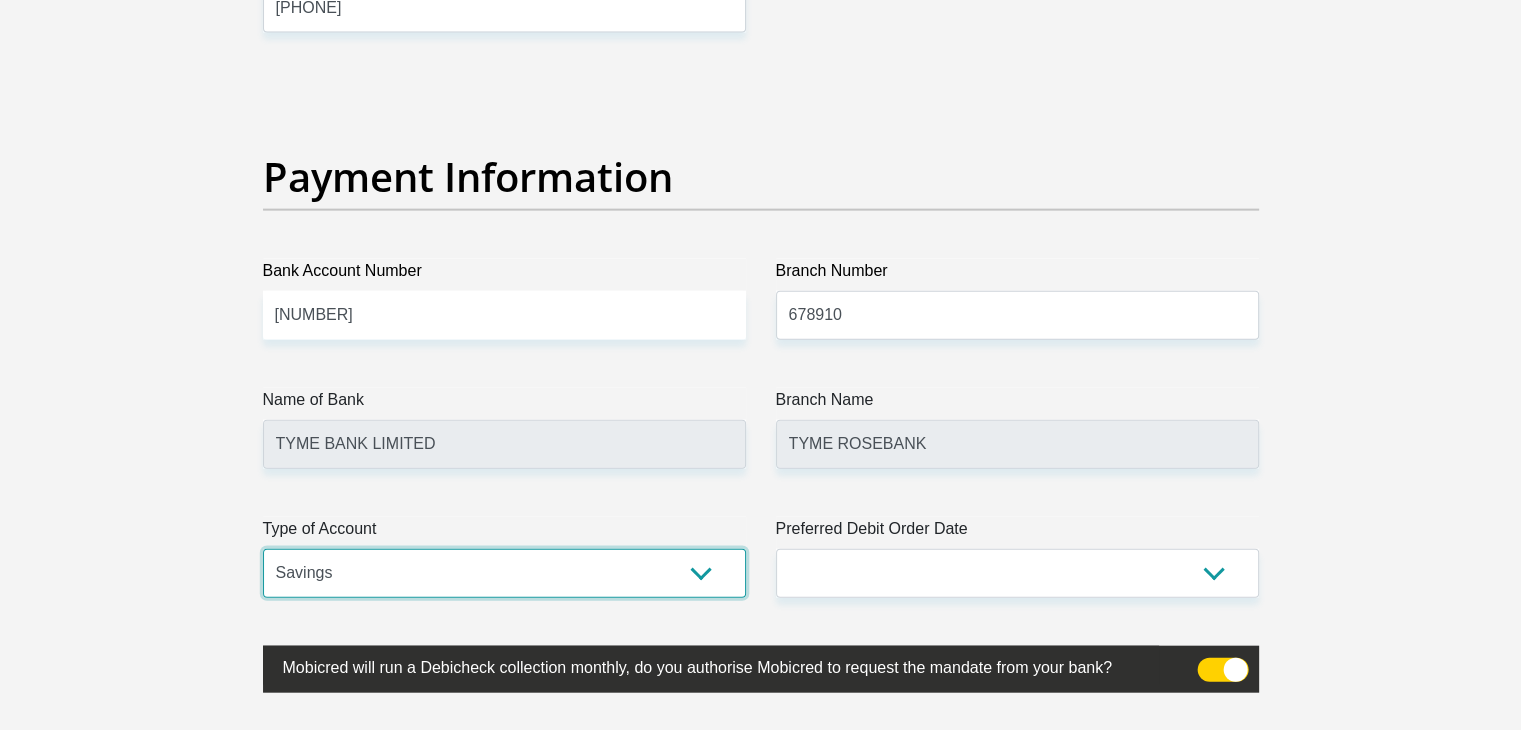 click on "Cheque
Savings" at bounding box center [504, 573] 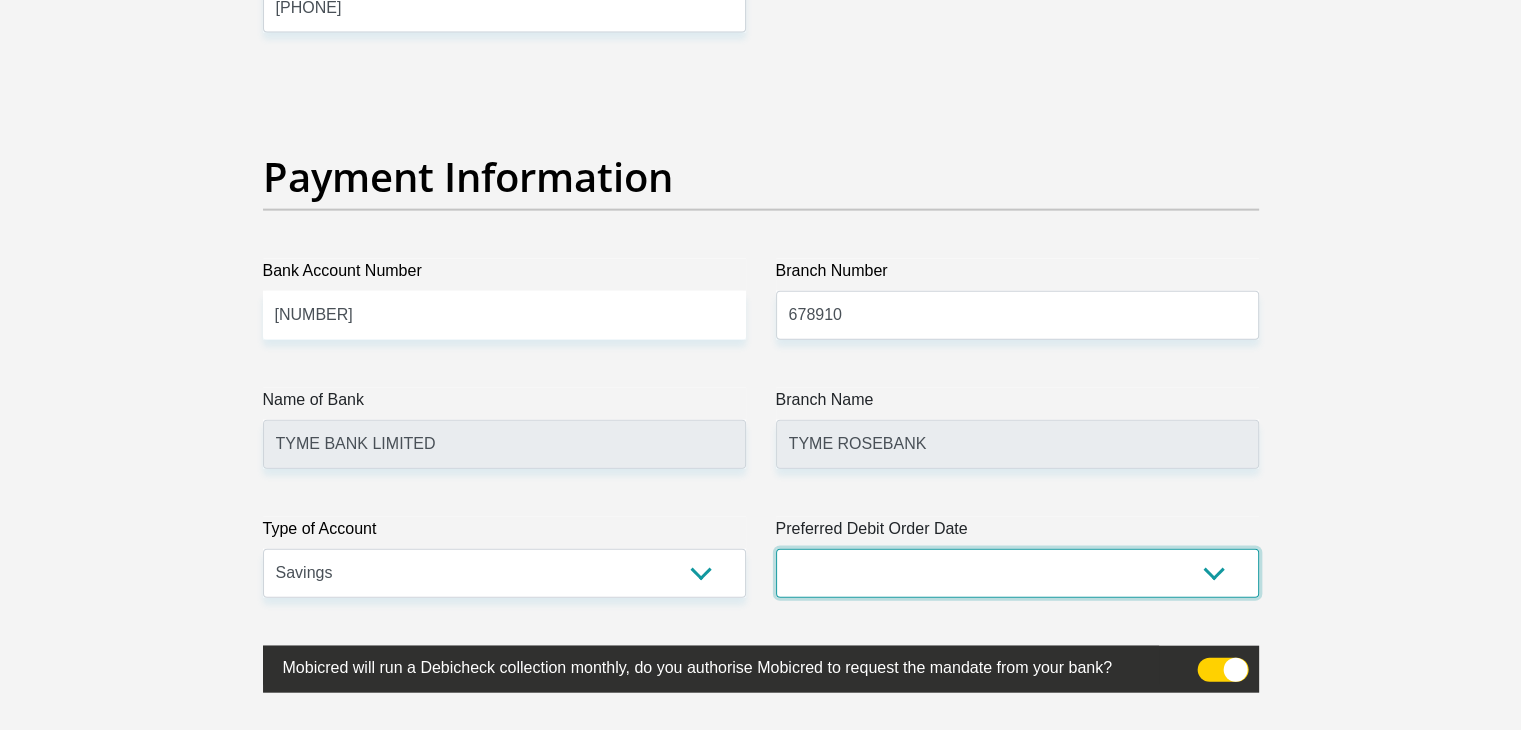click on "1st
2nd
3rd
4th
5th
7th
18th
19th
20th
21st
22nd
23rd
24th
25th
26th
27th
28th
29th
30th" at bounding box center (1017, 573) 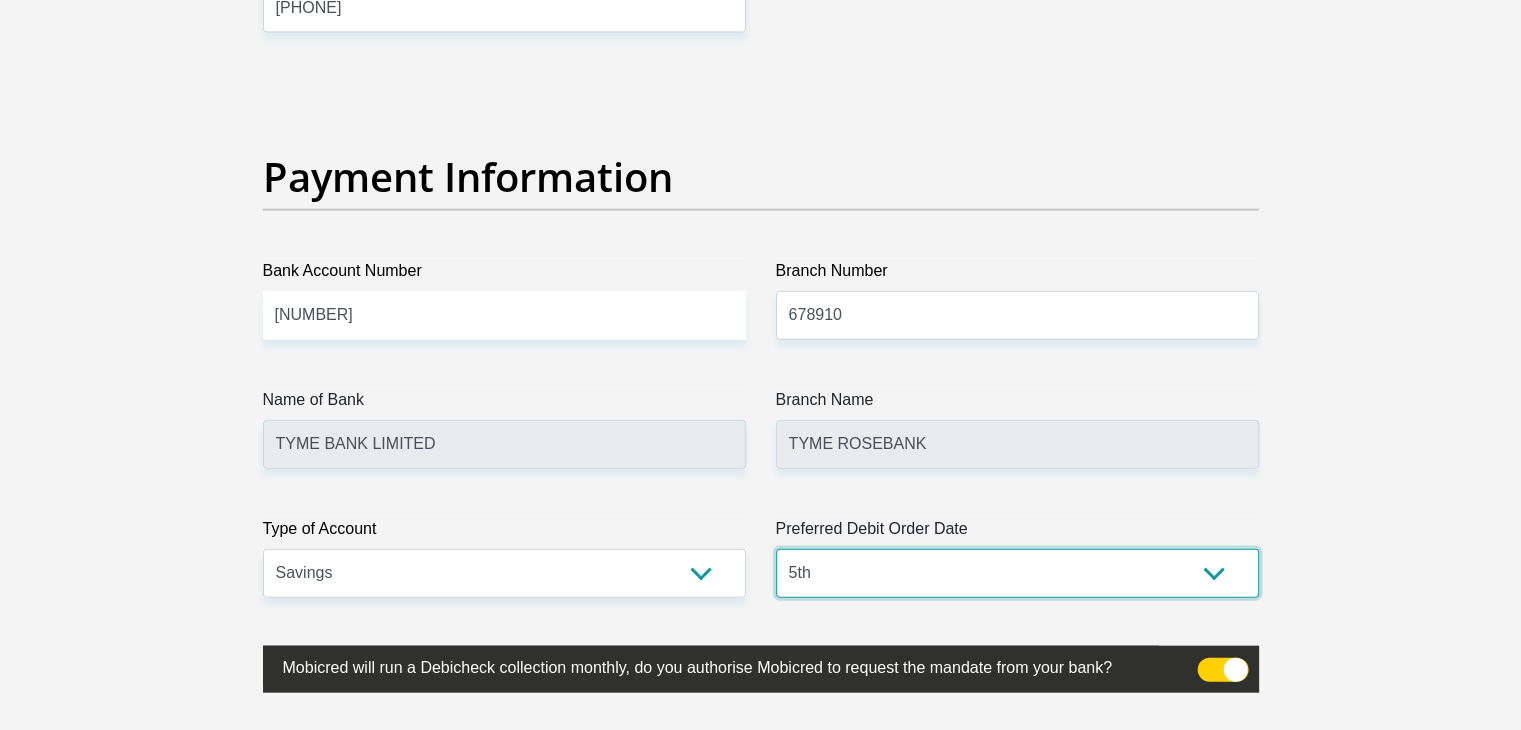 click on "1st
2nd
3rd
4th
5th
7th
18th
19th
20th
21st
22nd
23rd
24th
25th
26th
27th
28th
29th
30th" at bounding box center (1017, 573) 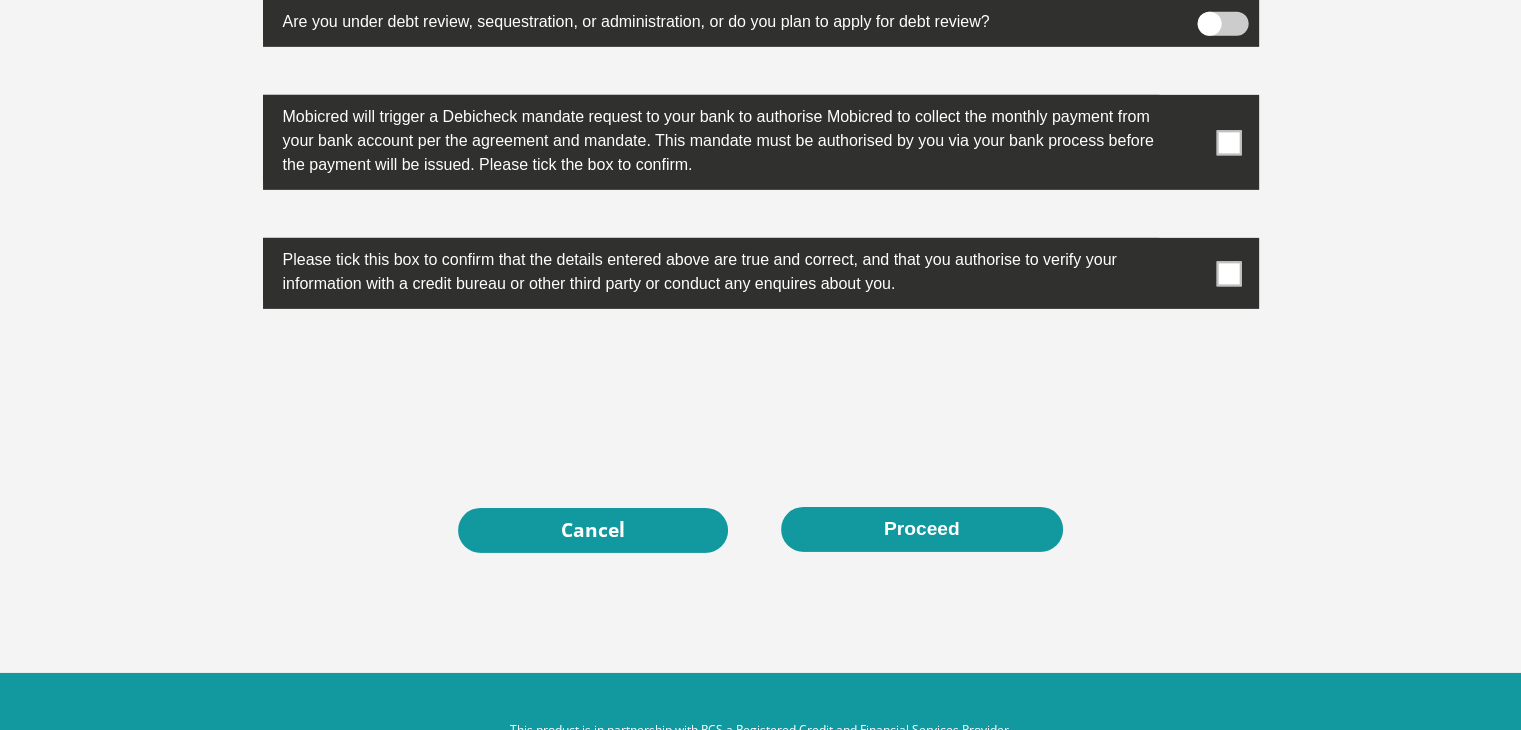 scroll, scrollTop: 6241, scrollLeft: 0, axis: vertical 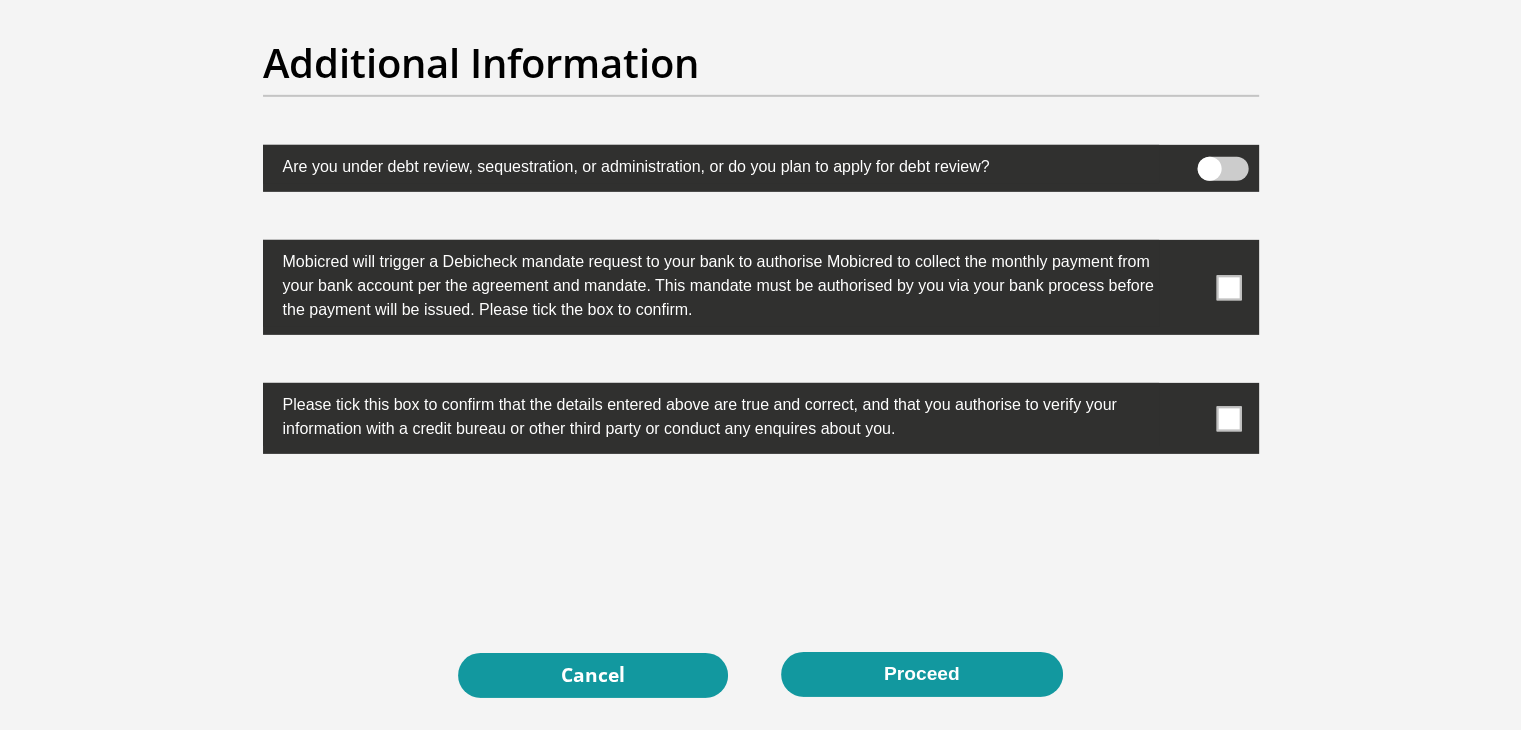 click at bounding box center [1222, 169] 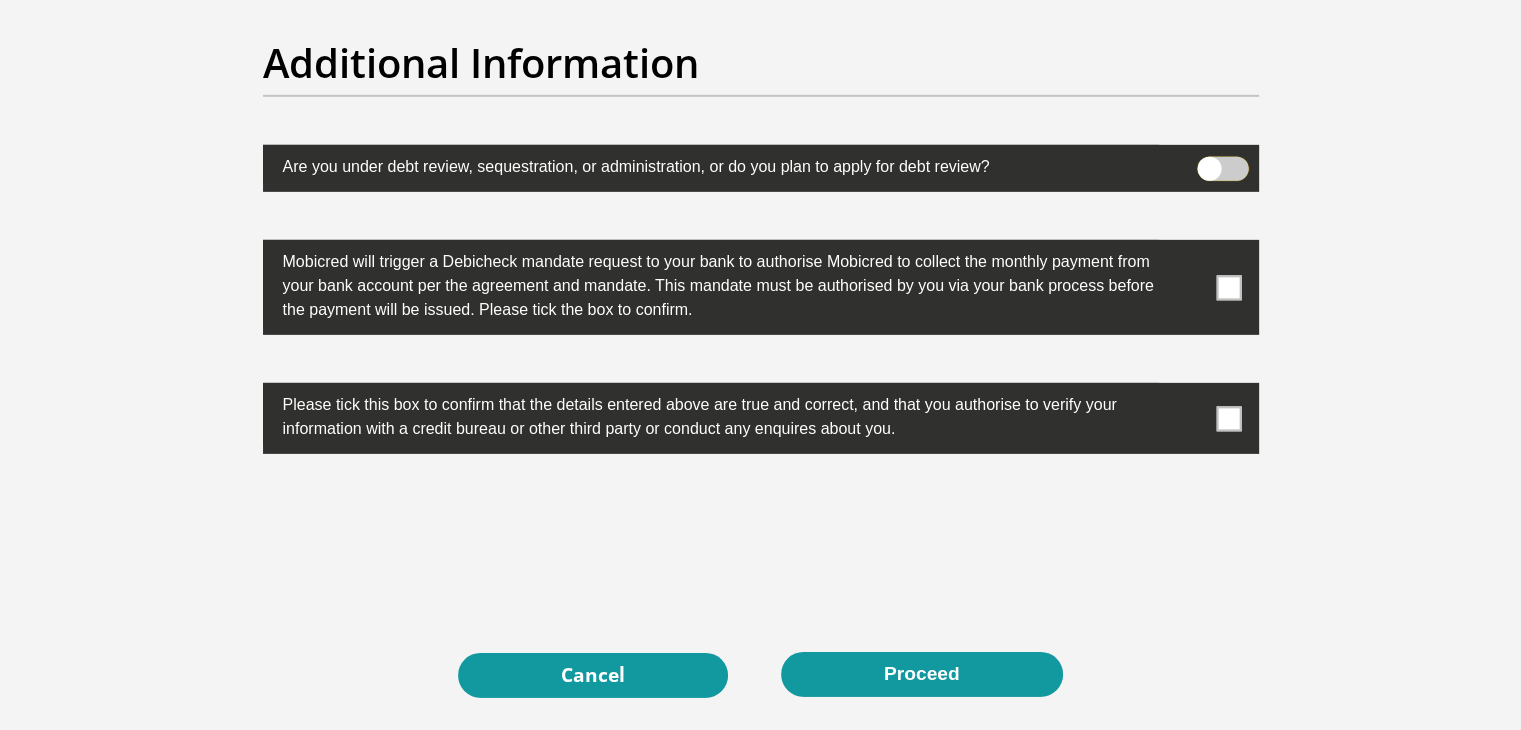click at bounding box center (1209, 162) 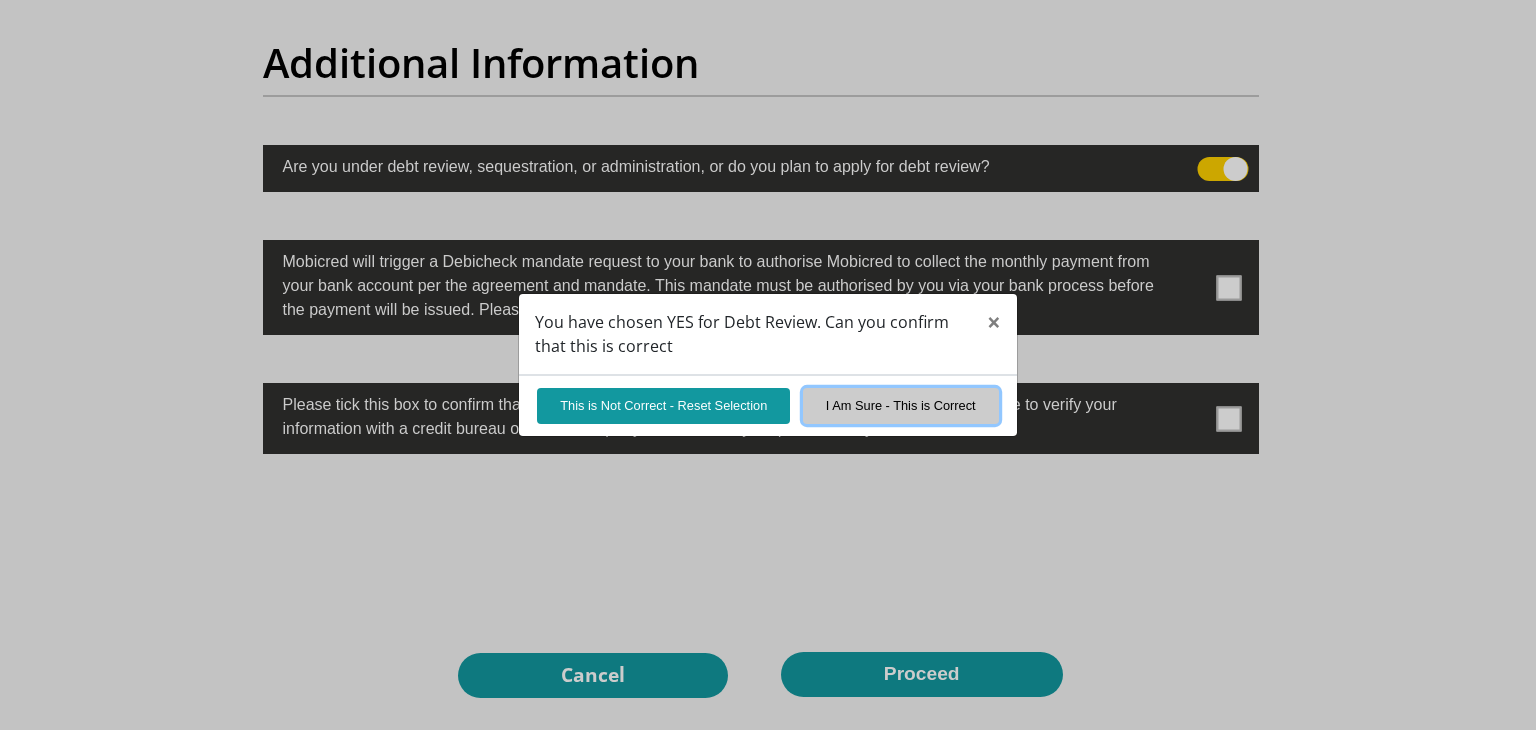 click on "I Am Sure - This is Correct" at bounding box center (901, 405) 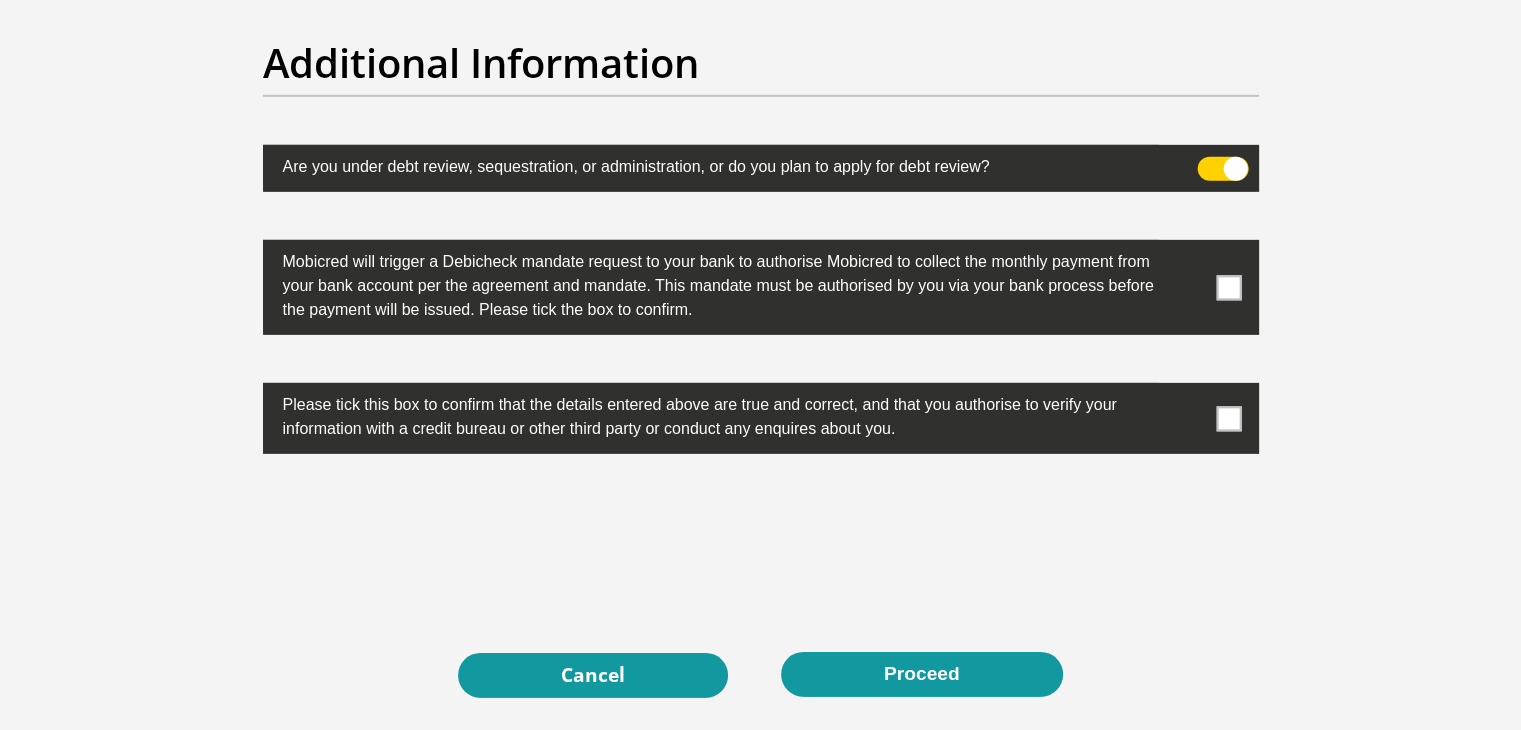 click at bounding box center (761, 287) 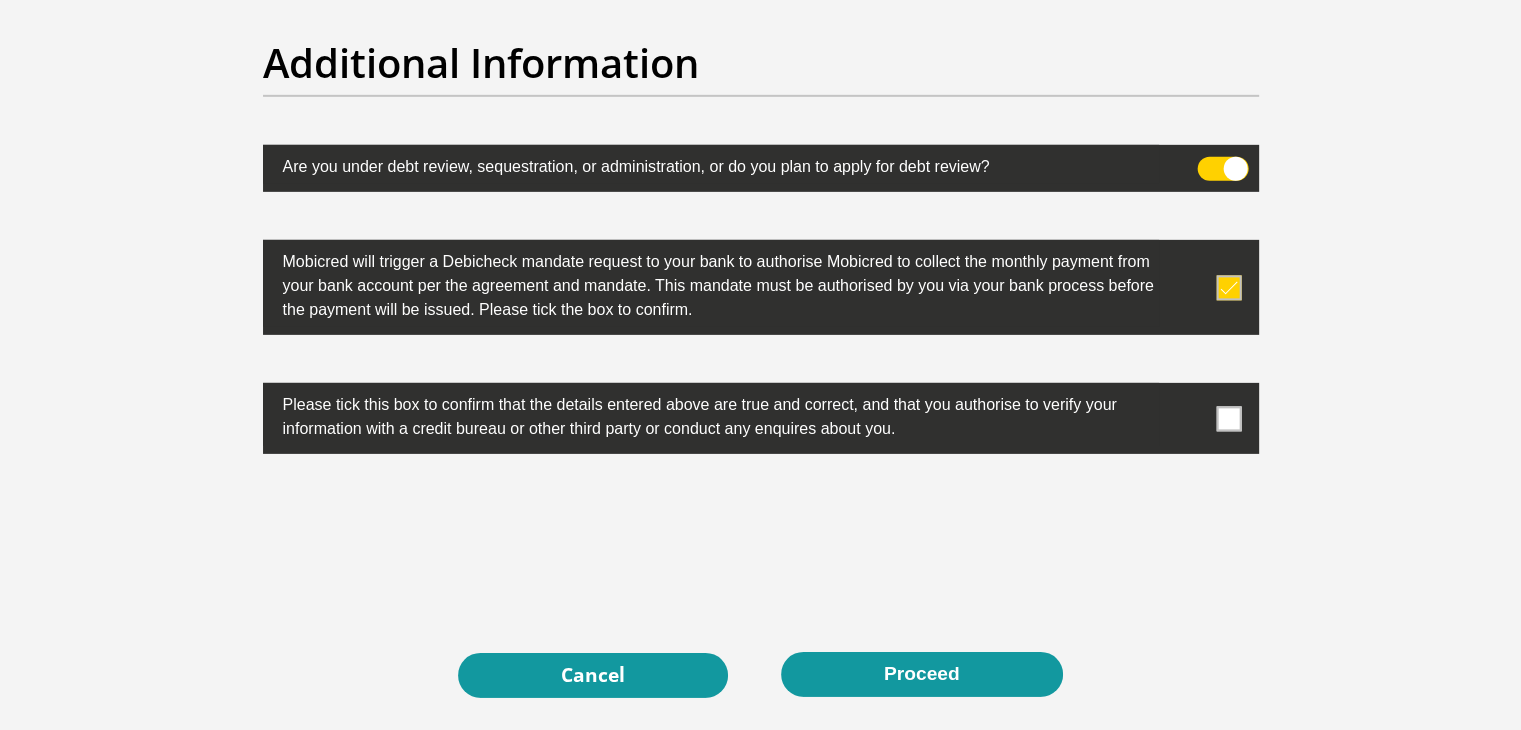 click at bounding box center [1228, 418] 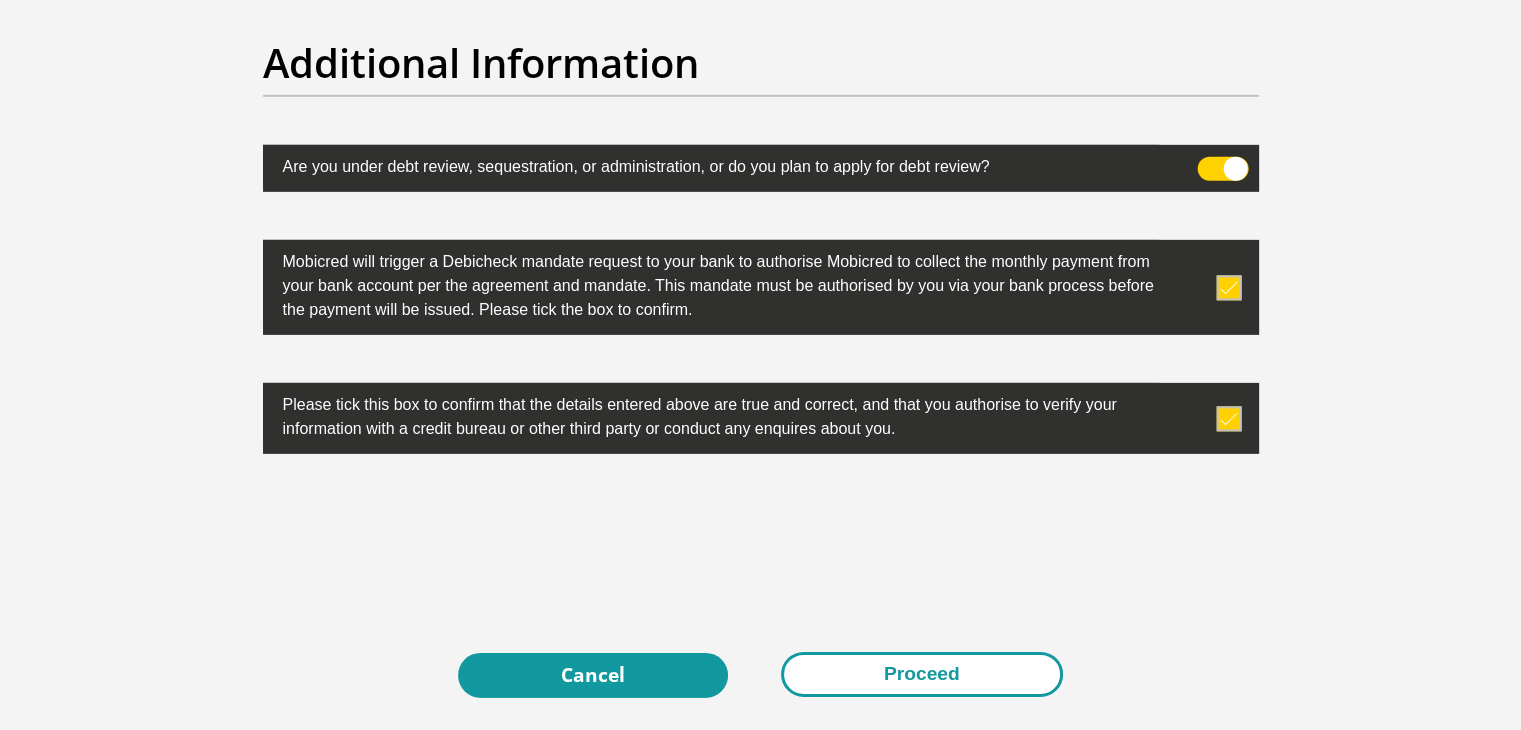 click on "Proceed" at bounding box center (922, 674) 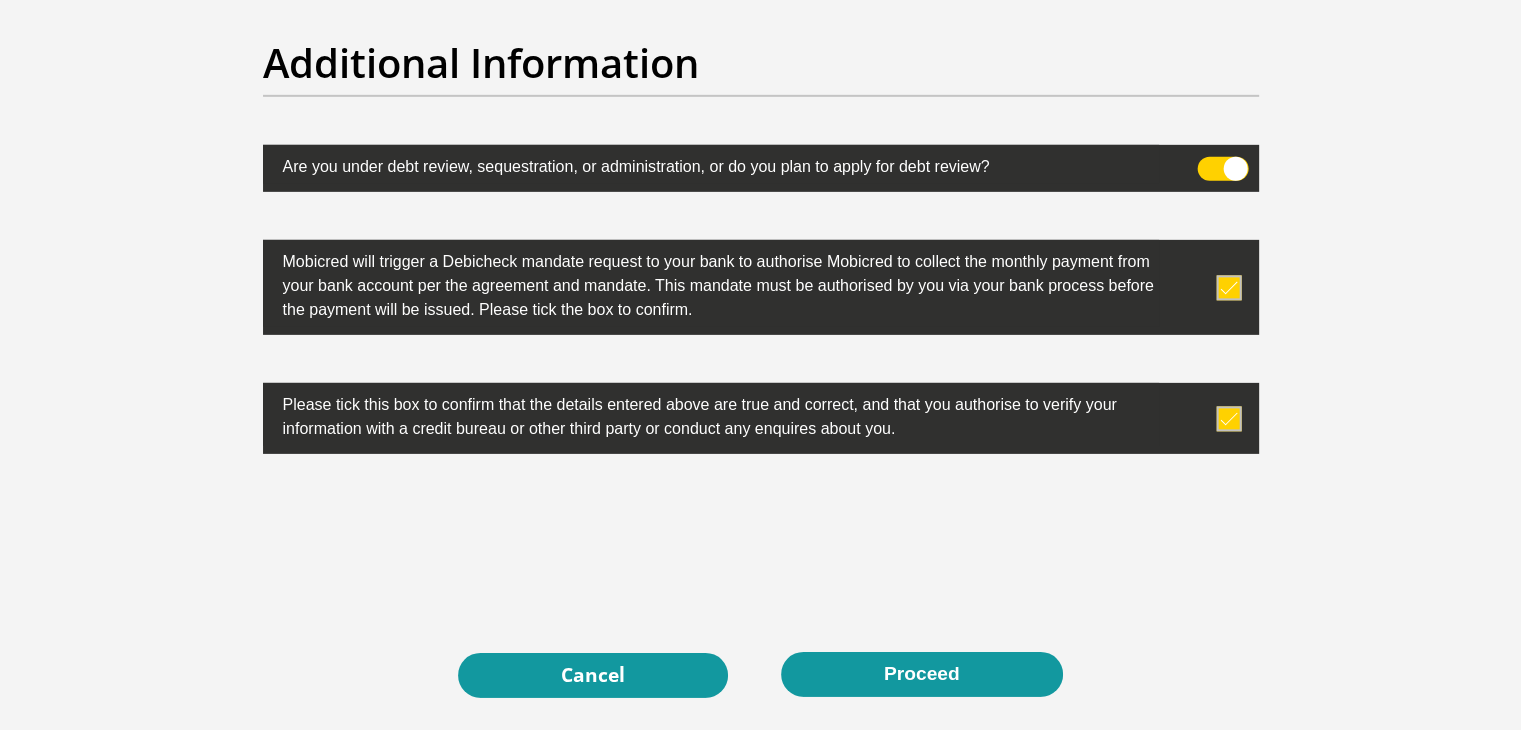 scroll, scrollTop: 0, scrollLeft: 0, axis: both 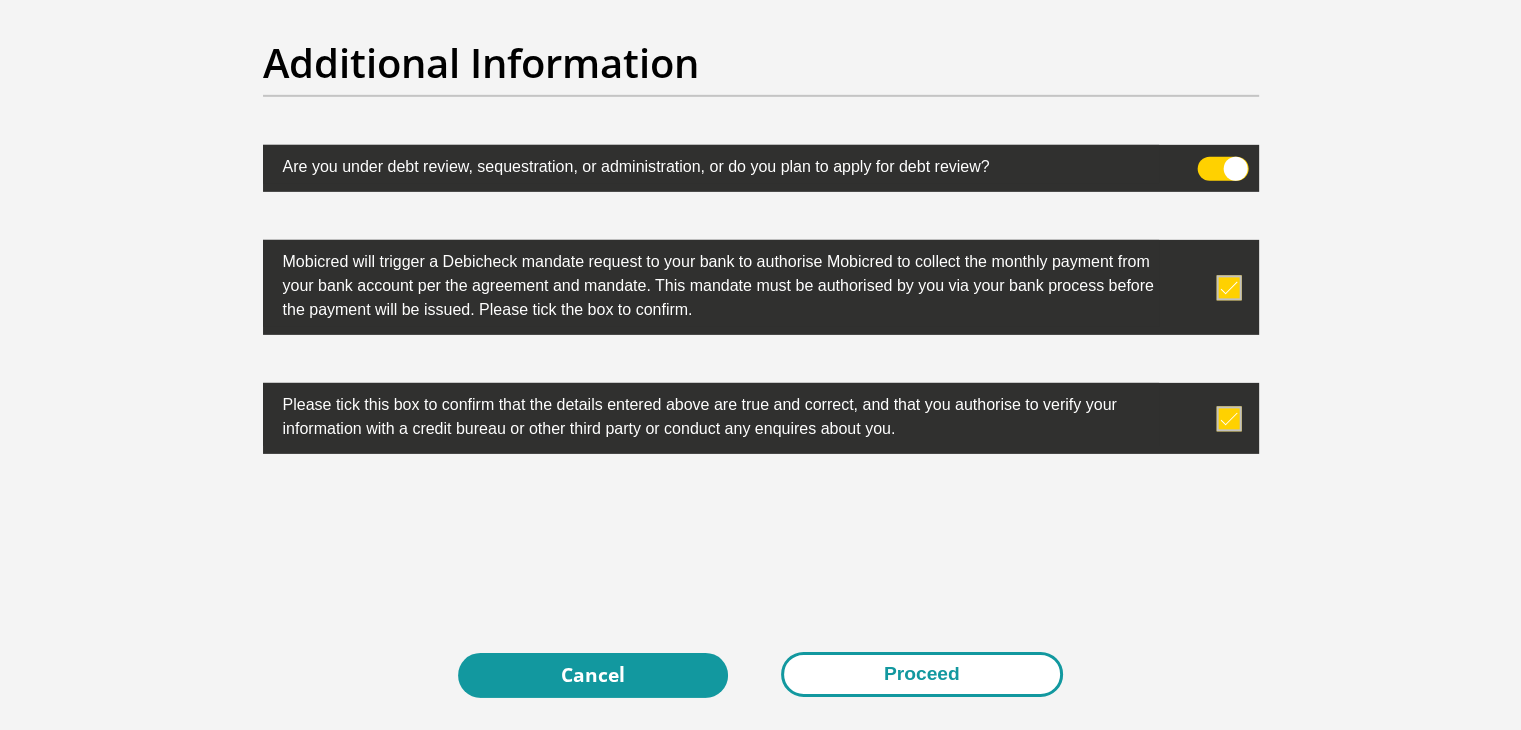 click on "Proceed" at bounding box center [922, 674] 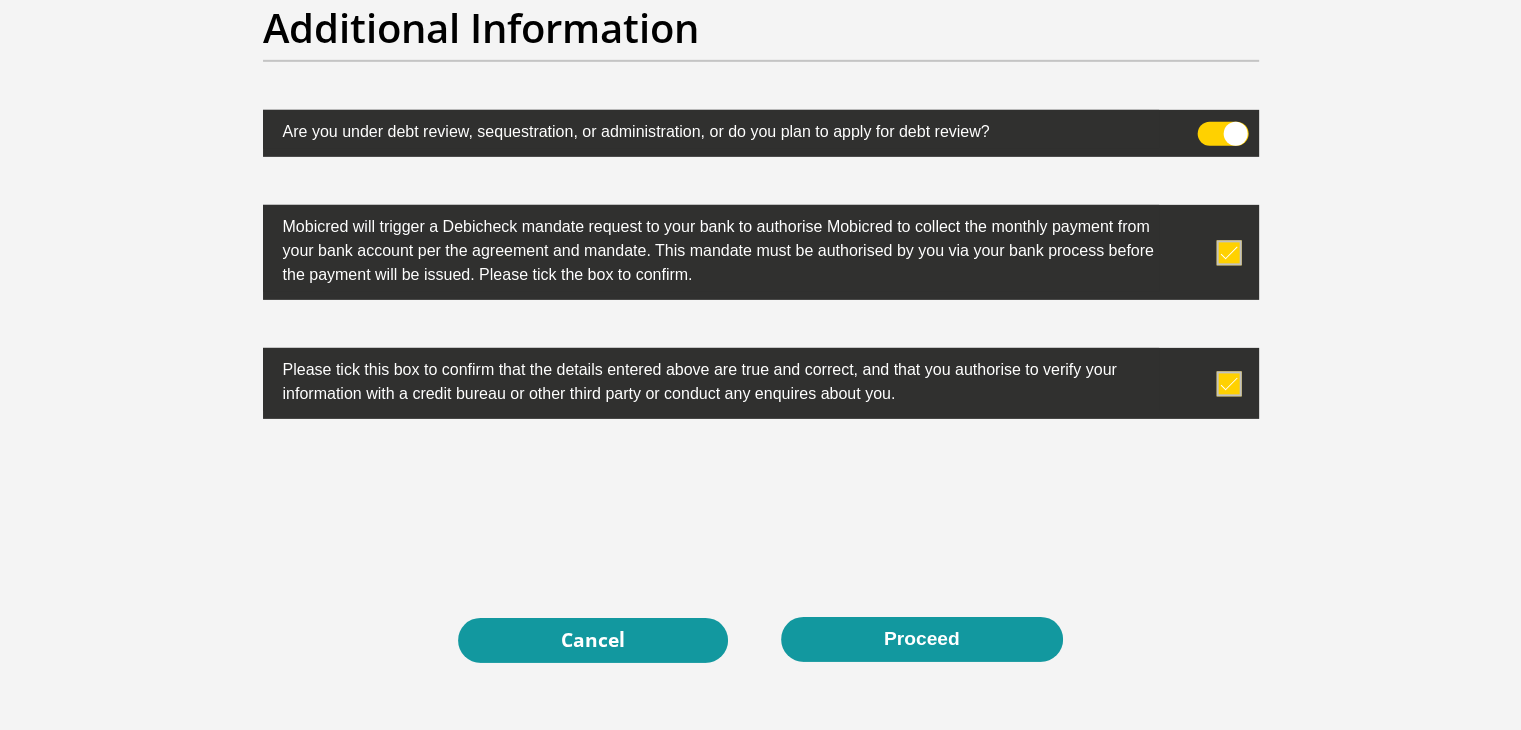 scroll, scrollTop: 6441, scrollLeft: 0, axis: vertical 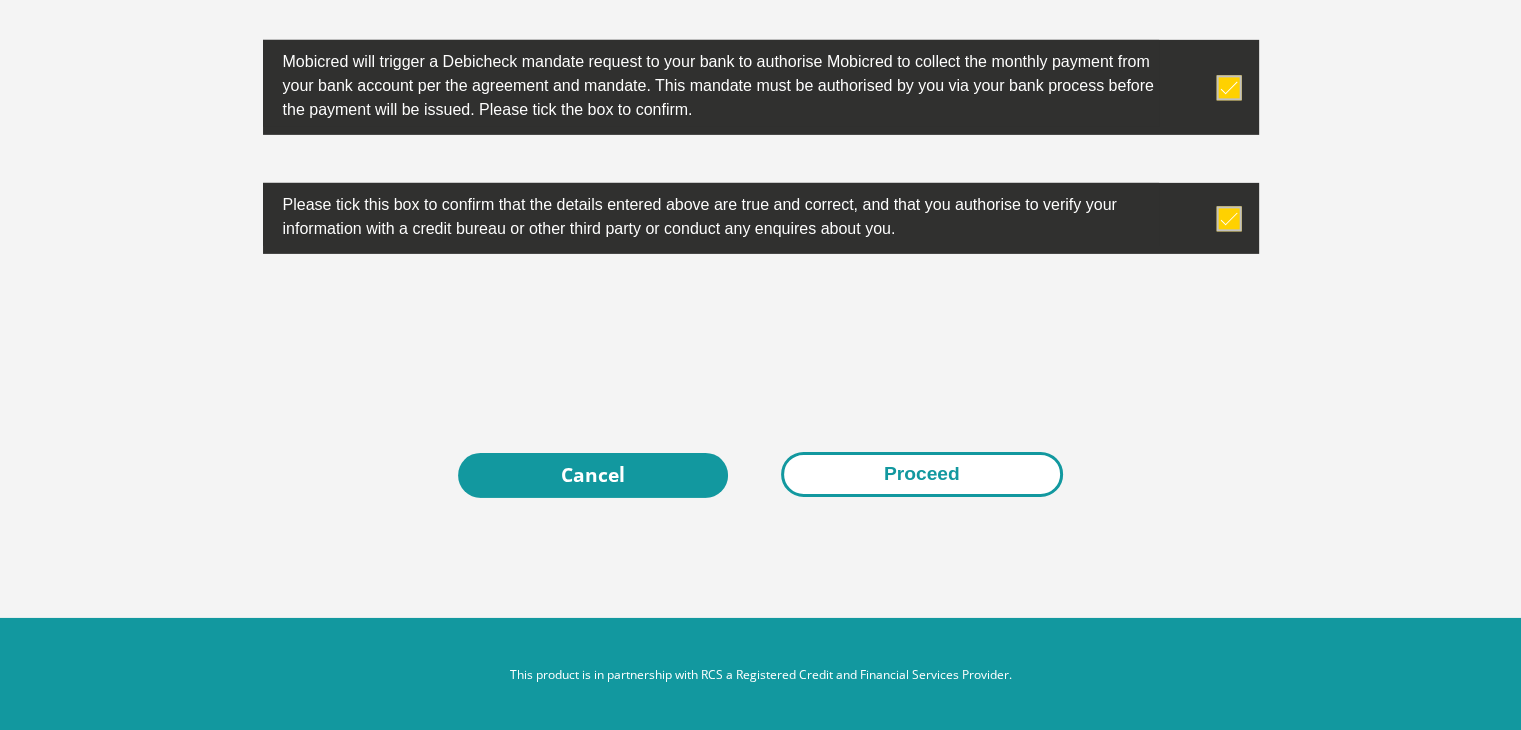 click on "Proceed" at bounding box center [922, 474] 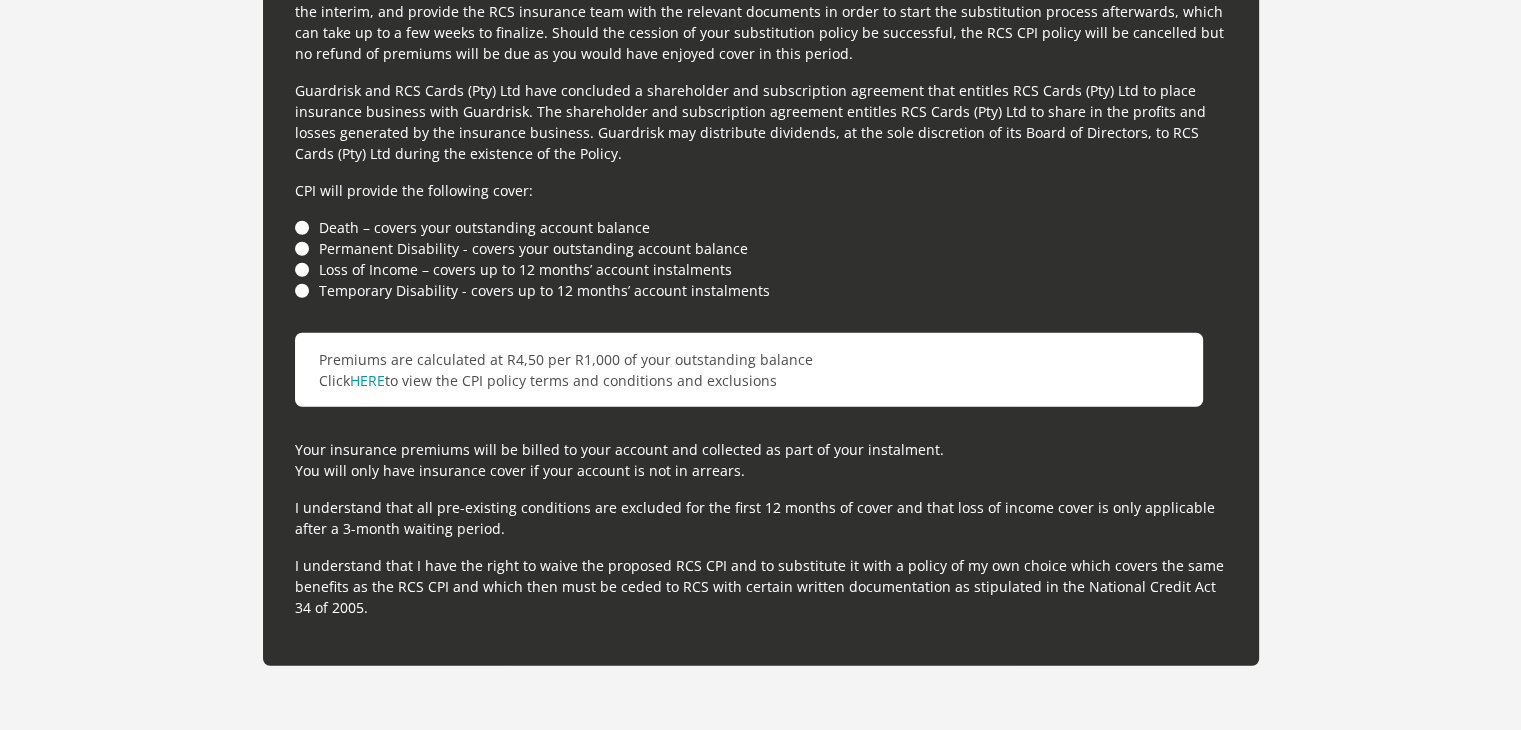 scroll, scrollTop: 5541, scrollLeft: 0, axis: vertical 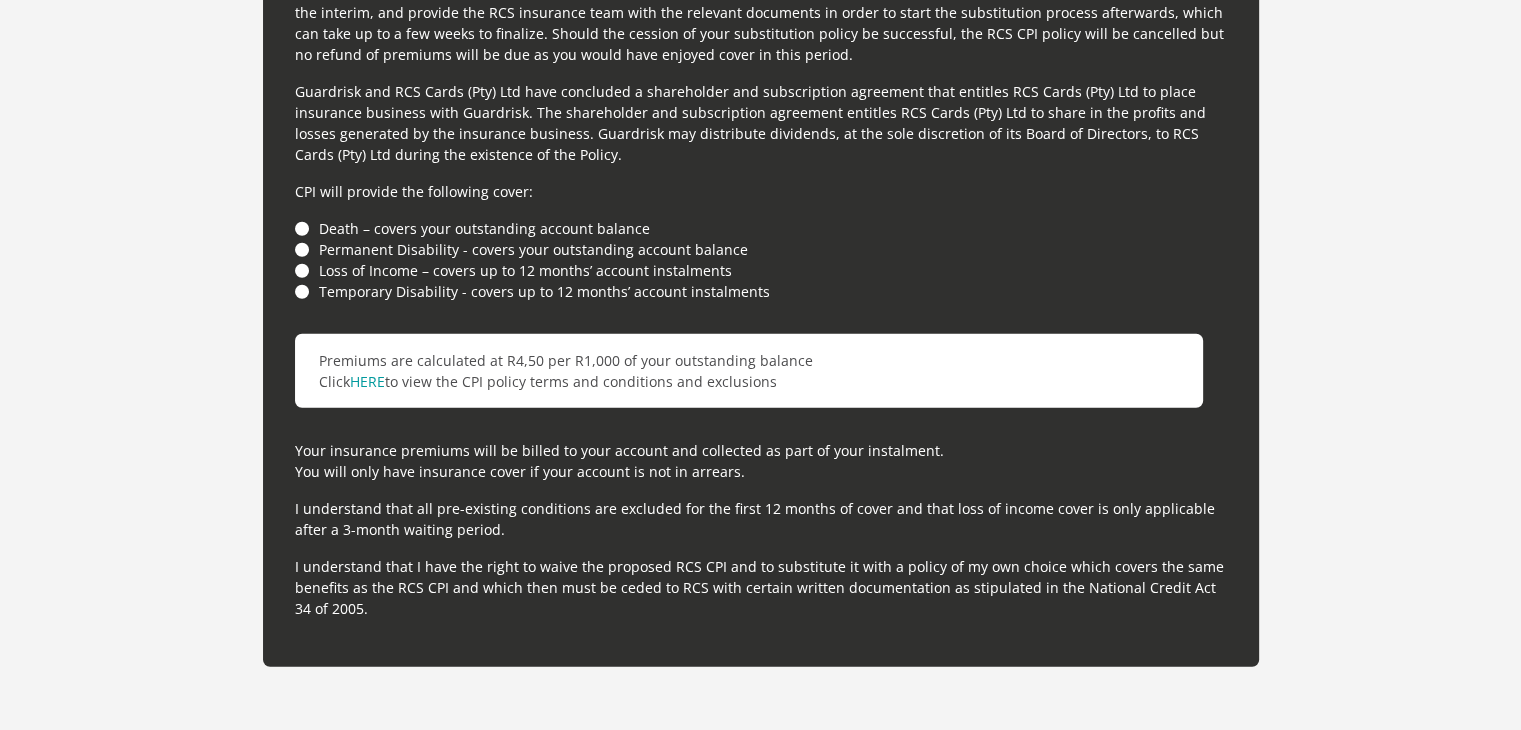 click on "Loss of Income – covers up to 12 months’ account instalments" at bounding box center (761, 270) 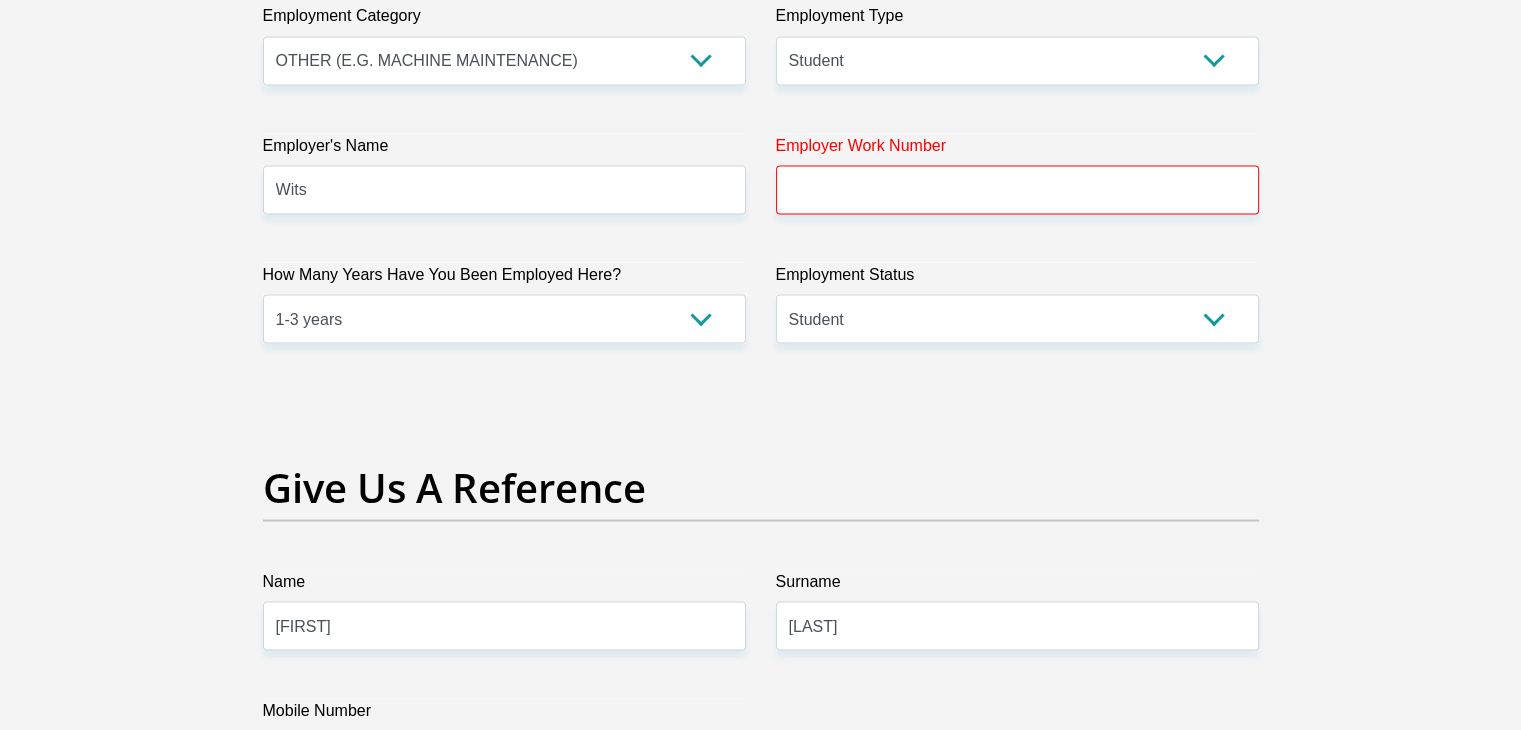 scroll, scrollTop: 3641, scrollLeft: 0, axis: vertical 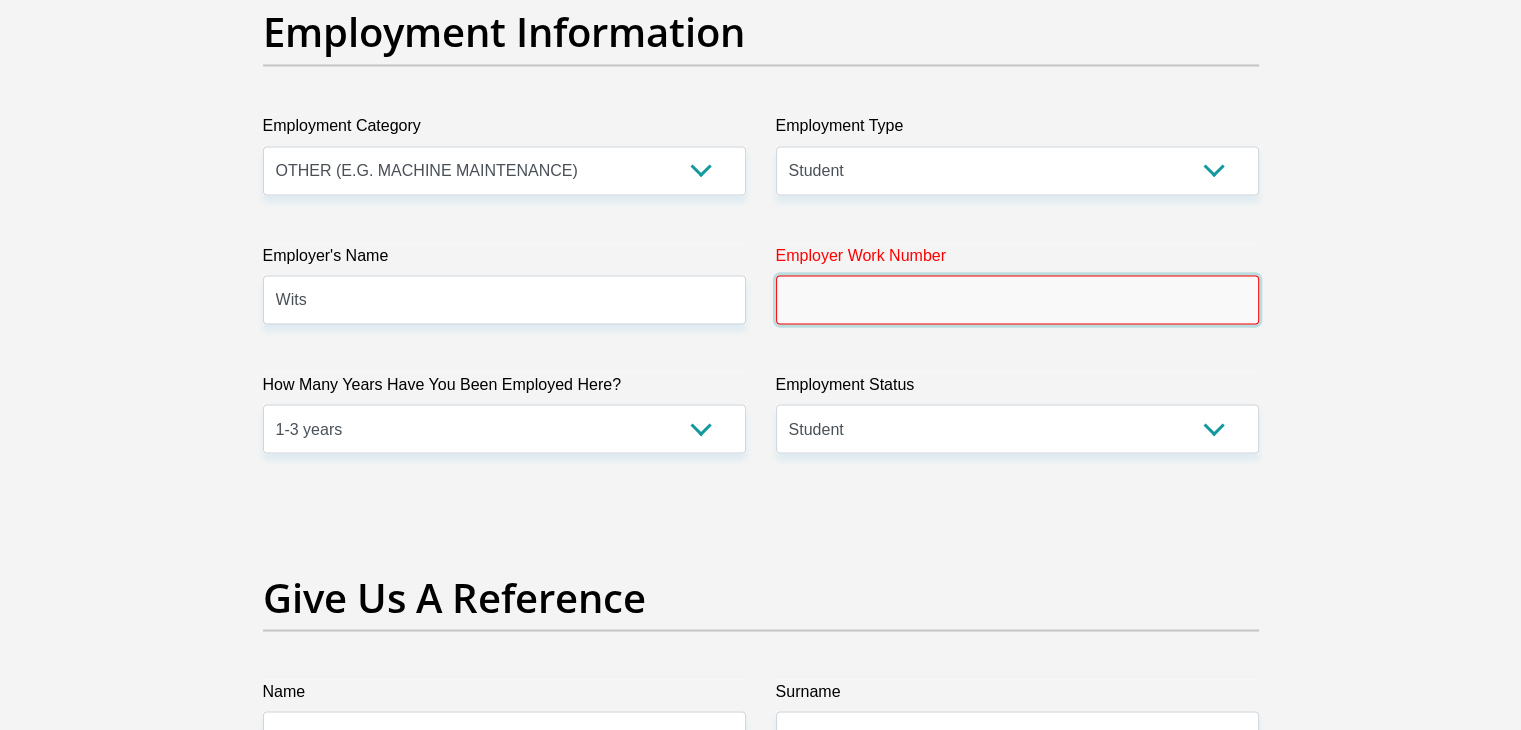 click on "Employer Work Number" at bounding box center [1017, 299] 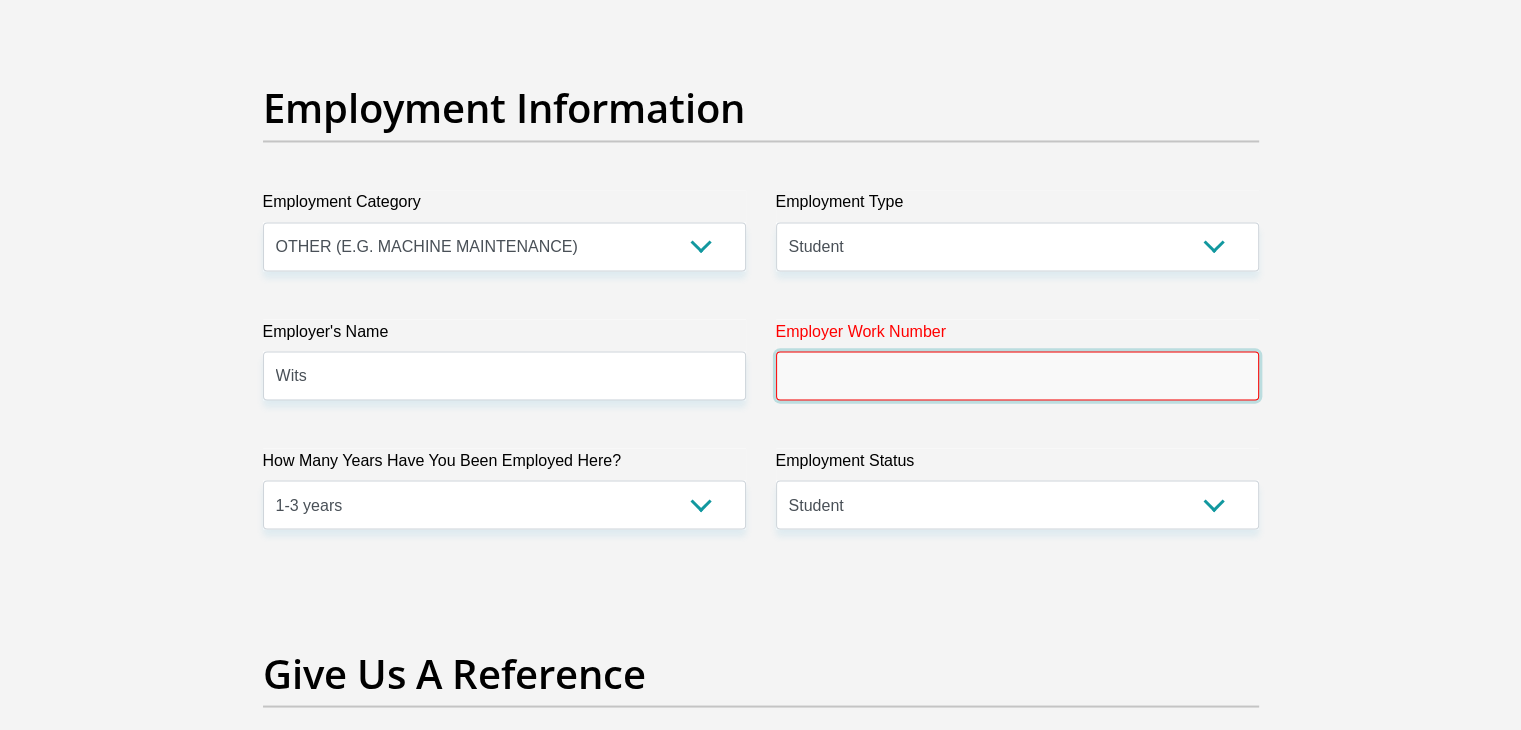 scroll, scrollTop: 3541, scrollLeft: 0, axis: vertical 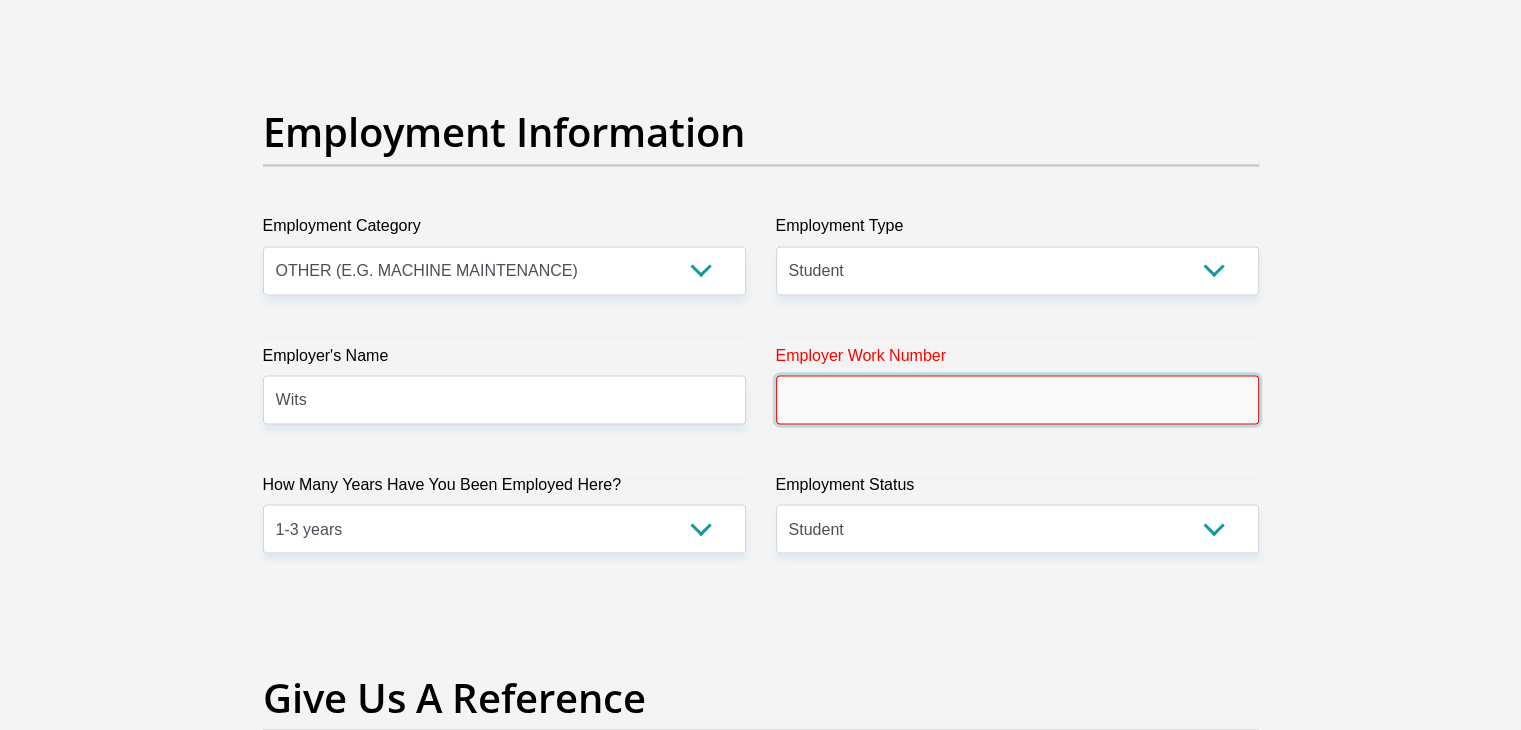 paste on "[PHONE]" 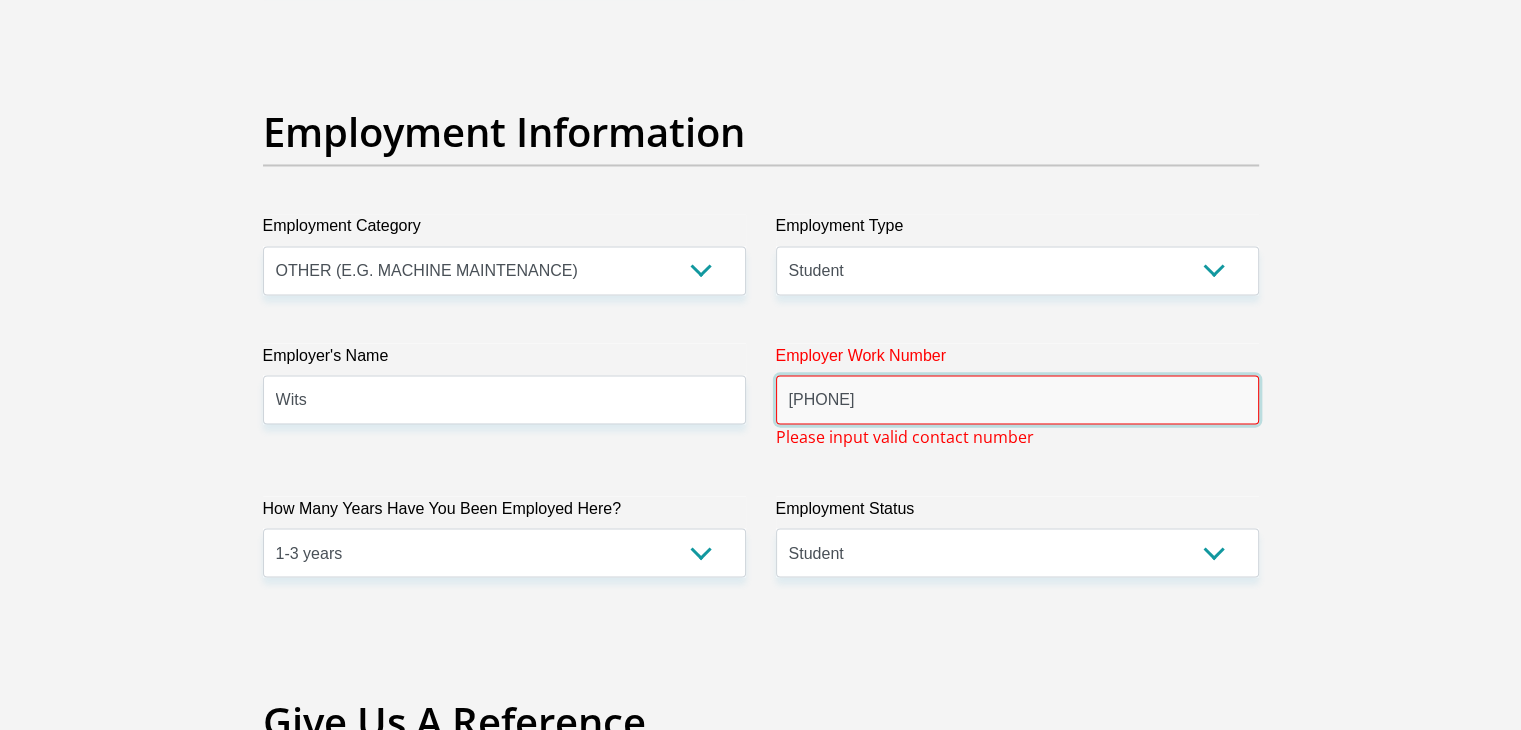 click on "[PHONE]" at bounding box center [1017, 399] 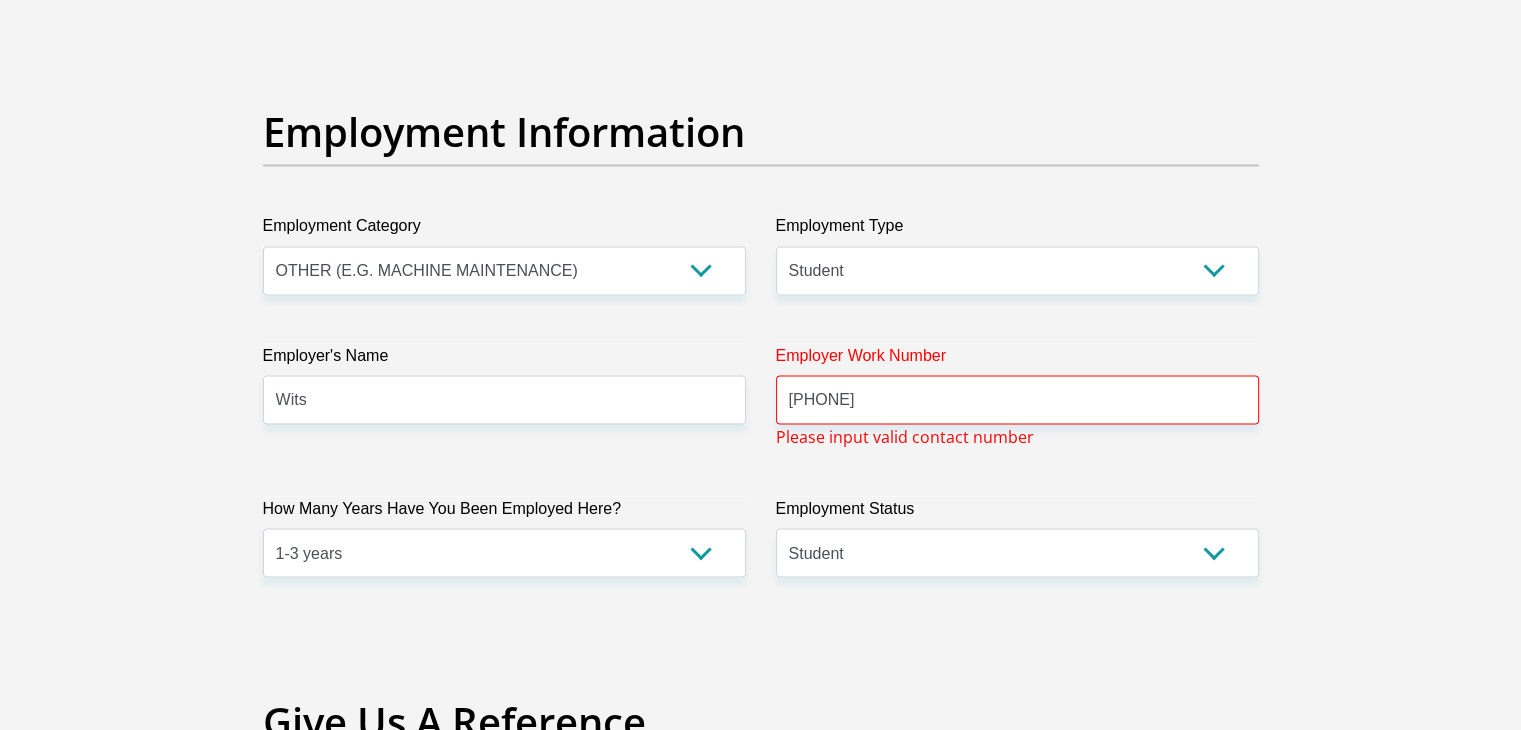 scroll, scrollTop: 6444, scrollLeft: 0, axis: vertical 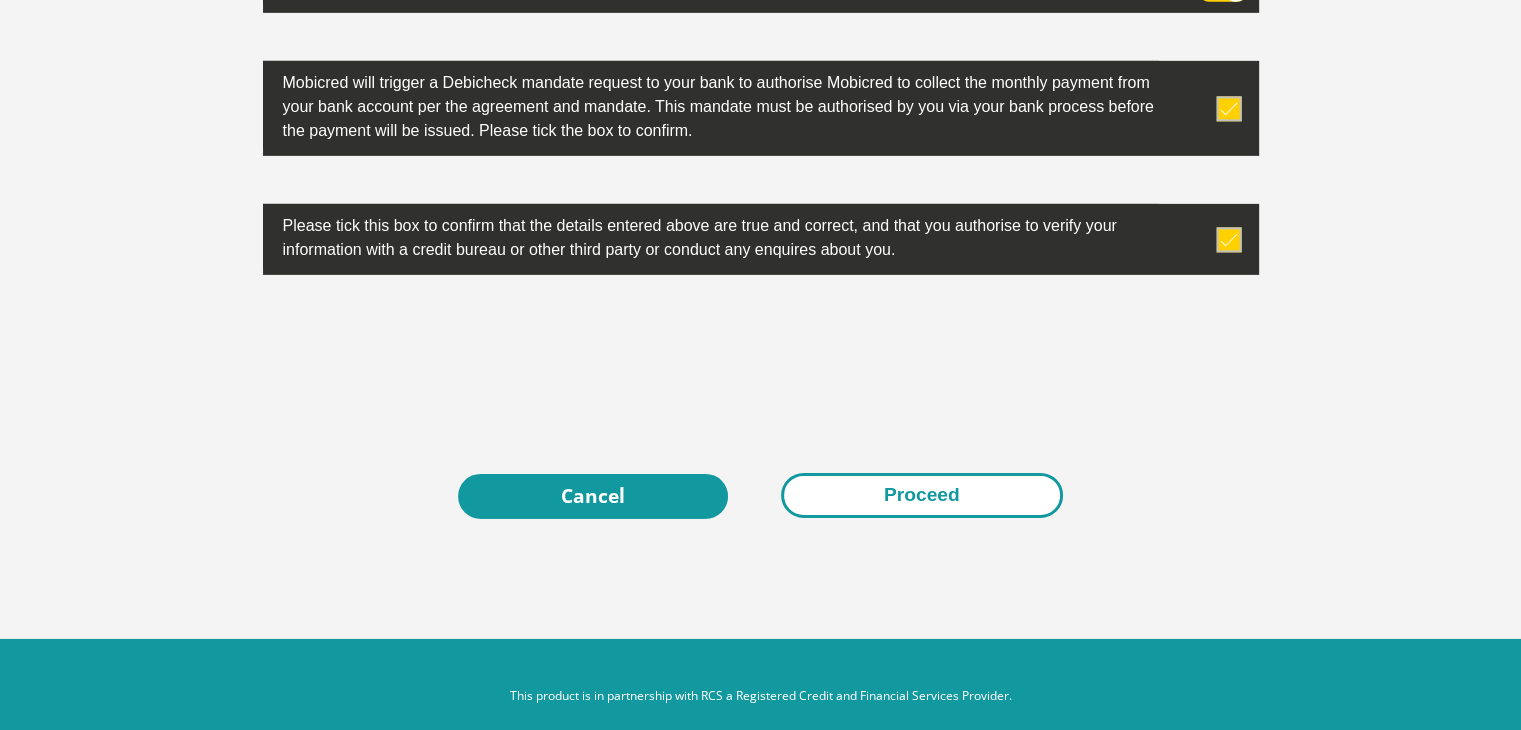 click on "Proceed" at bounding box center [922, 495] 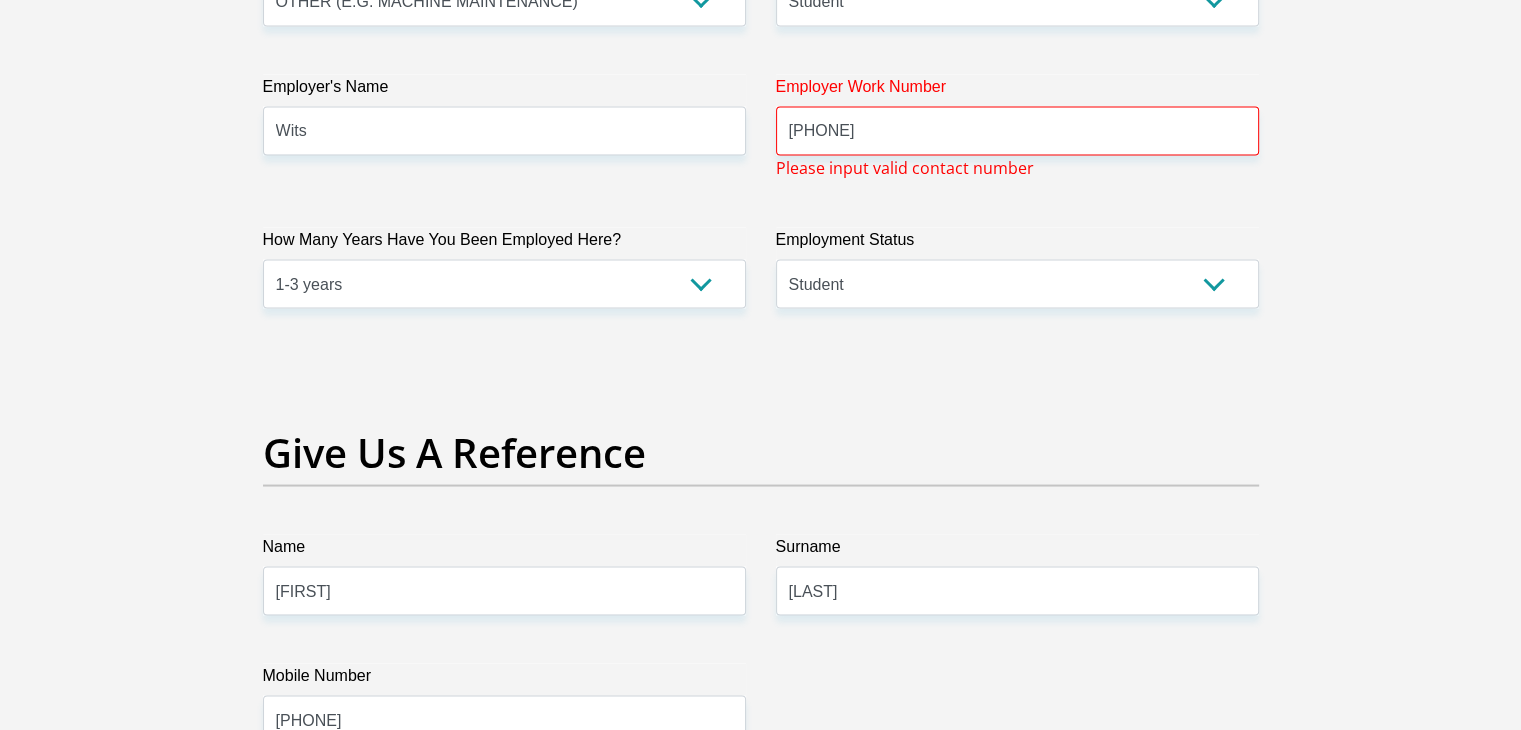 scroll, scrollTop: 3544, scrollLeft: 0, axis: vertical 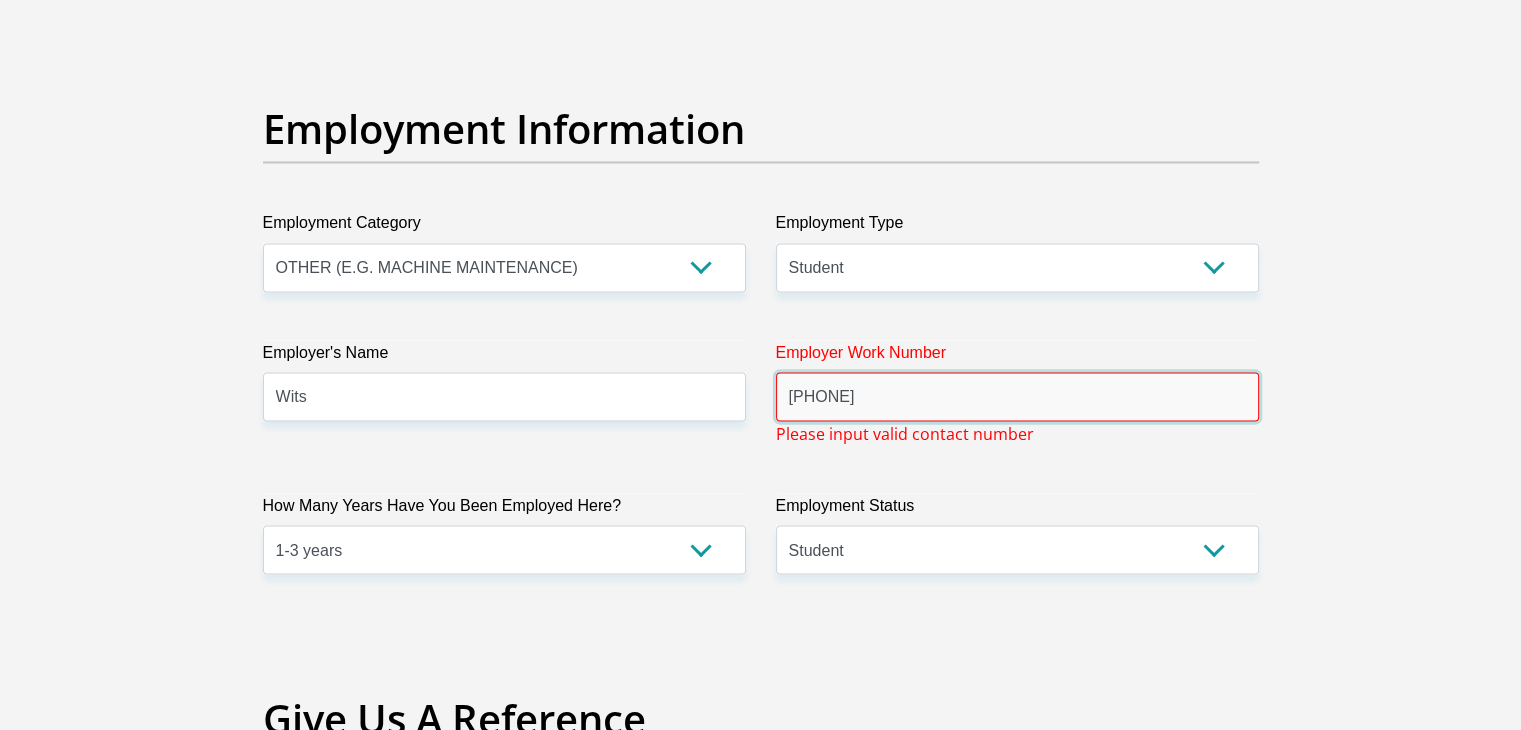 click on "[PHONE]" at bounding box center (1017, 396) 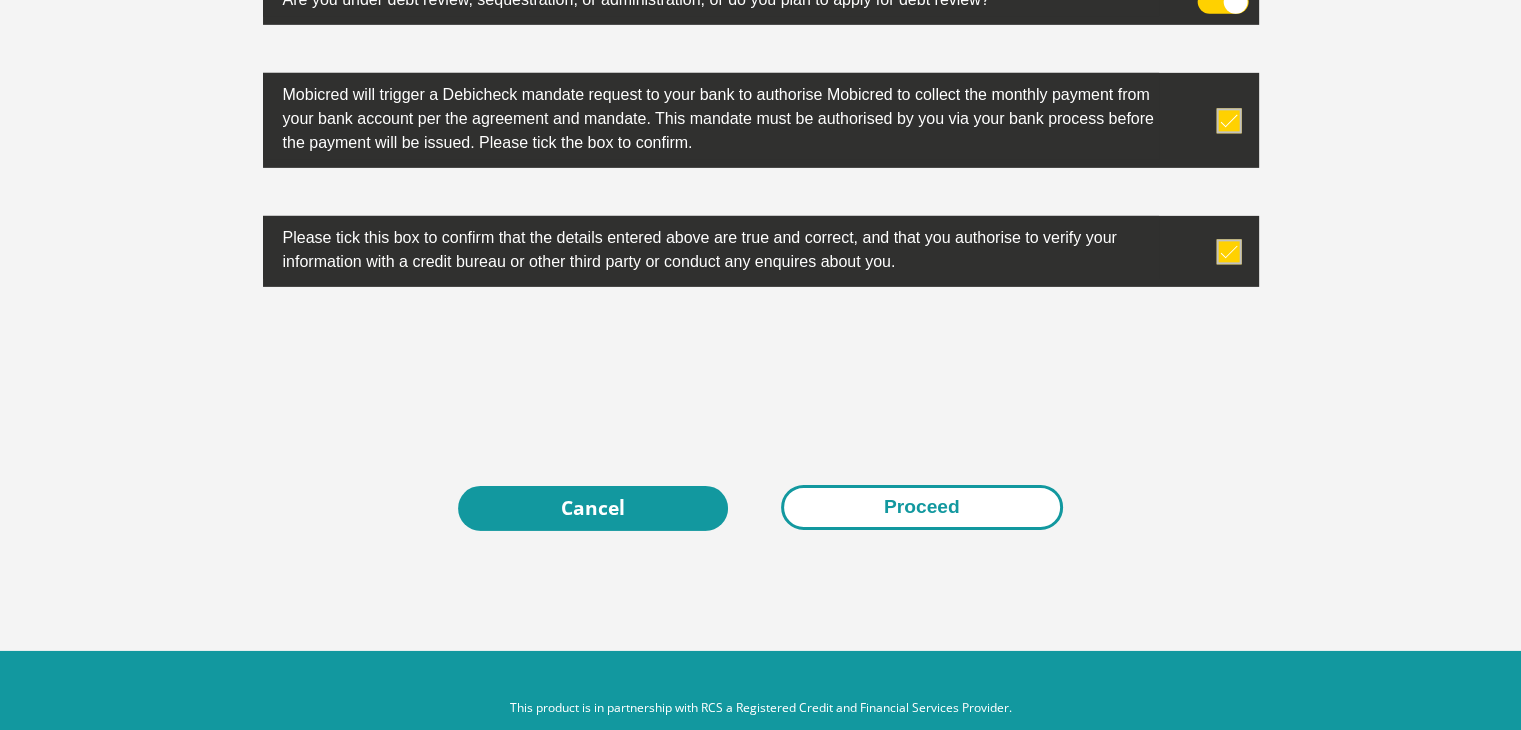 scroll, scrollTop: 6441, scrollLeft: 0, axis: vertical 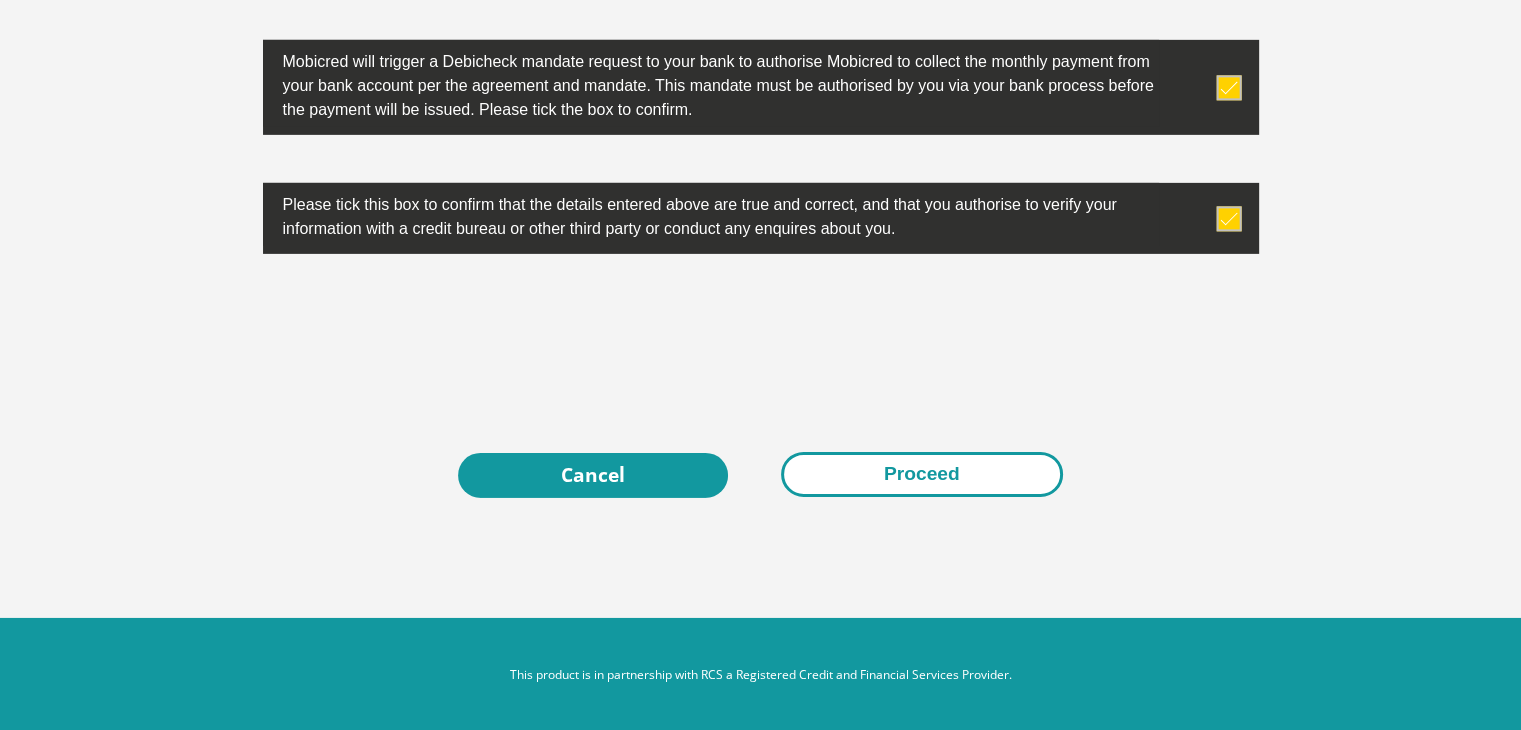 type on "[PHONE]" 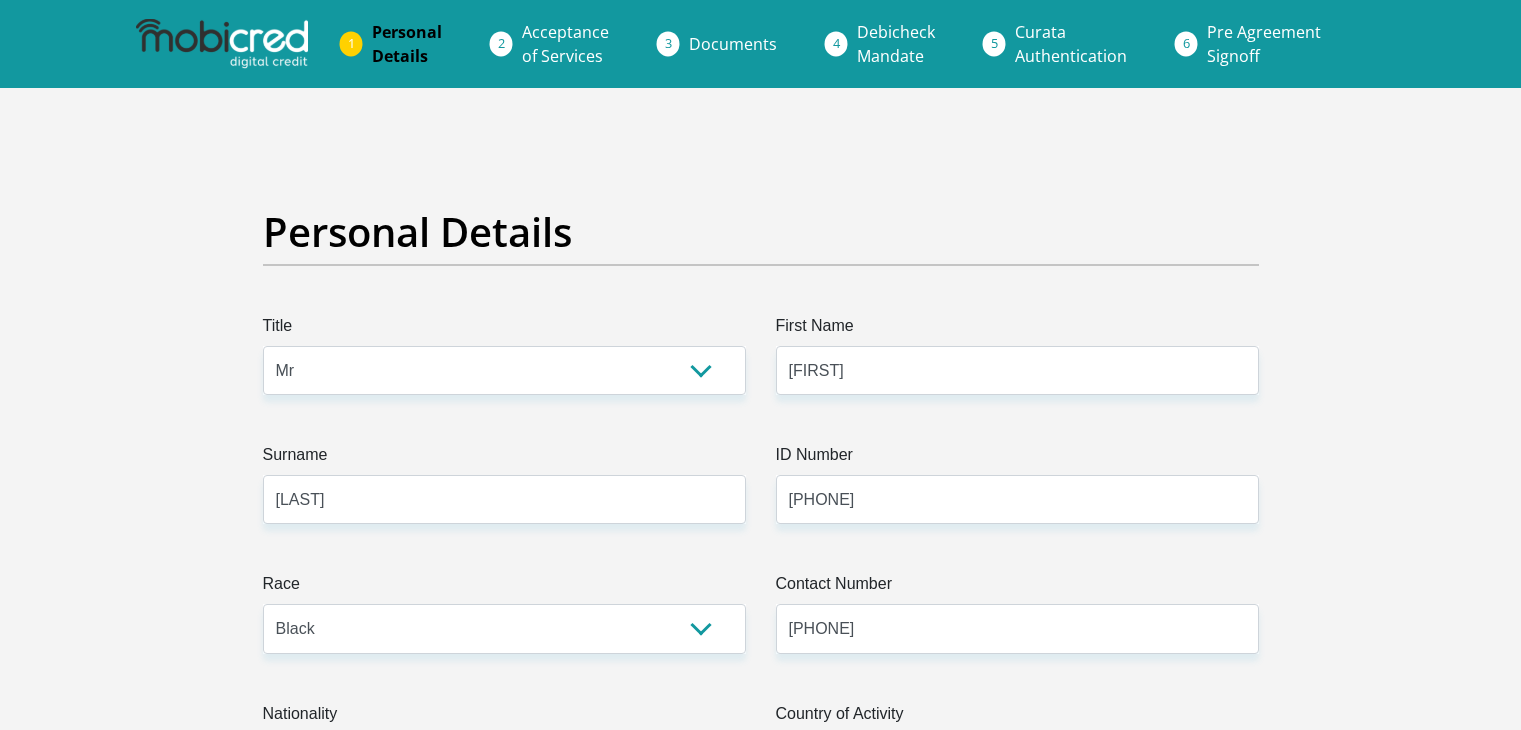 select on "Mr" 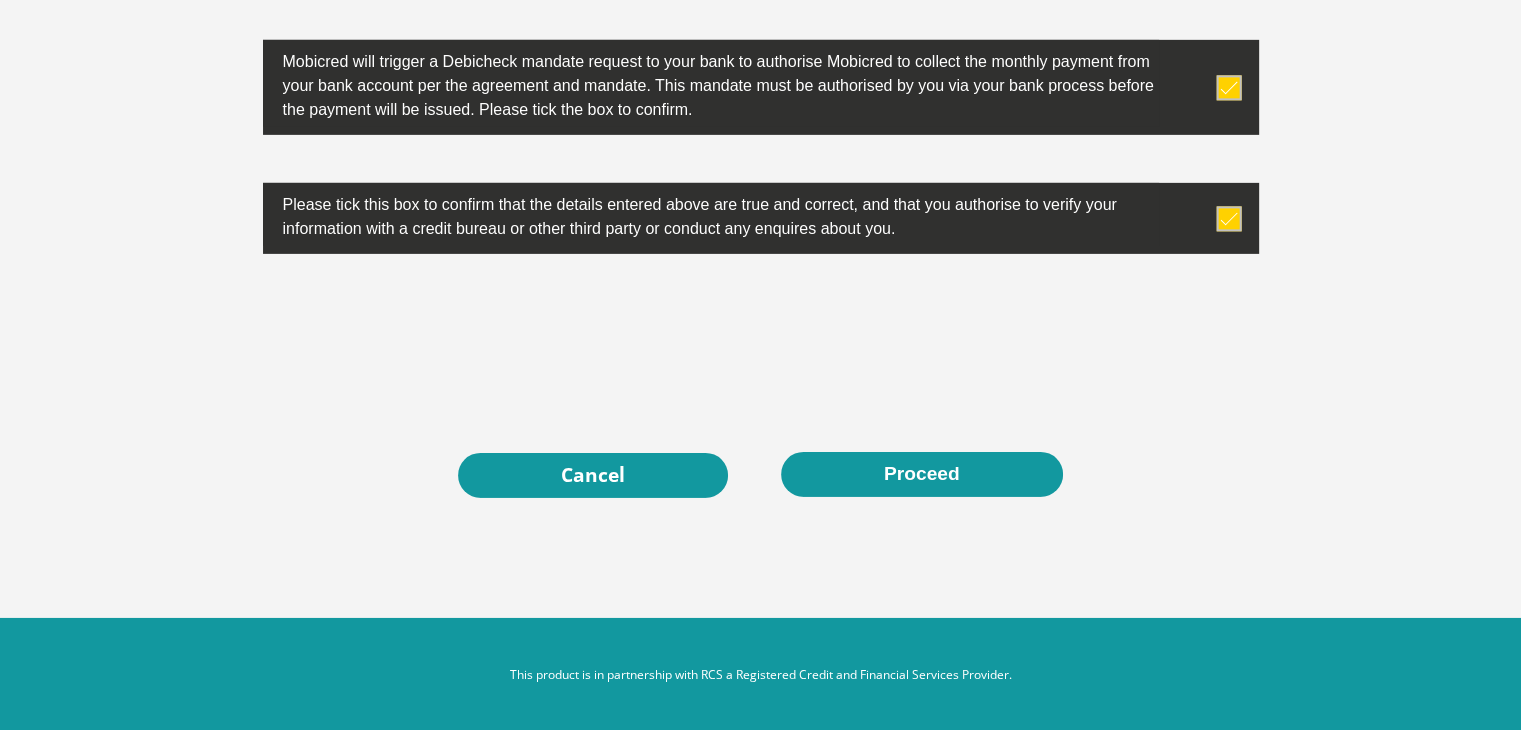 scroll, scrollTop: 6441, scrollLeft: 0, axis: vertical 